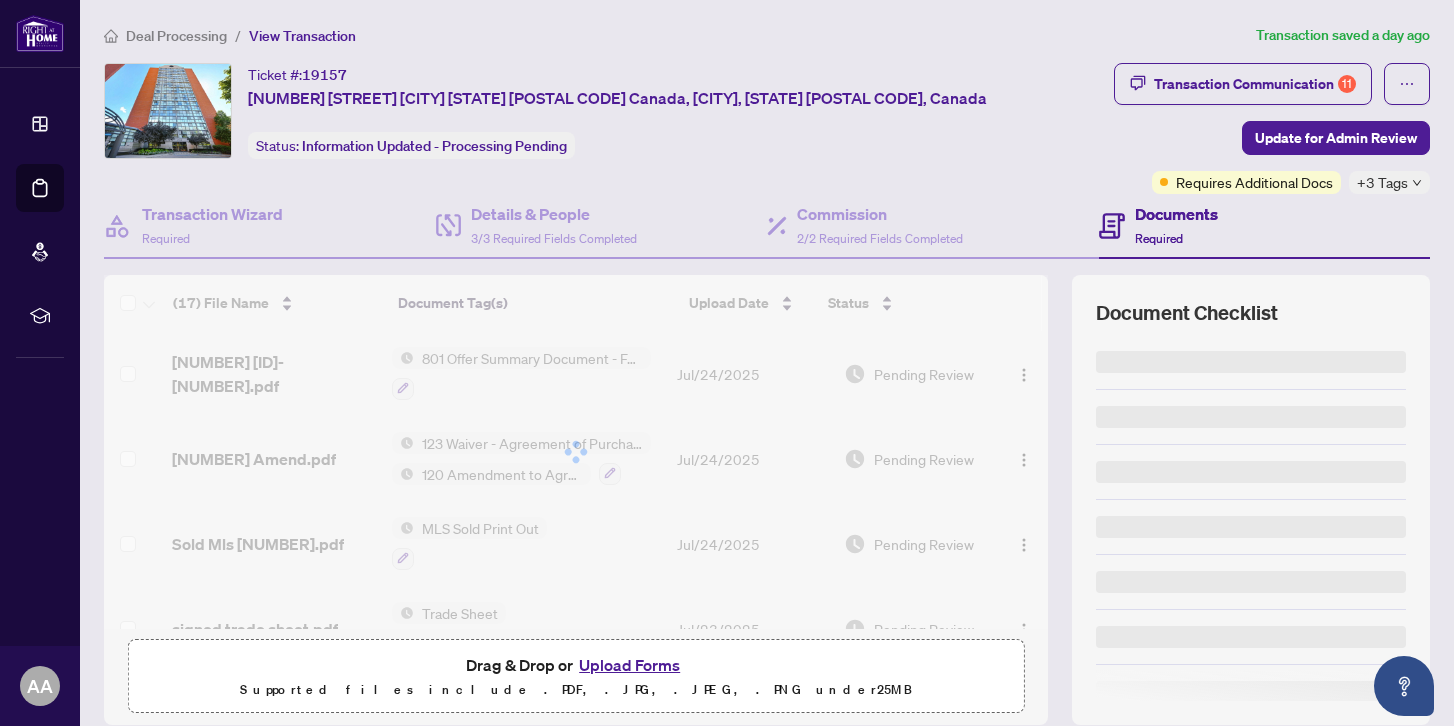 scroll, scrollTop: 0, scrollLeft: 0, axis: both 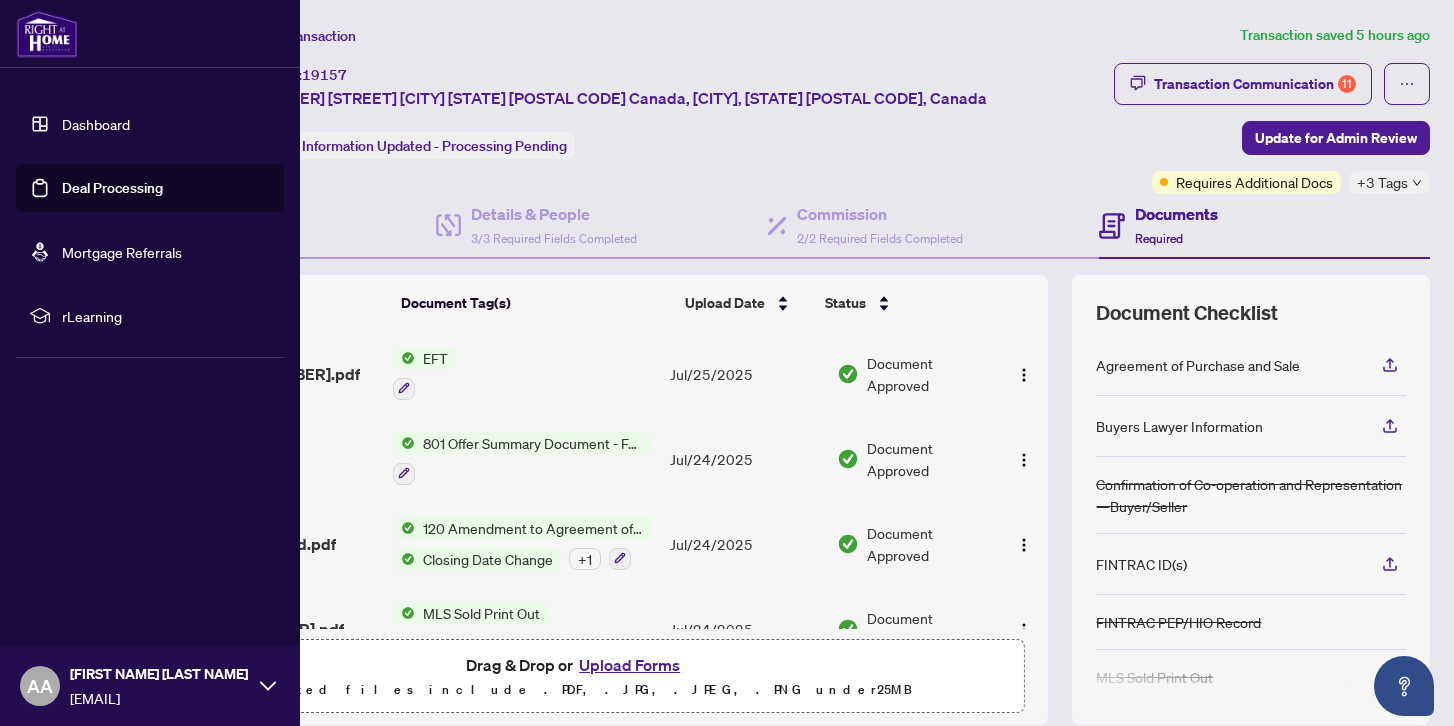 click on "Deal Processing" at bounding box center (112, 188) 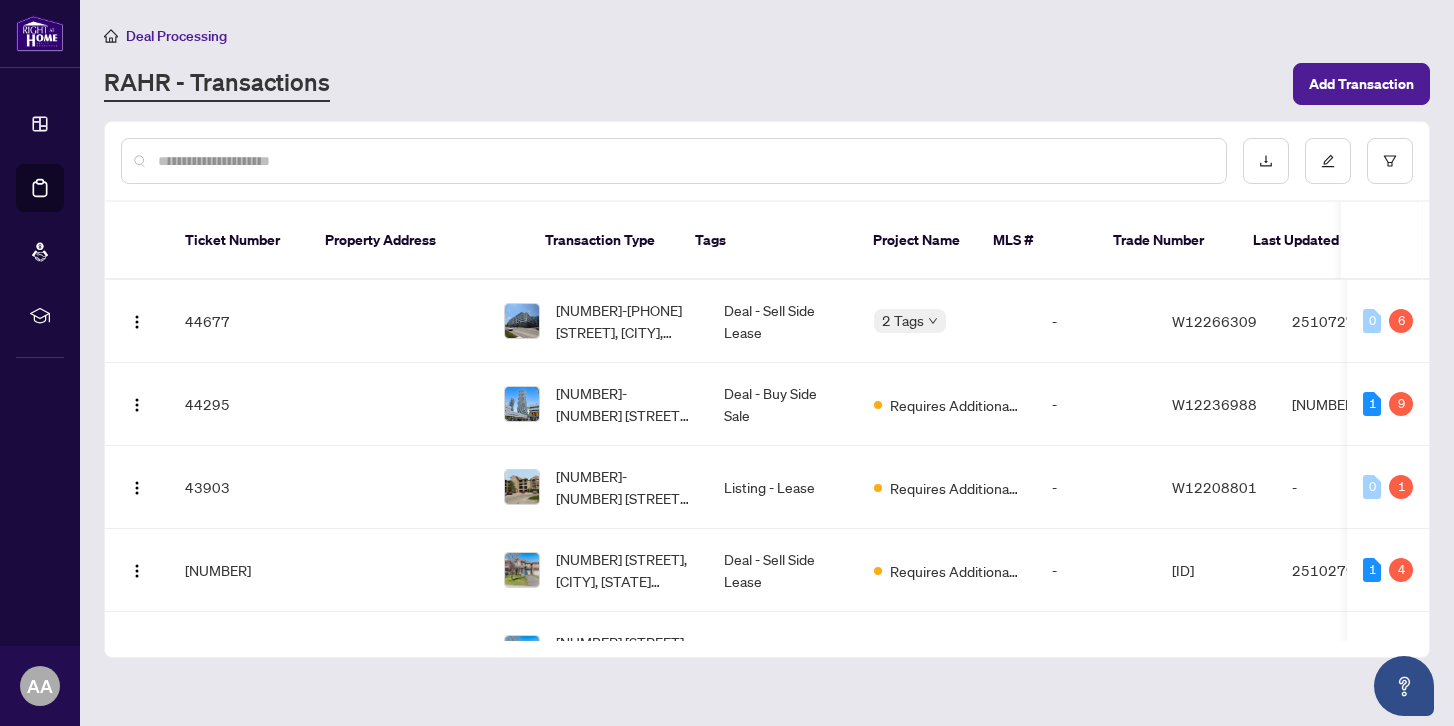 click at bounding box center (684, 161) 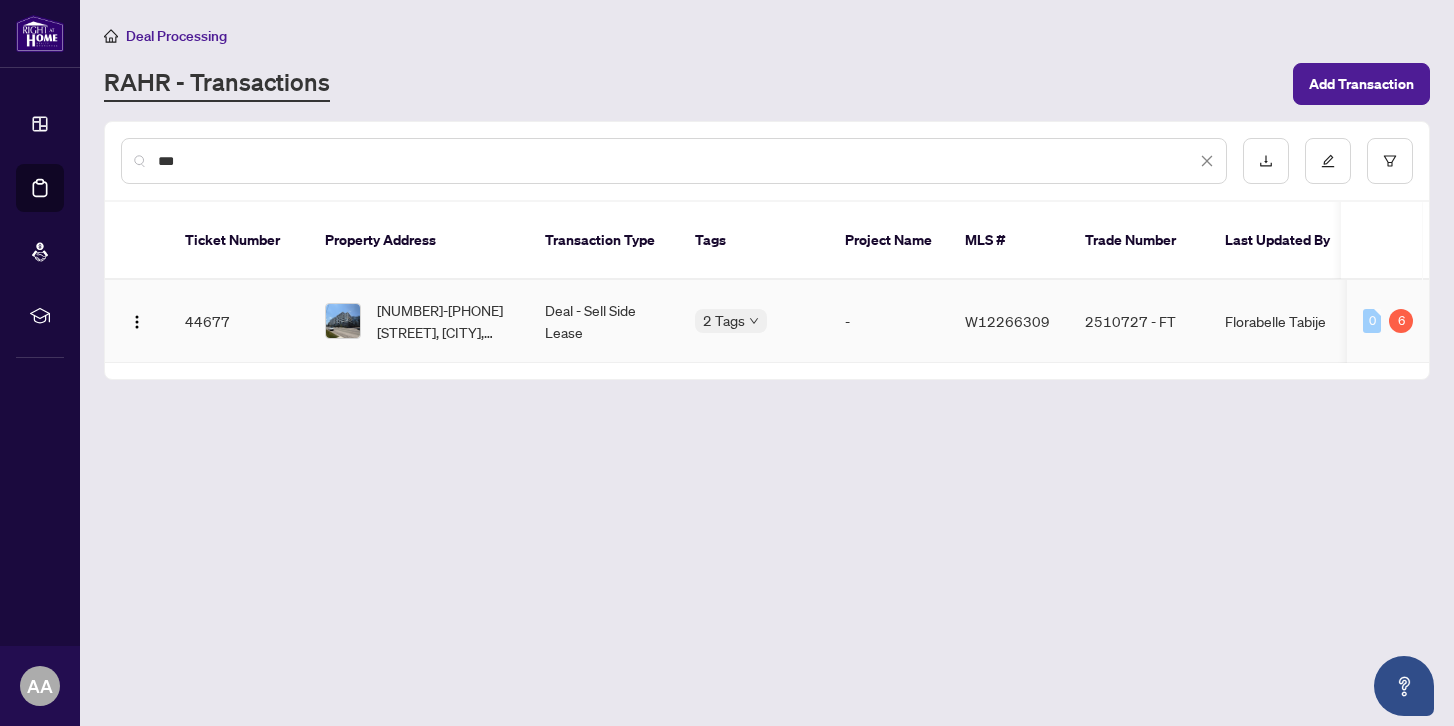 type on "***" 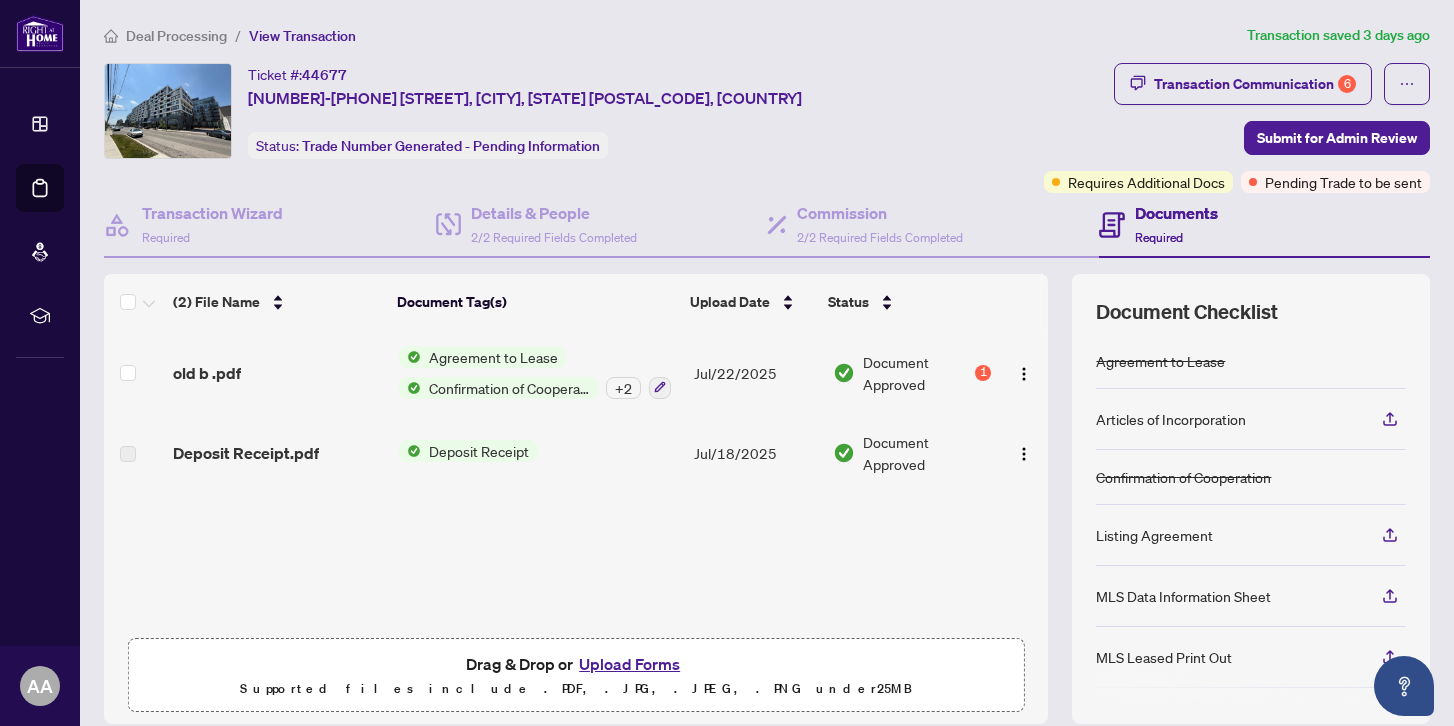 click on "Deposit Receipt" at bounding box center [479, 451] 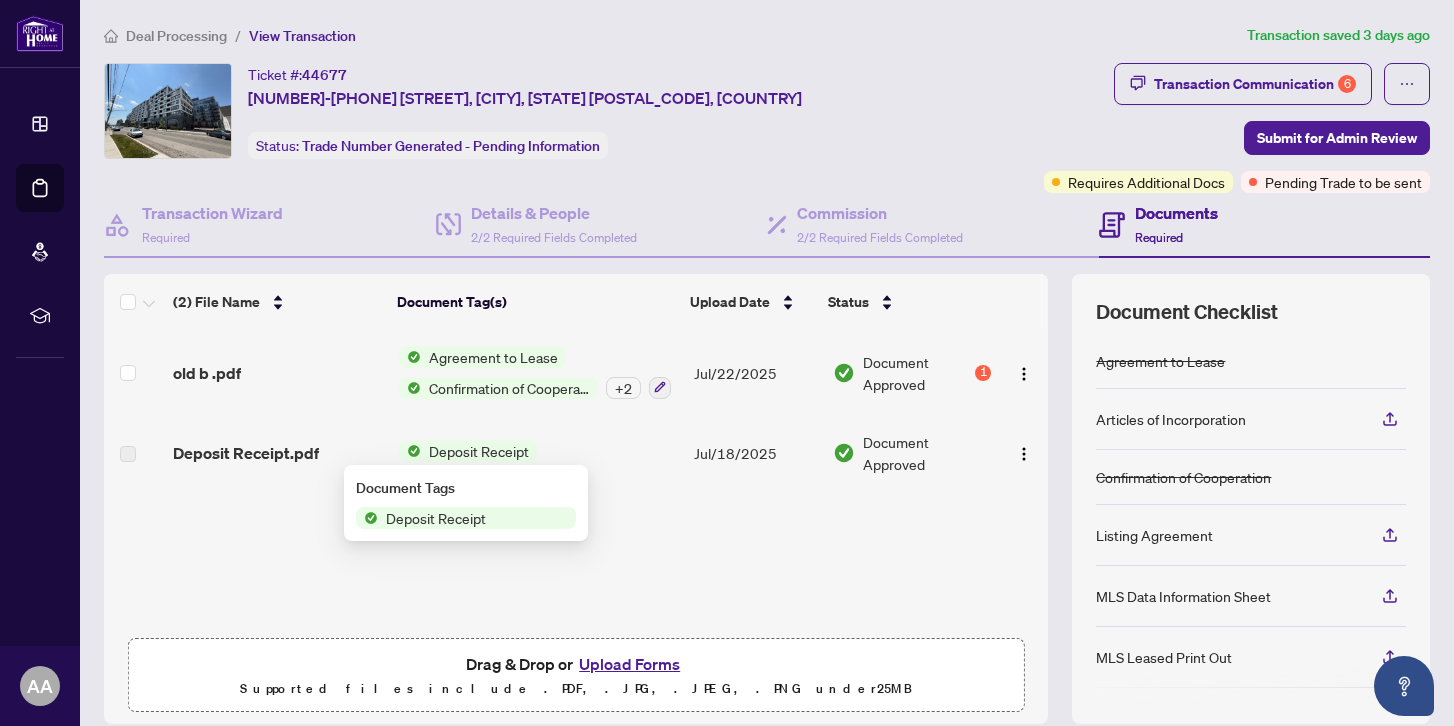 click on "Deposit Receipt" at bounding box center [436, 518] 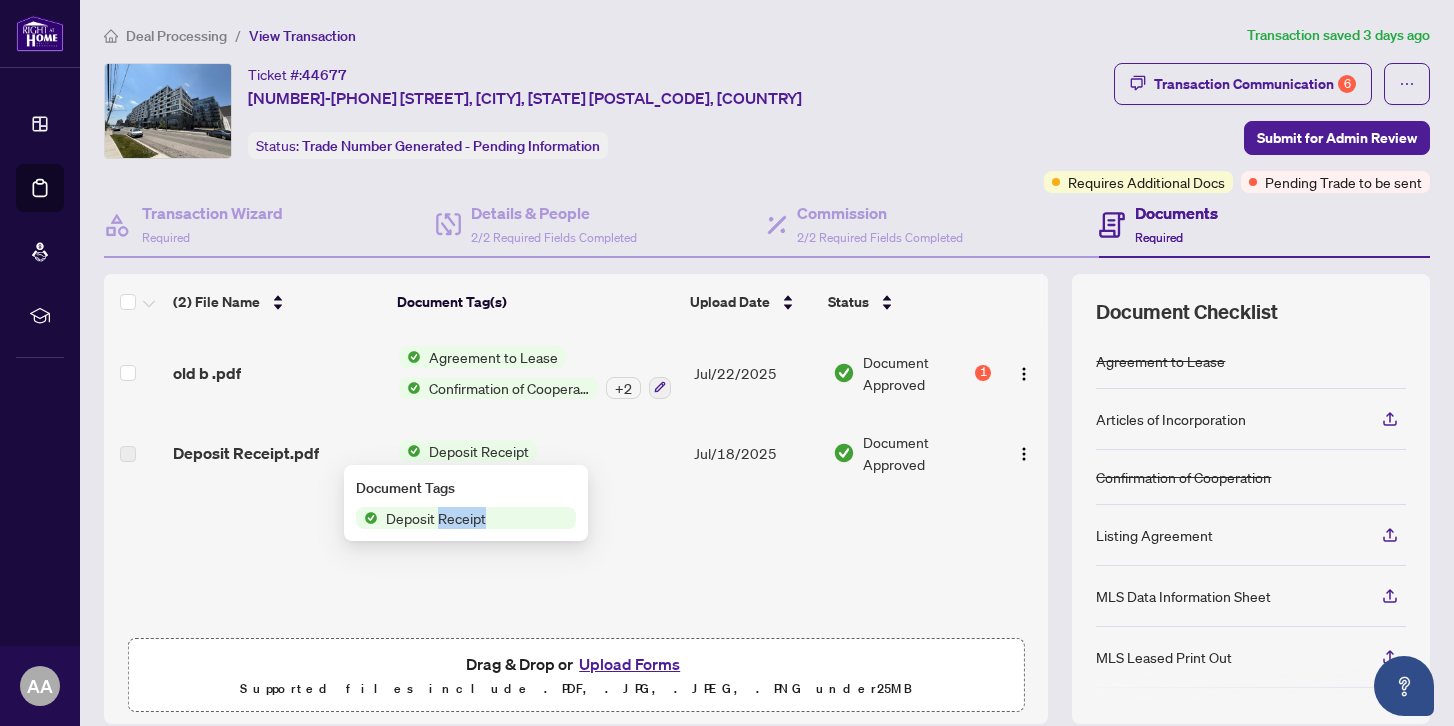 click on "Deposit Receipt" at bounding box center [436, 518] 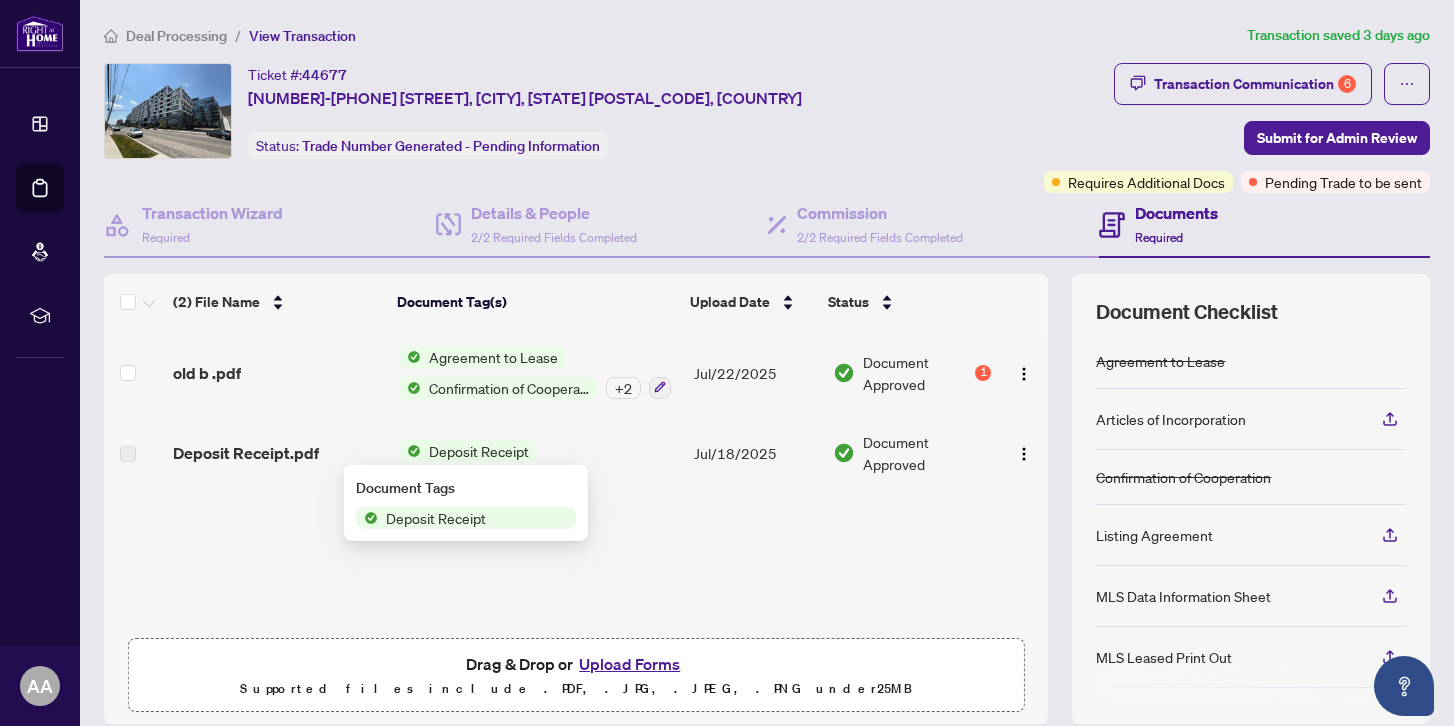 click on "Deposit Receipt" at bounding box center [436, 518] 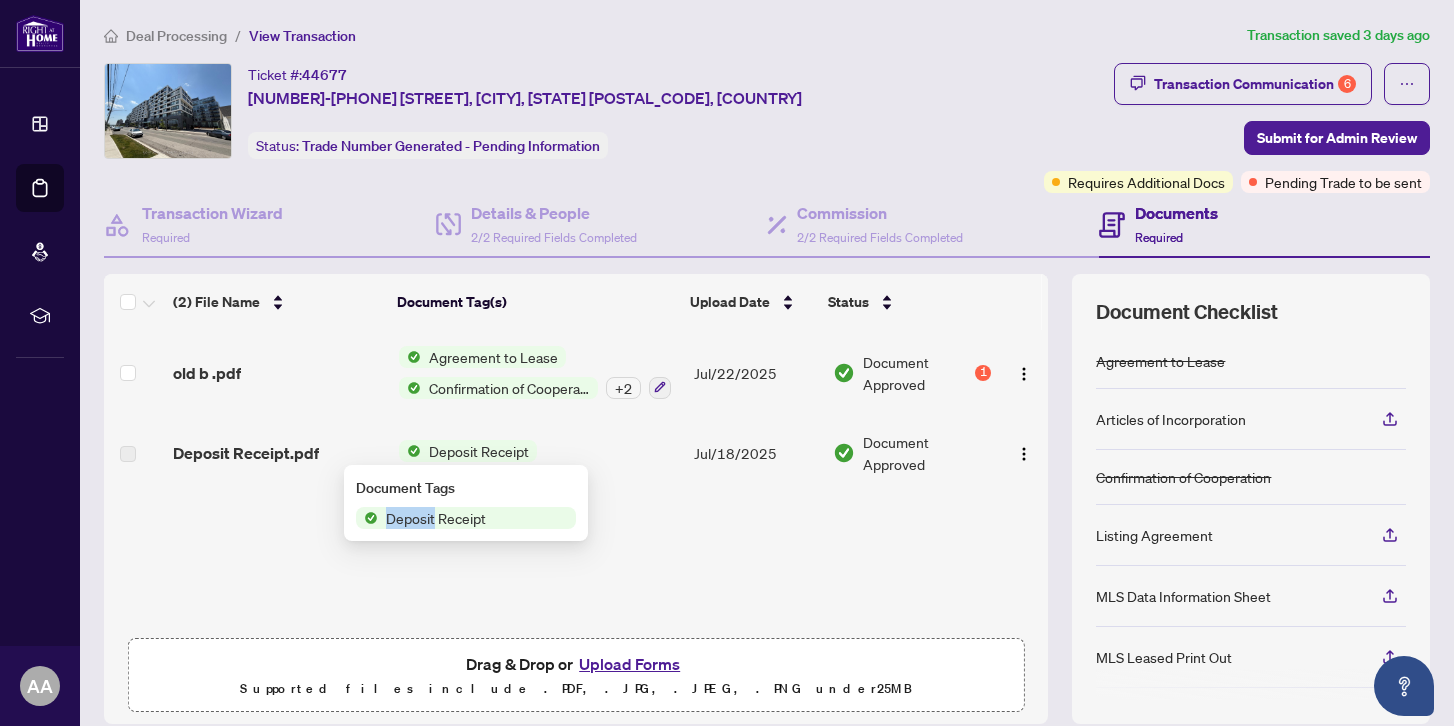 click on "Deposit Receipt" at bounding box center (436, 518) 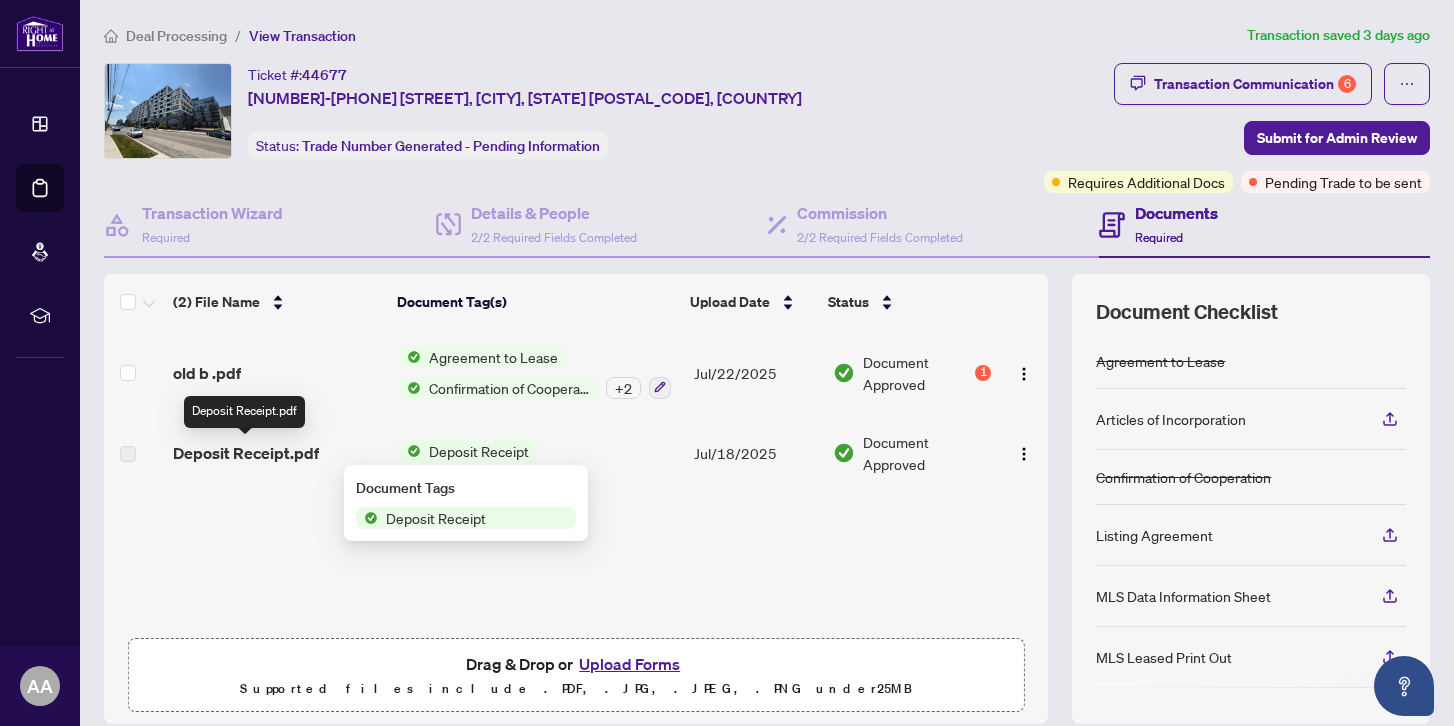 click on "Deposit Receipt.pdf" at bounding box center [246, 453] 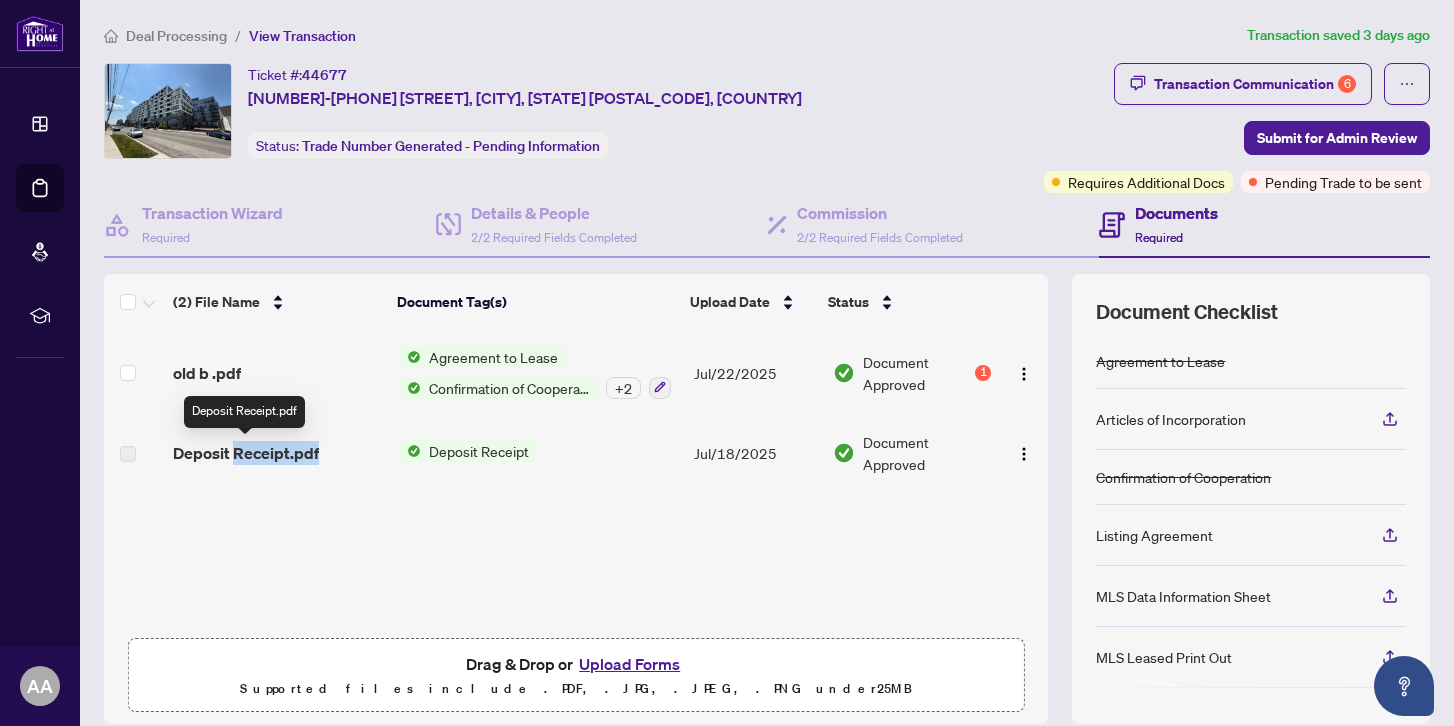 click on "Deposit Receipt.pdf" at bounding box center (246, 453) 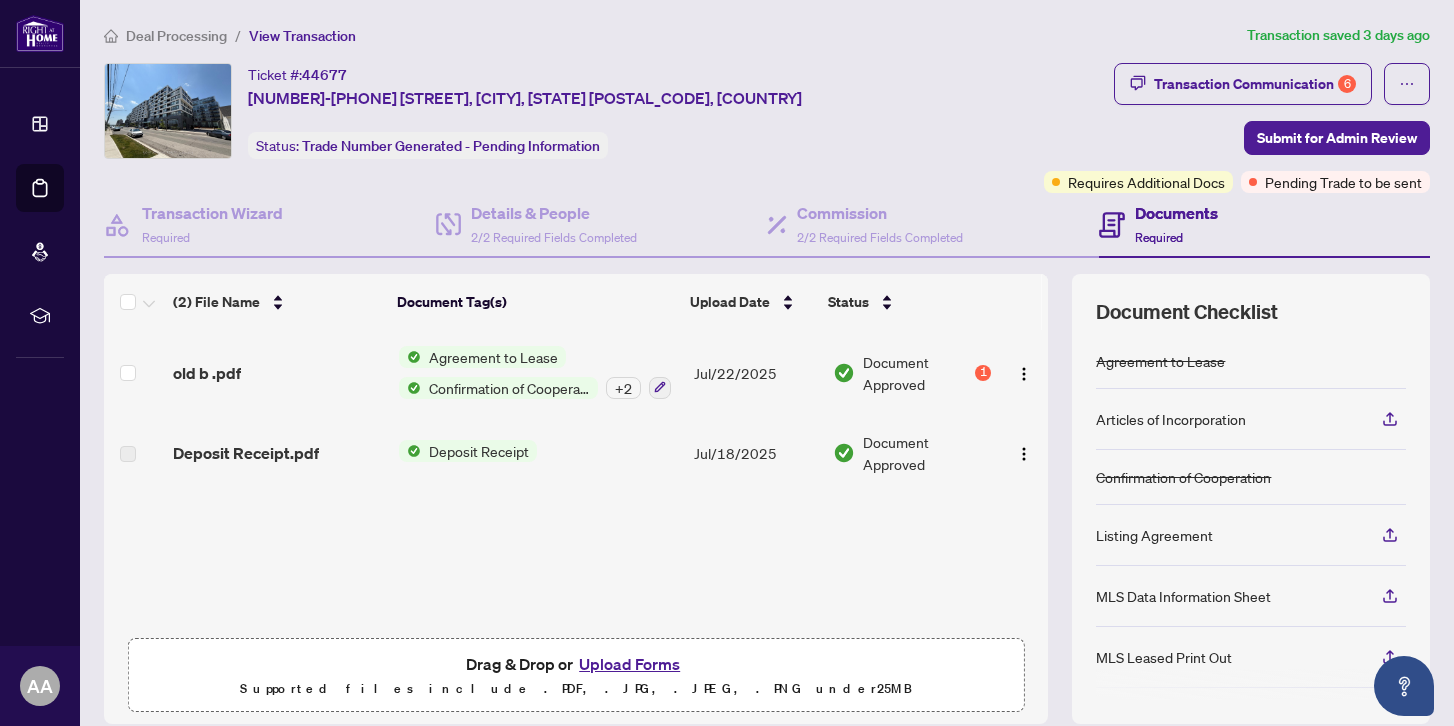click on "Jul/18/2025" at bounding box center [755, 453] 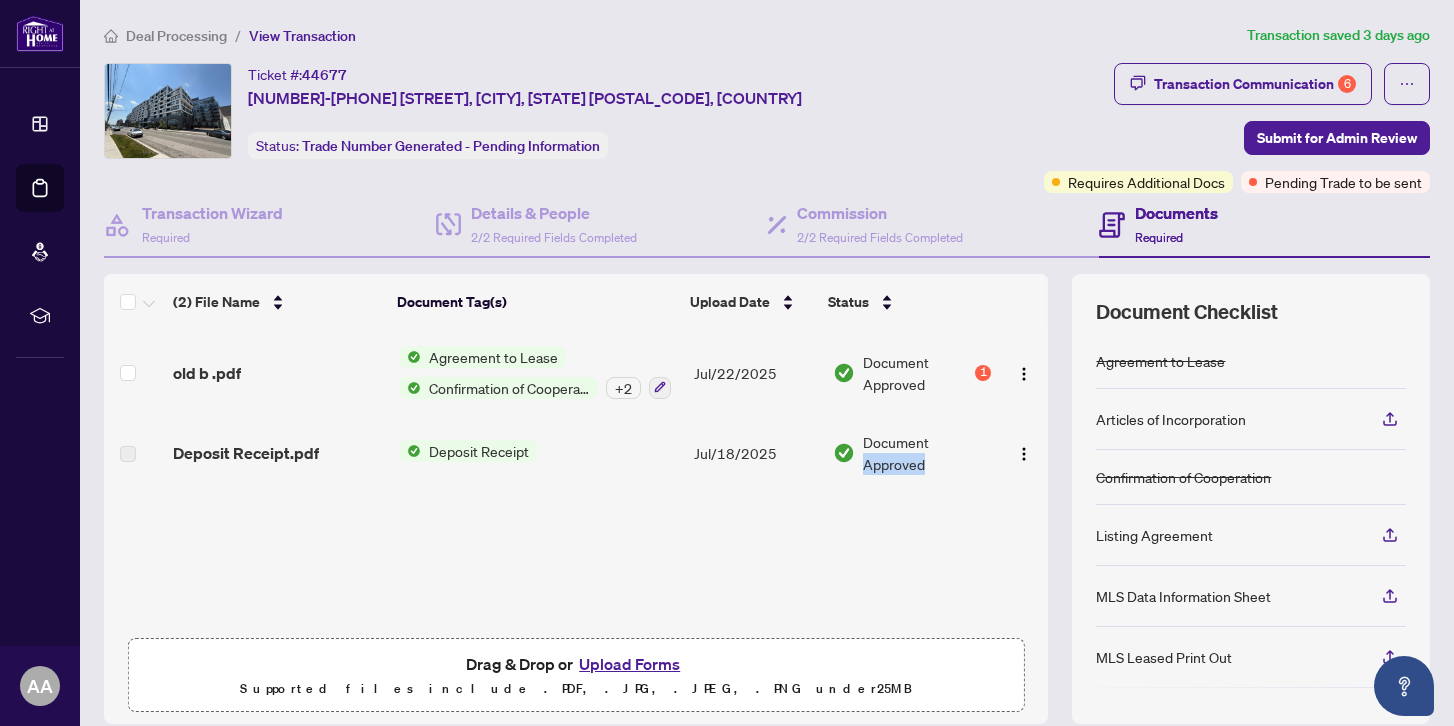 click on "Document Approved" at bounding box center (927, 453) 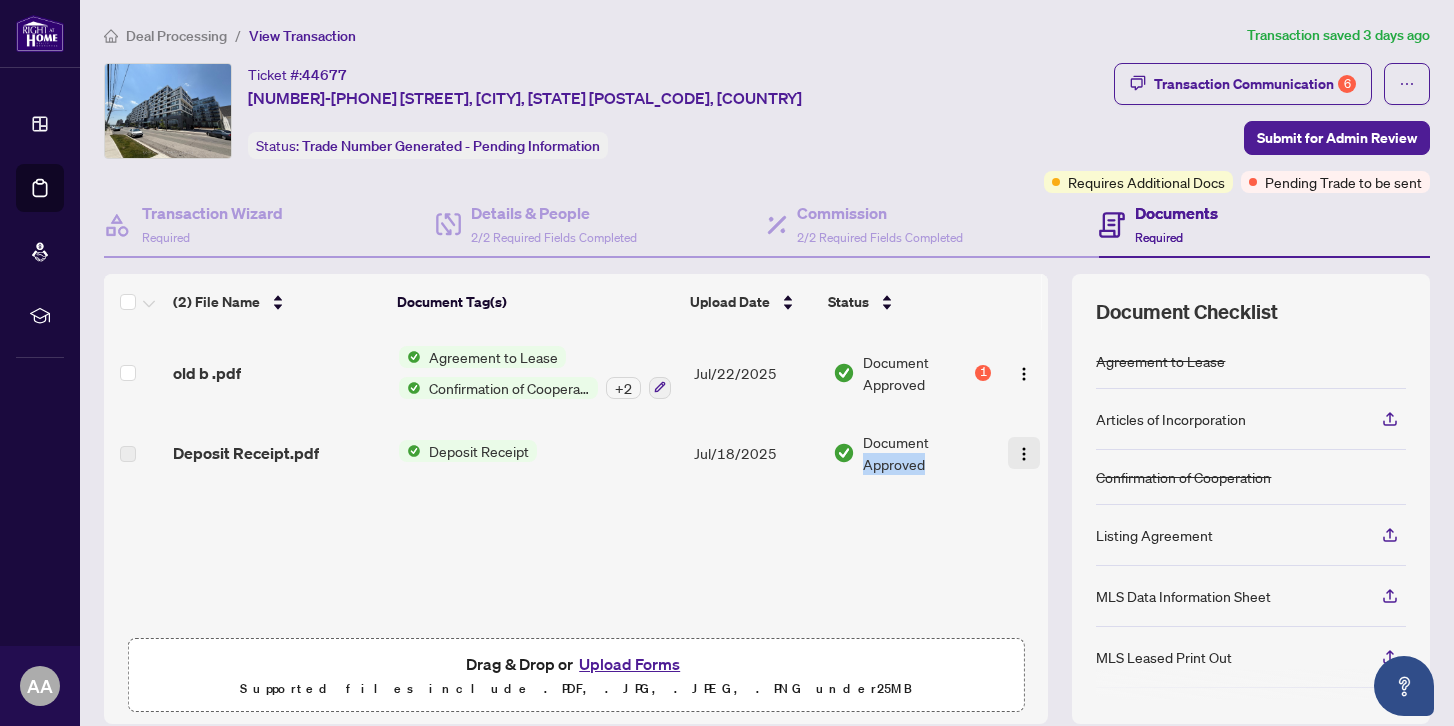 click at bounding box center (1024, 454) 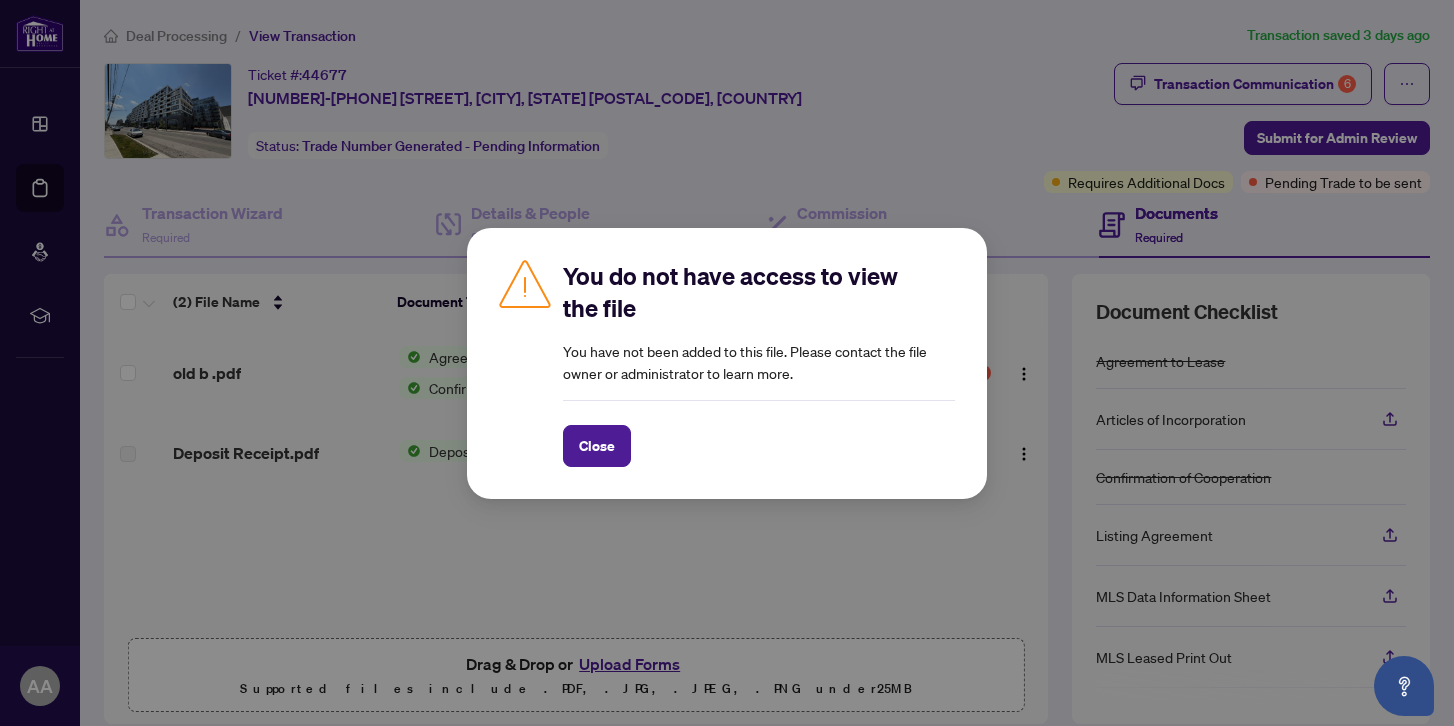 click on "You do not have access to view the file You have not been added to this file. Please contact the file owner or administrator to learn more. Close Cancel OK" at bounding box center (727, 363) 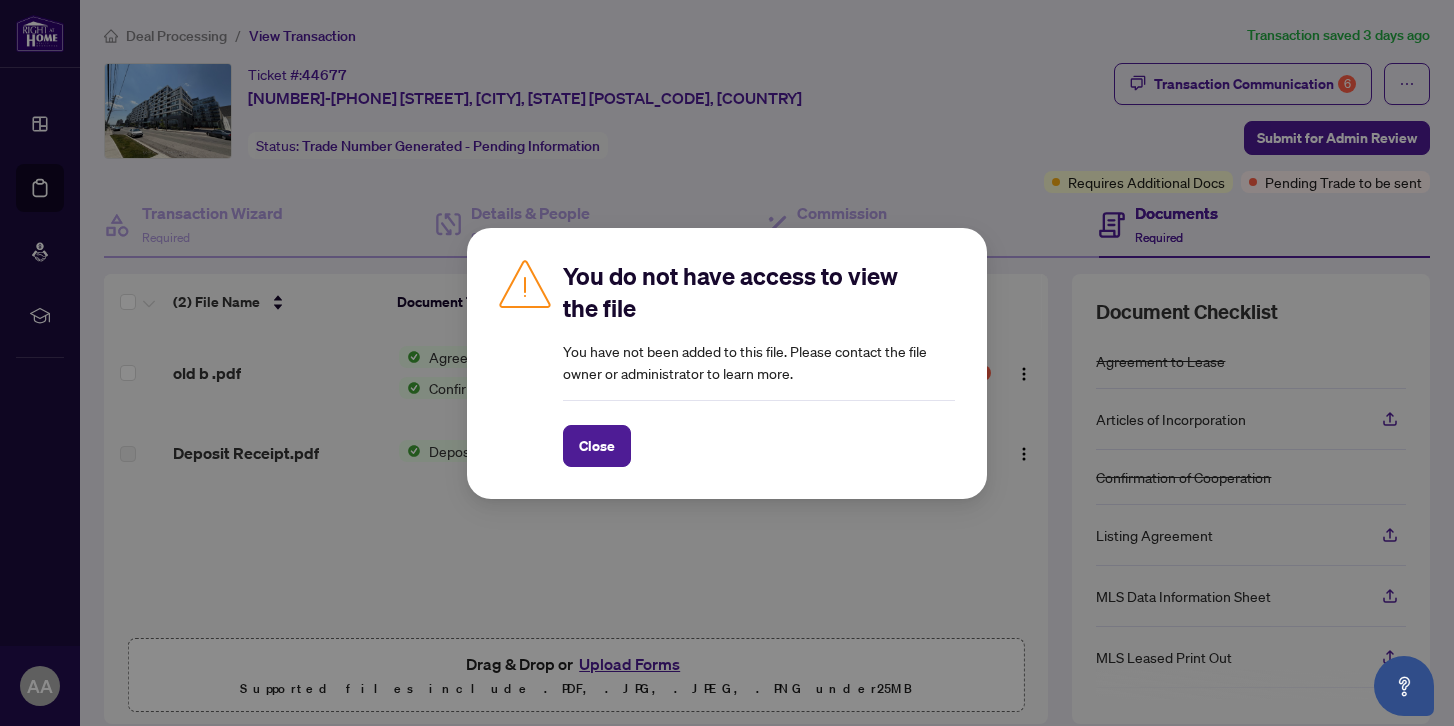 click on "You do not have access to view the file You have not been added to this file. Please contact the file owner or administrator to learn more. Close Cancel OK" at bounding box center (727, 363) 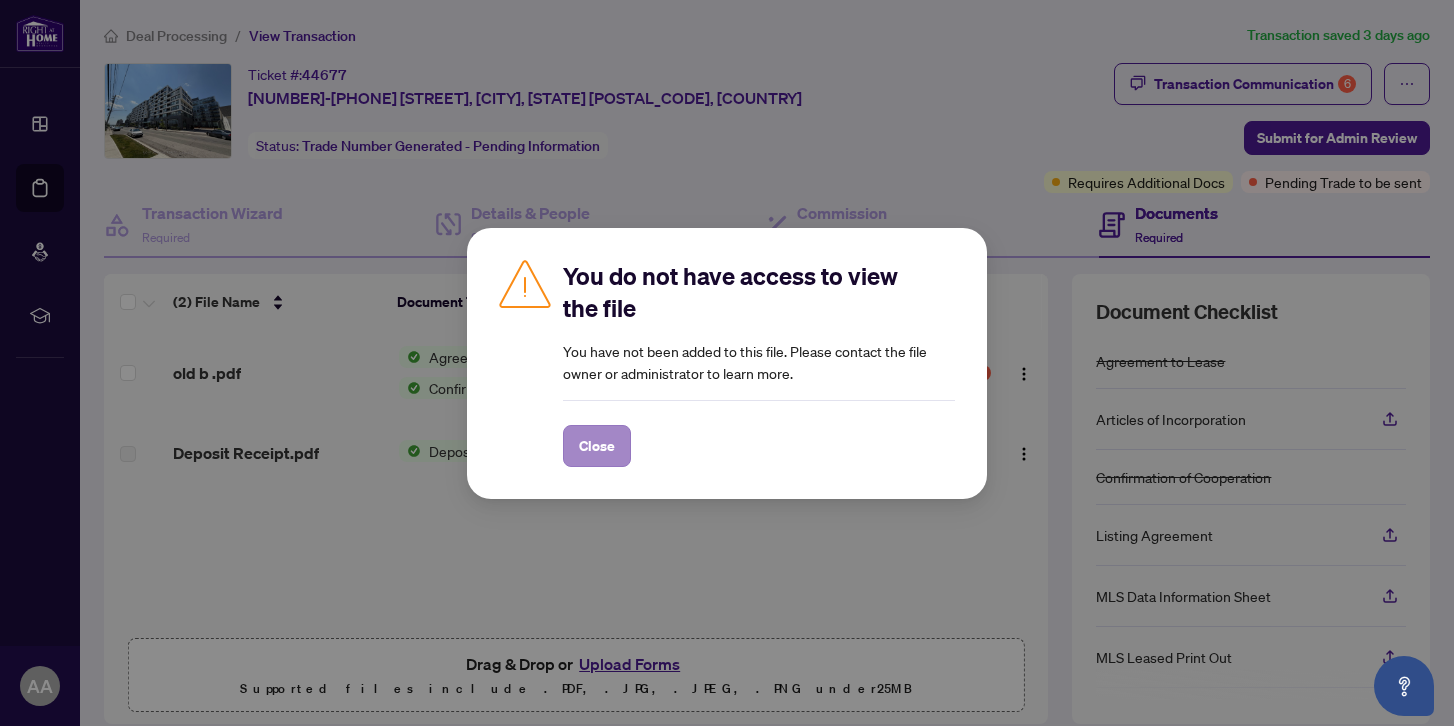 click on "Close" at bounding box center (597, 446) 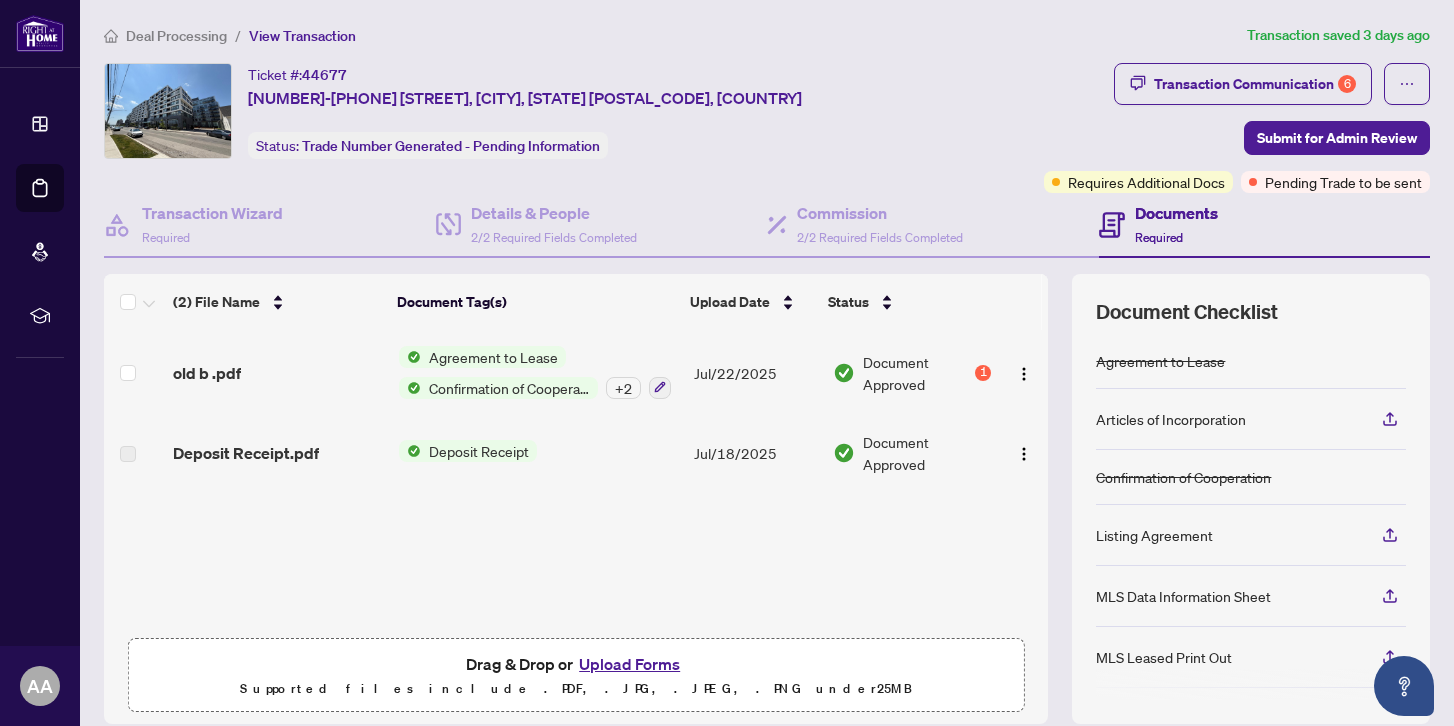 click on "Deposit Receipt" at bounding box center [479, 451] 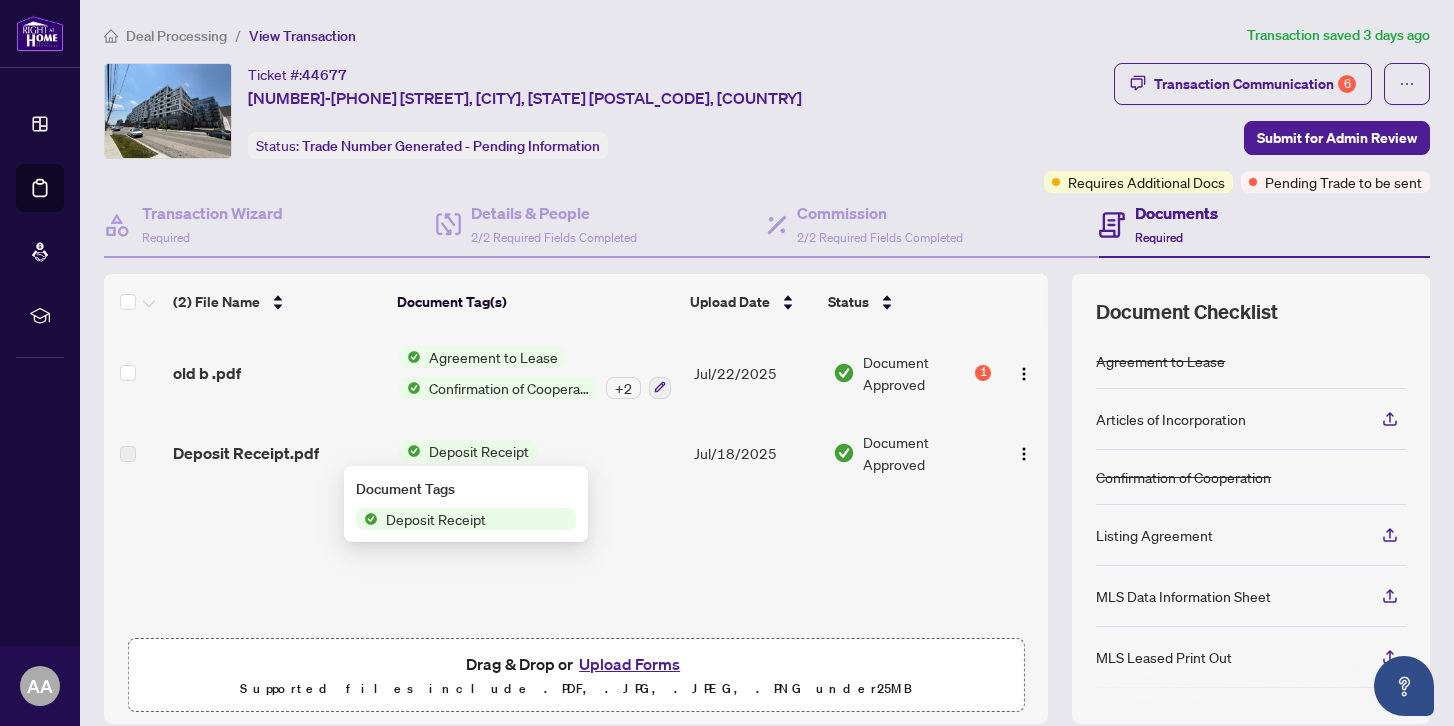 scroll, scrollTop: 0, scrollLeft: 0, axis: both 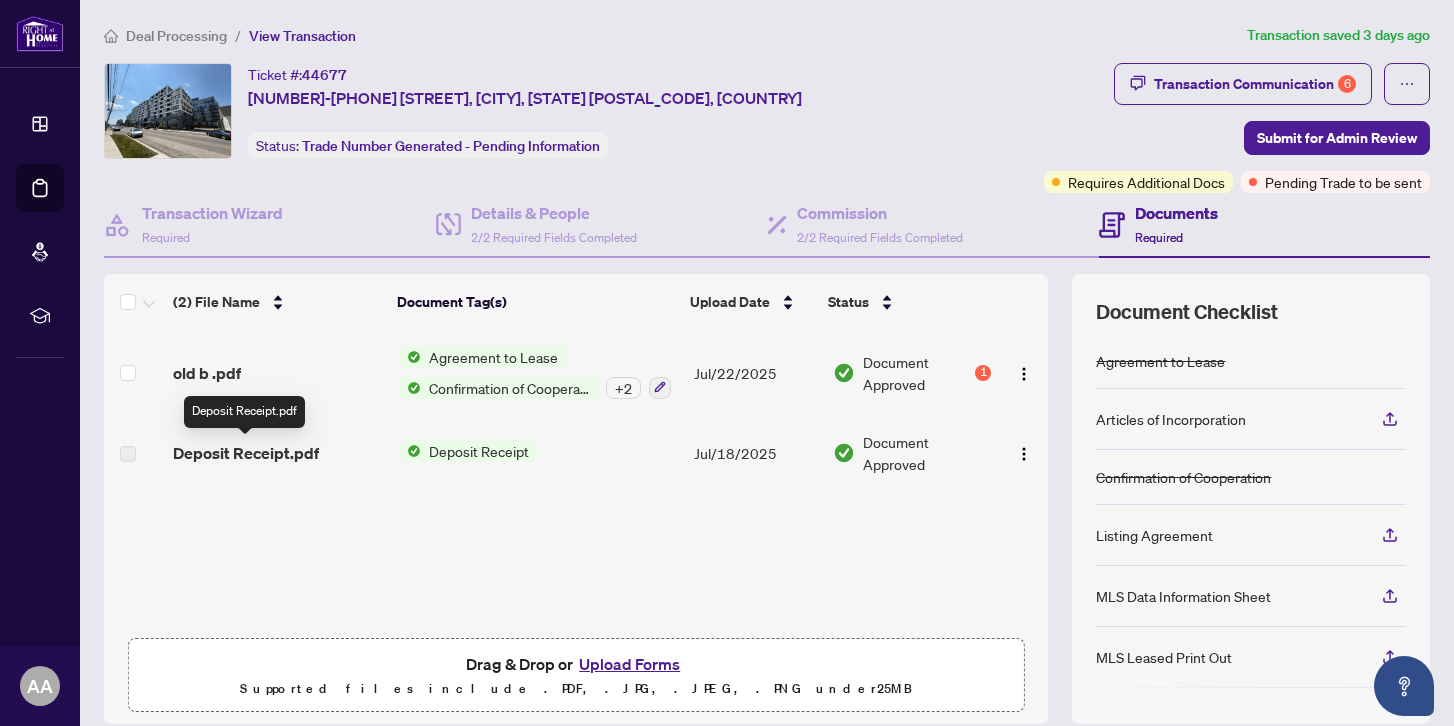 click on "Deposit Receipt.pdf" at bounding box center (246, 453) 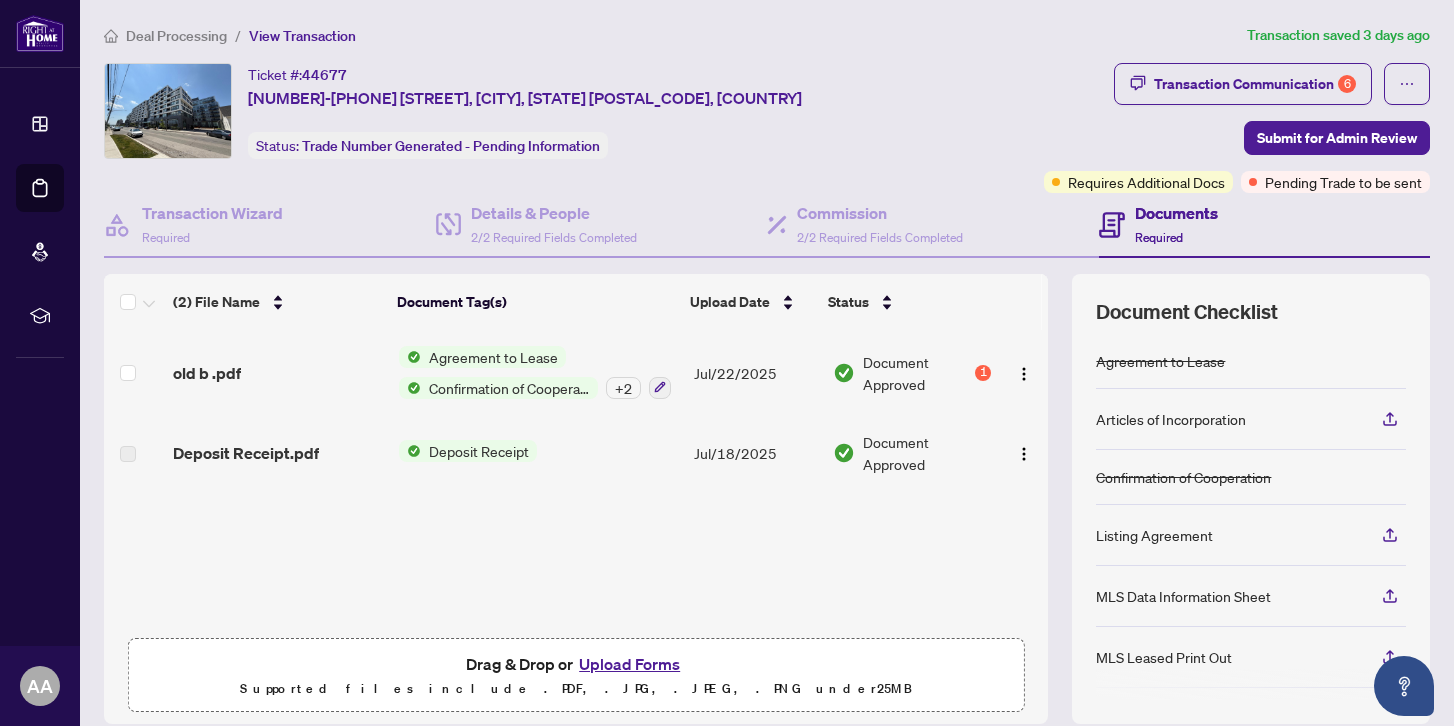 click on "Deposit Receipt" at bounding box center (479, 451) 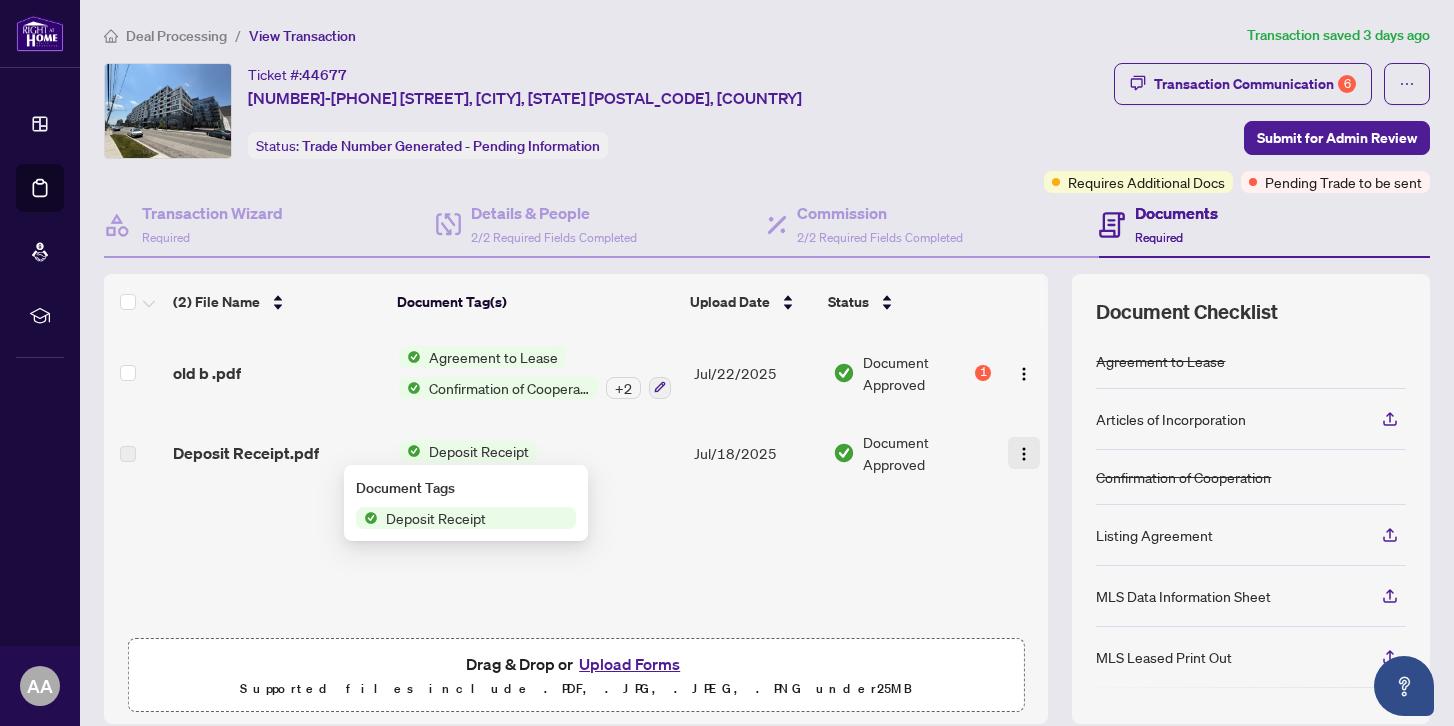 click at bounding box center (1024, 454) 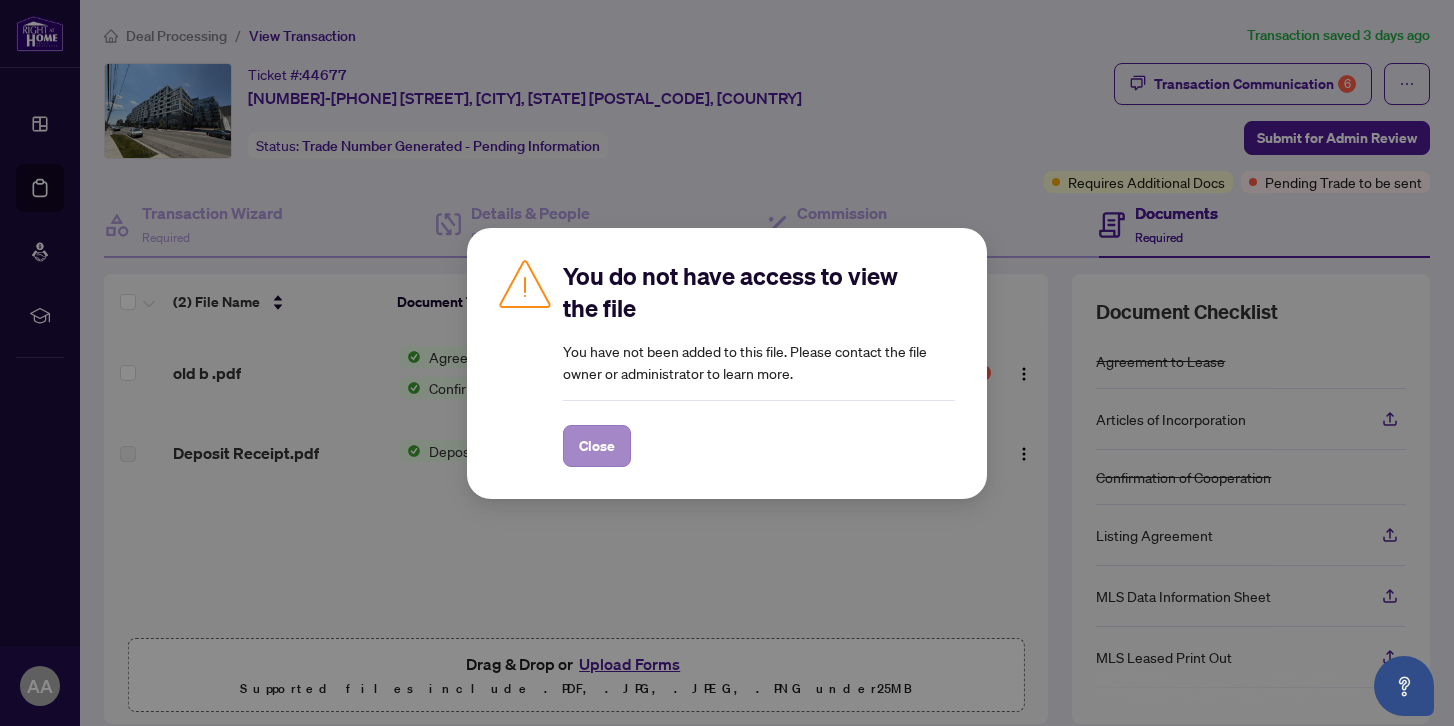 click on "Close" at bounding box center (597, 446) 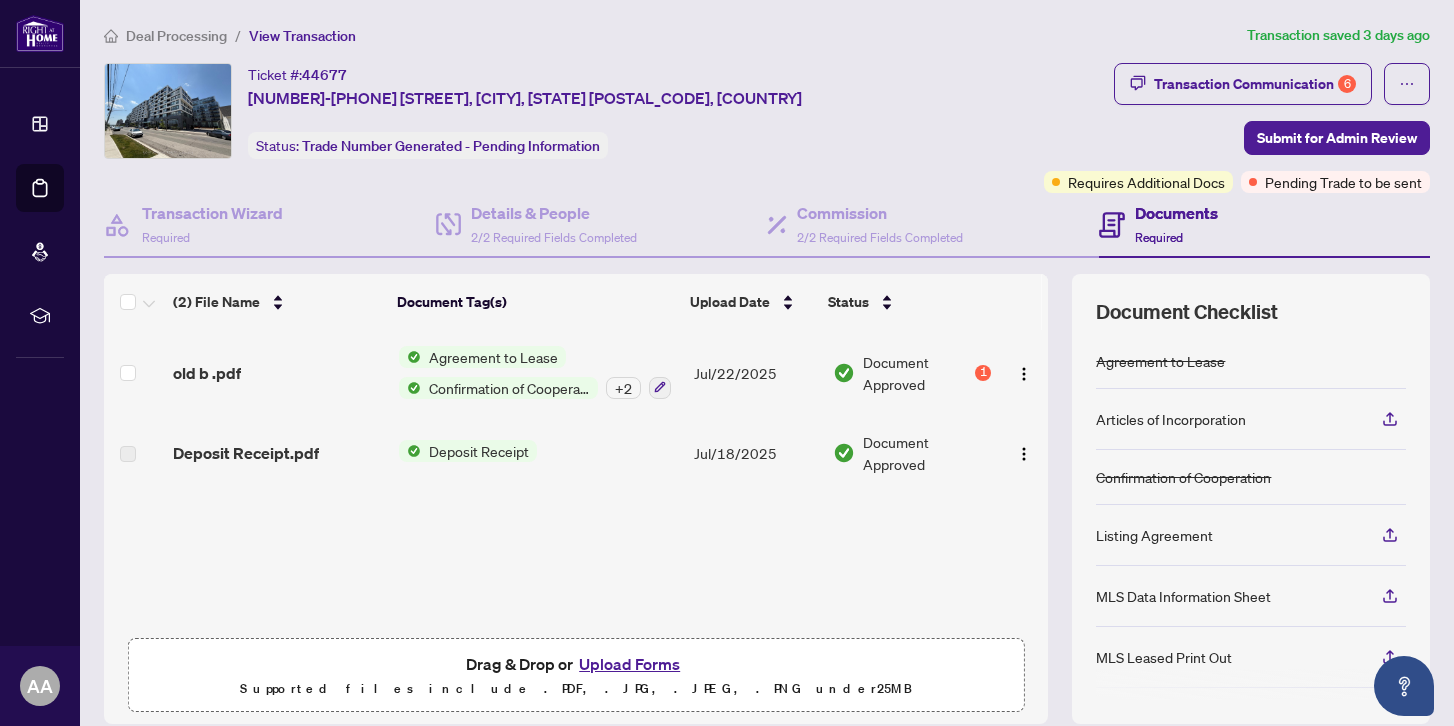 click on "Agreement to Lease Confirmation of Cooperation + 2" at bounding box center [538, 372] 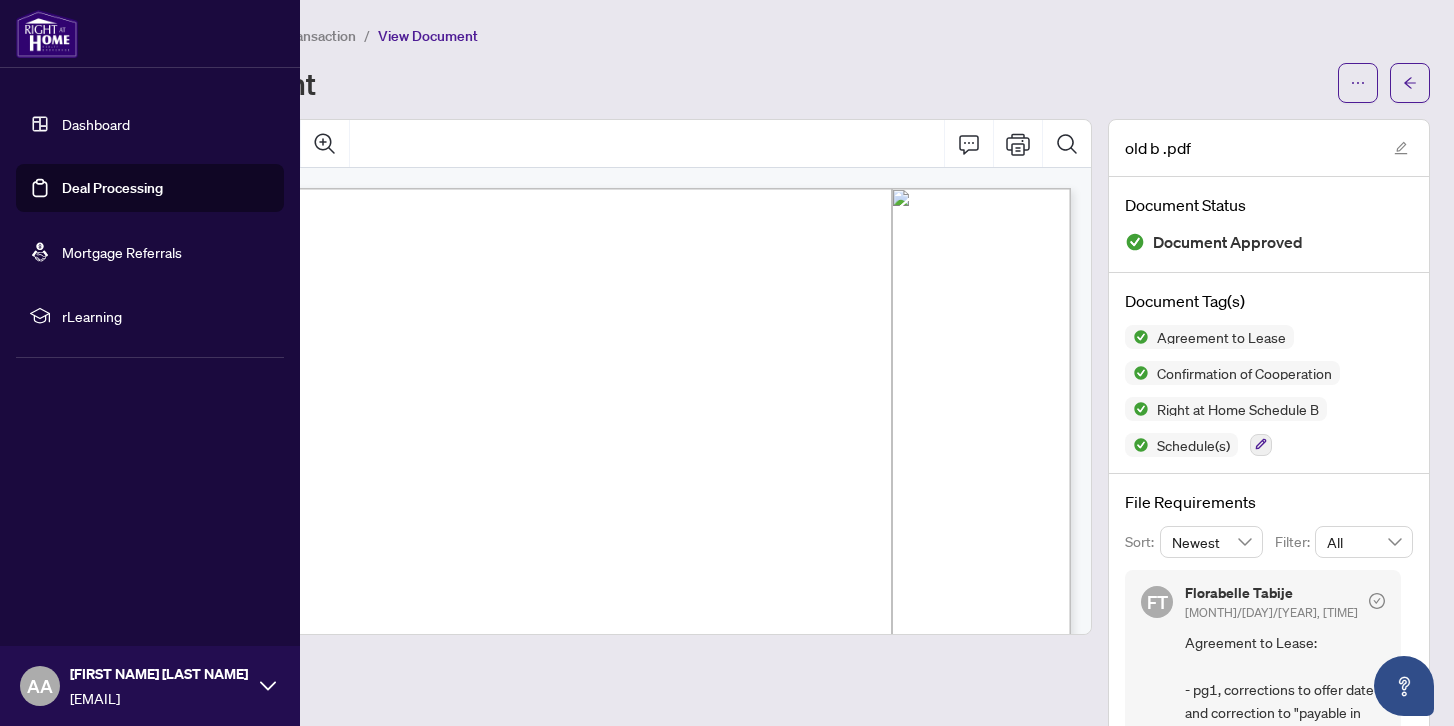 click on "Deal Processing" at bounding box center (112, 188) 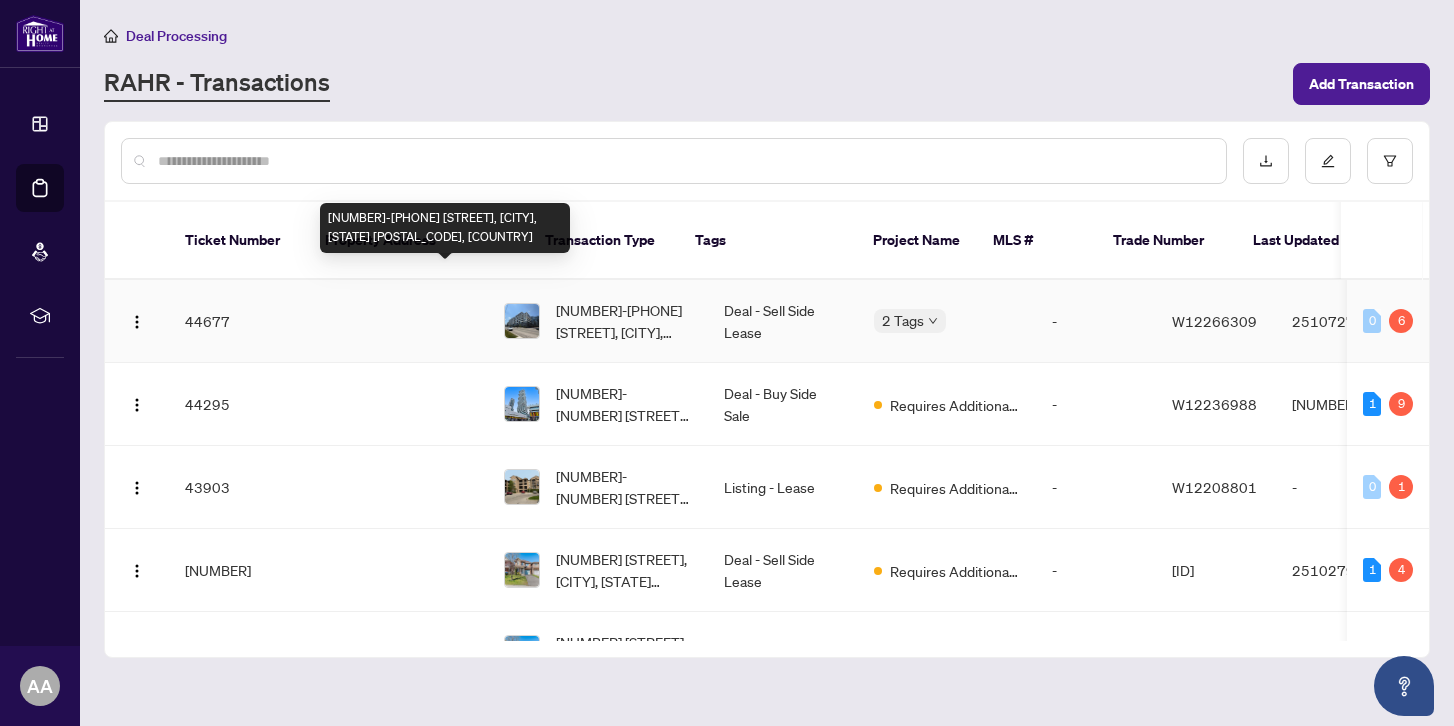 click on "[NUMBER]-[PHONE] [STREET], [CITY], [STATE] [POSTAL_CODE], [COUNTRY]" at bounding box center (624, 321) 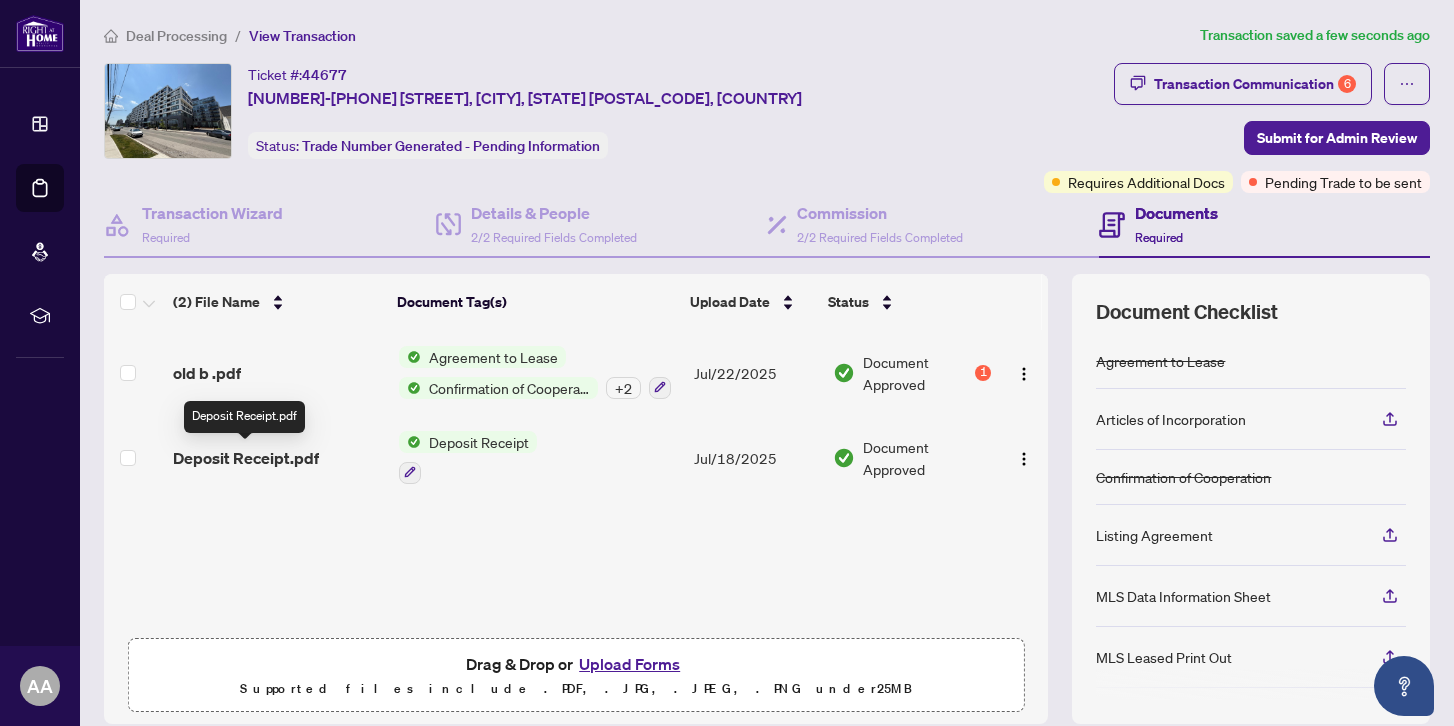 click on "Deposit Receipt.pdf" at bounding box center (246, 458) 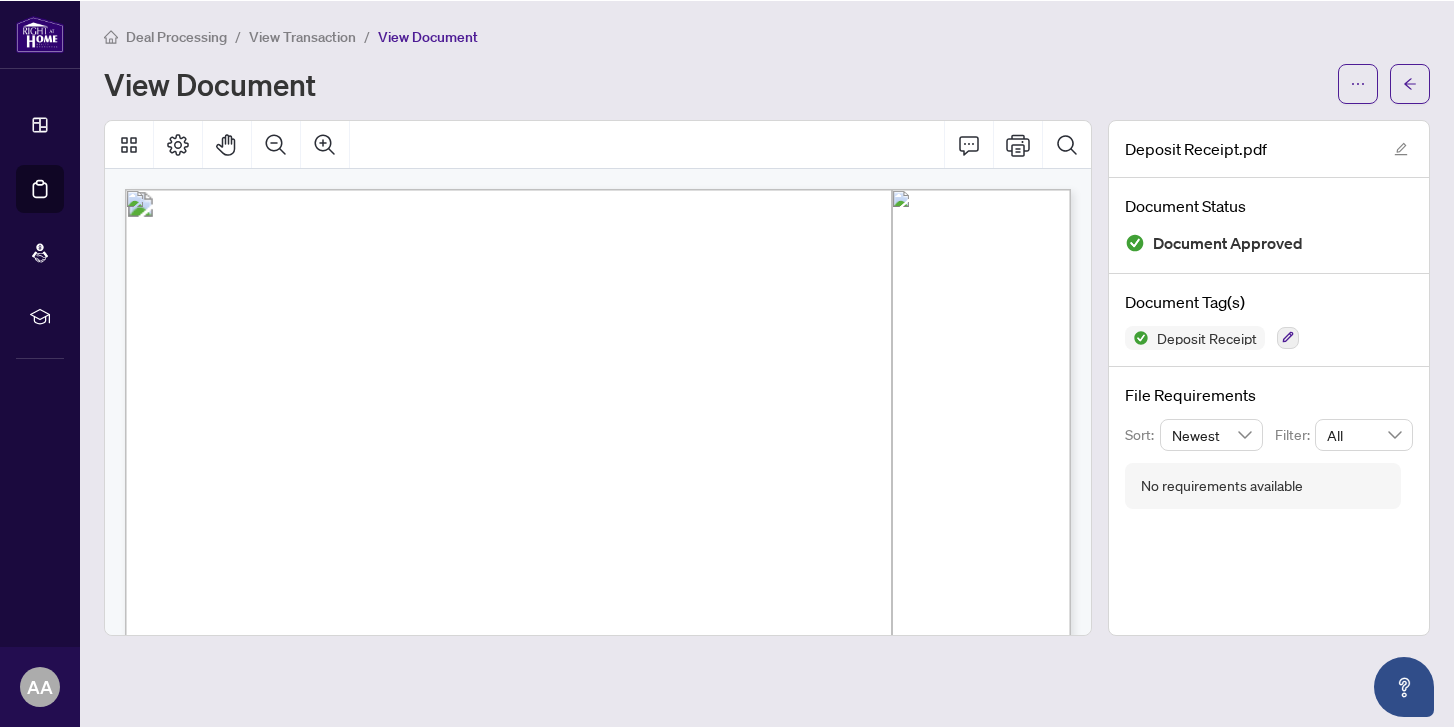 scroll, scrollTop: 0, scrollLeft: 0, axis: both 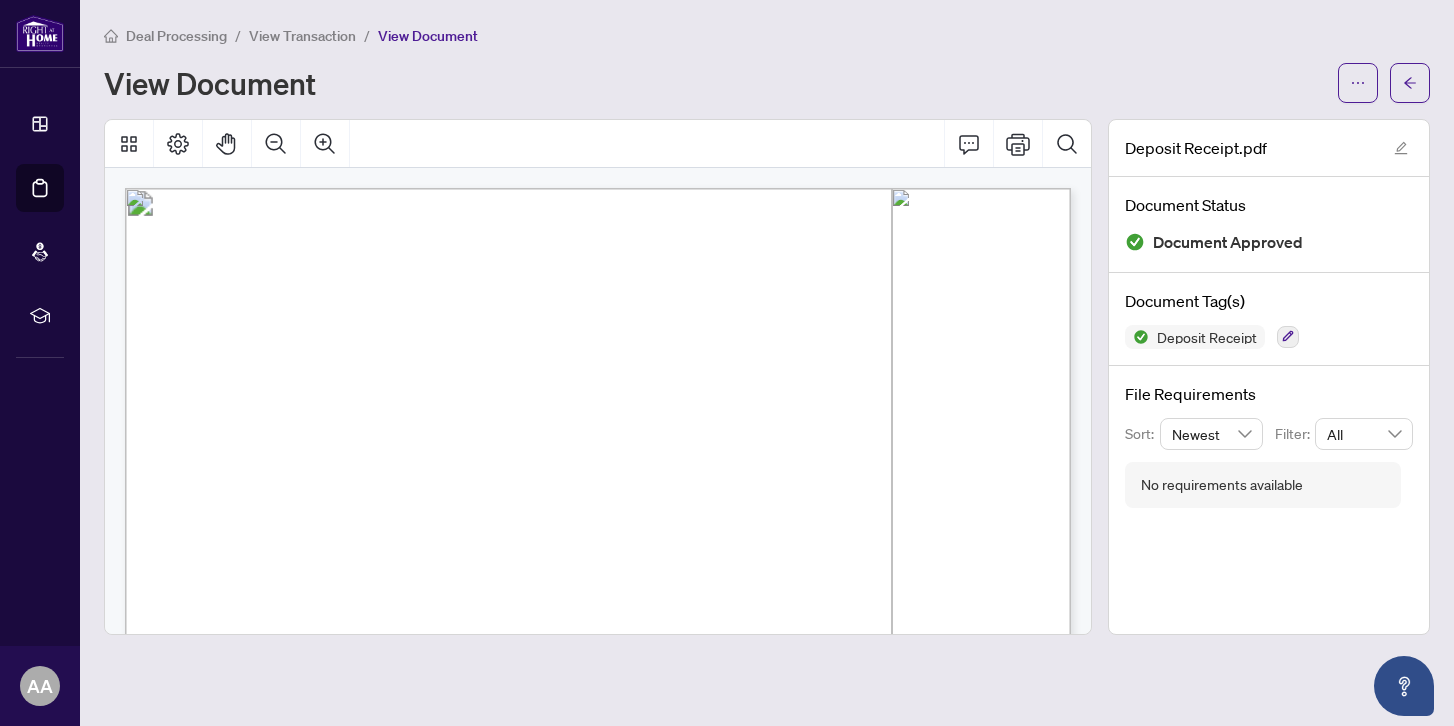 click on "View Document" at bounding box center [715, 83] 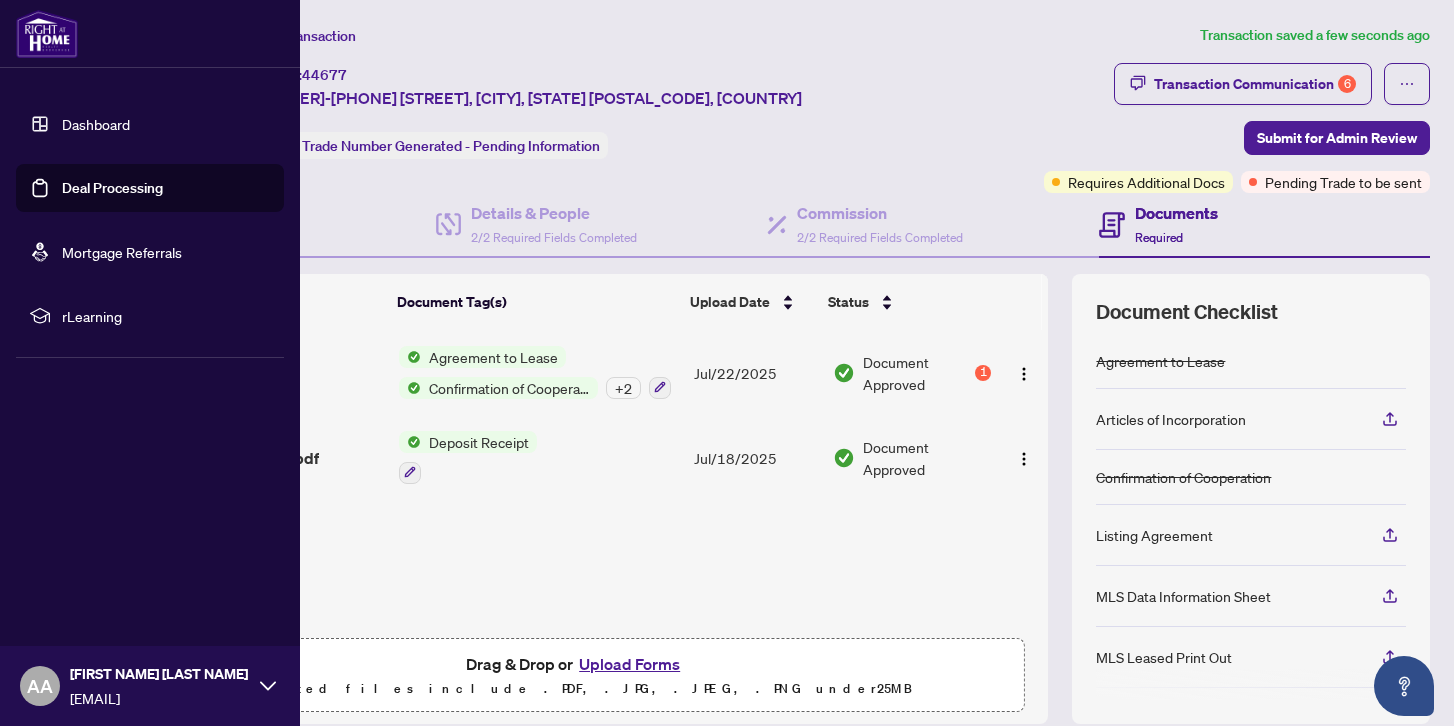 click on "Deal Processing" at bounding box center [112, 188] 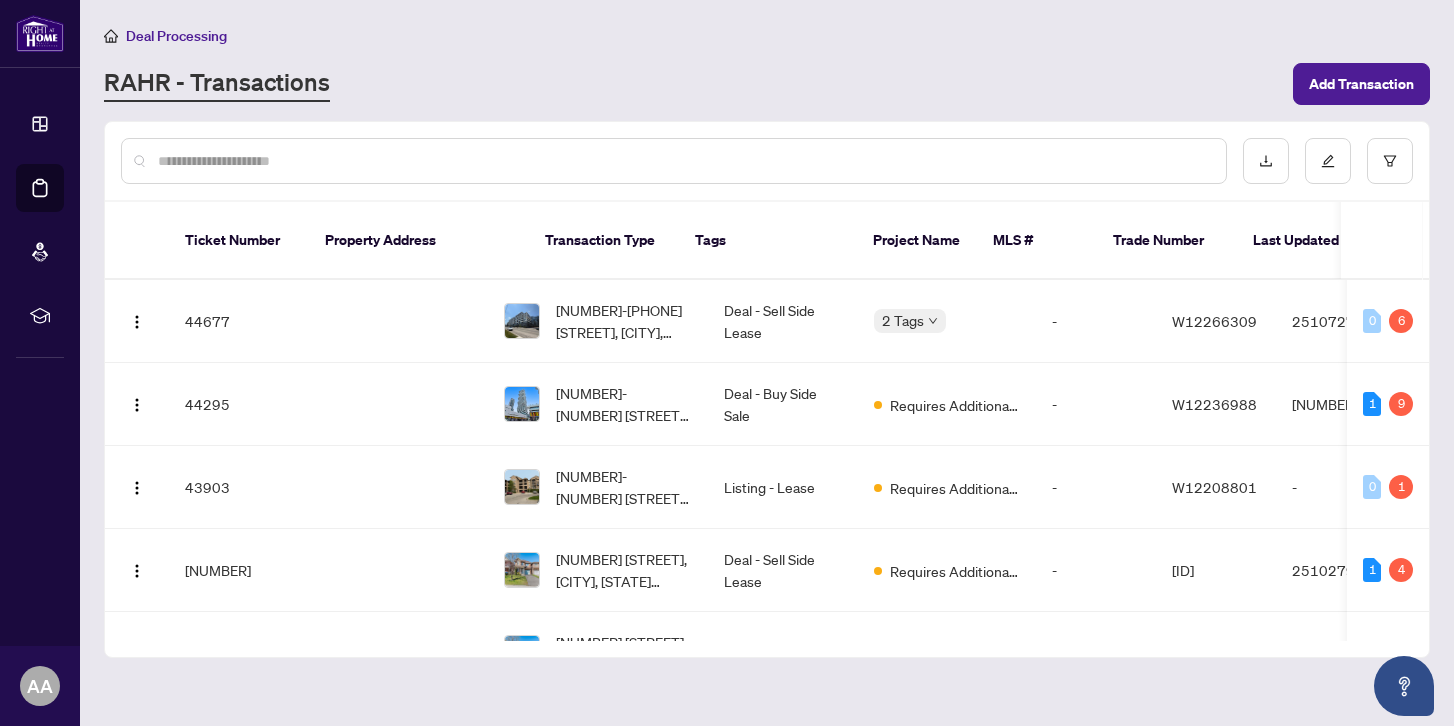 click at bounding box center (684, 161) 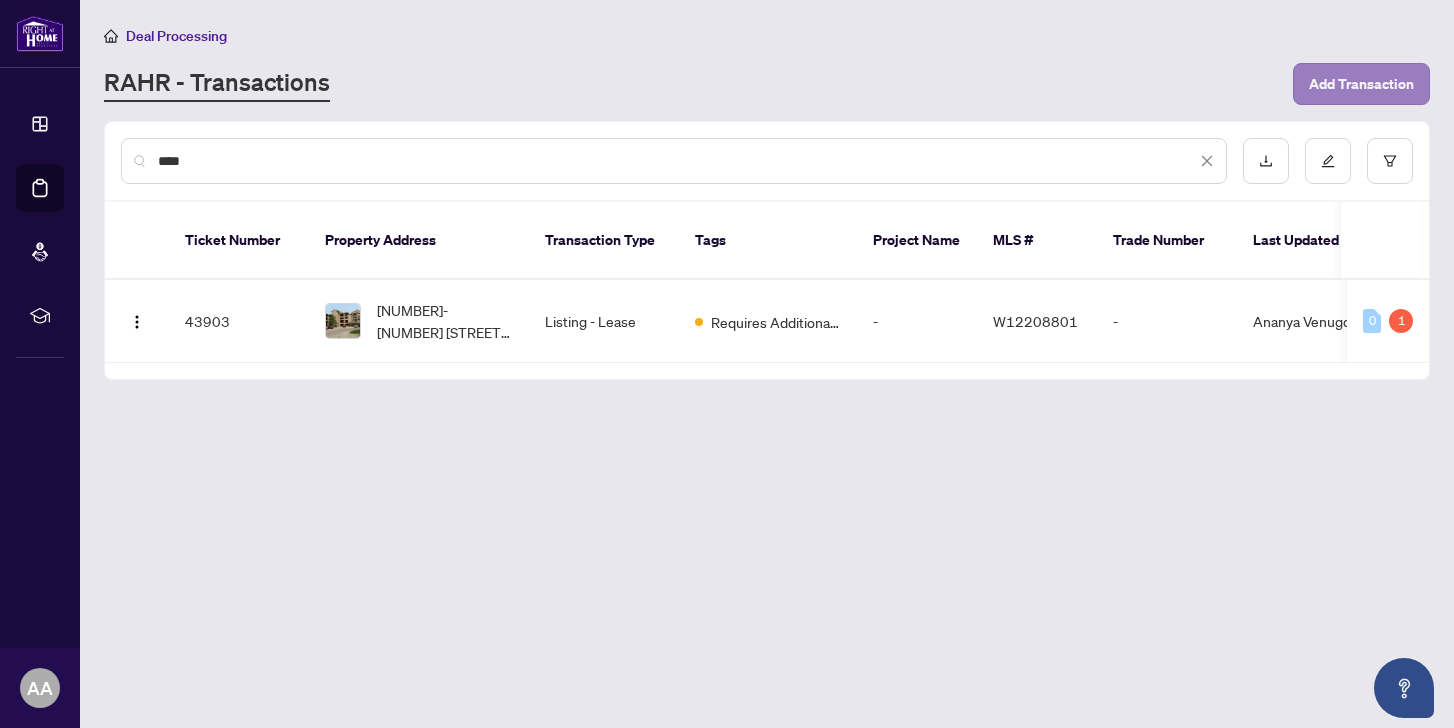 type on "****" 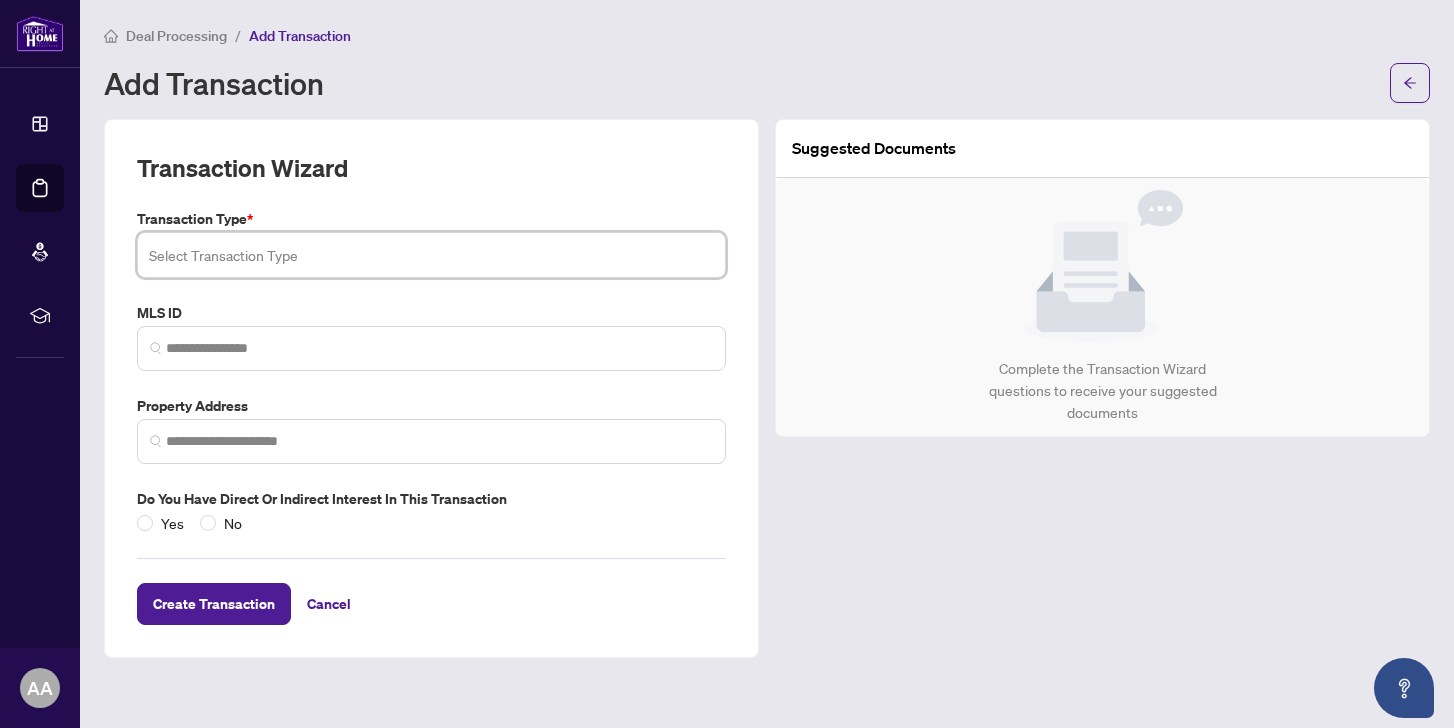 click at bounding box center (431, 255) 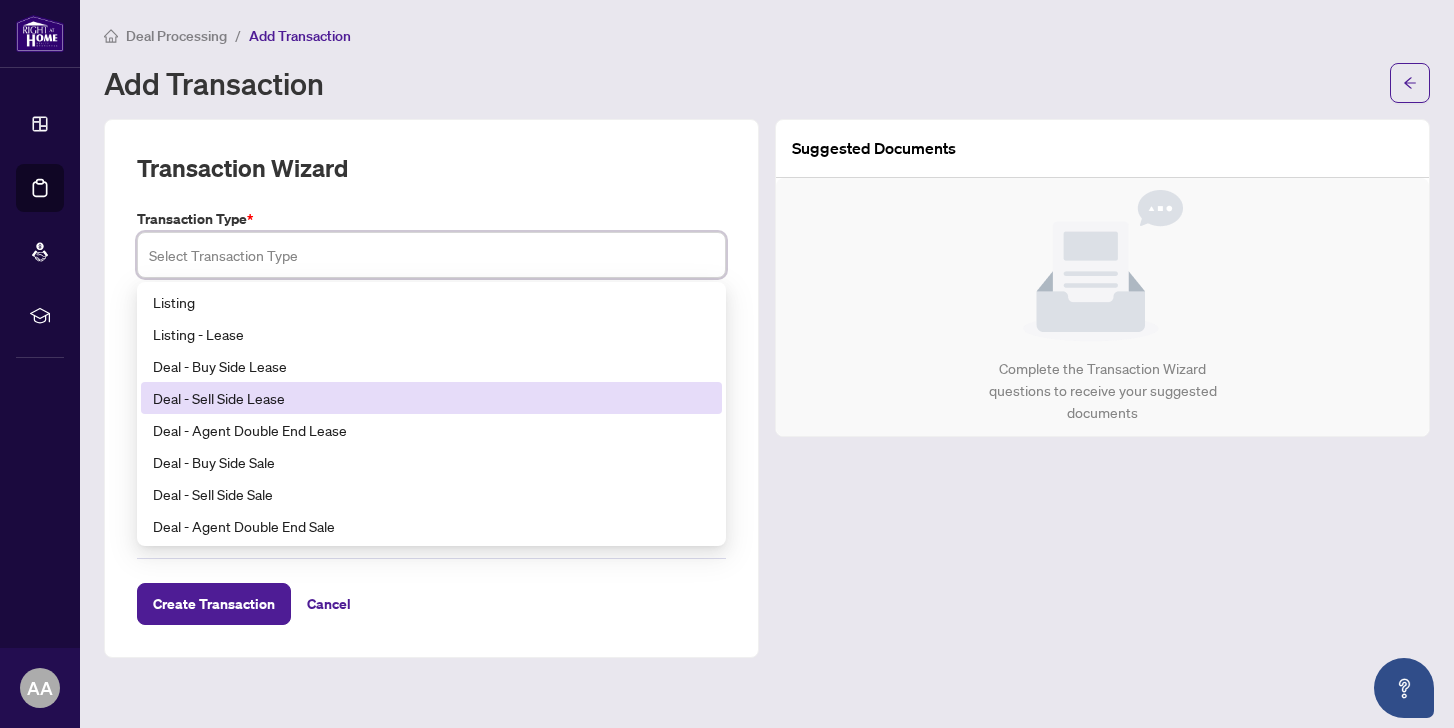 click on "Deal - Sell Side Lease" at bounding box center [431, 398] 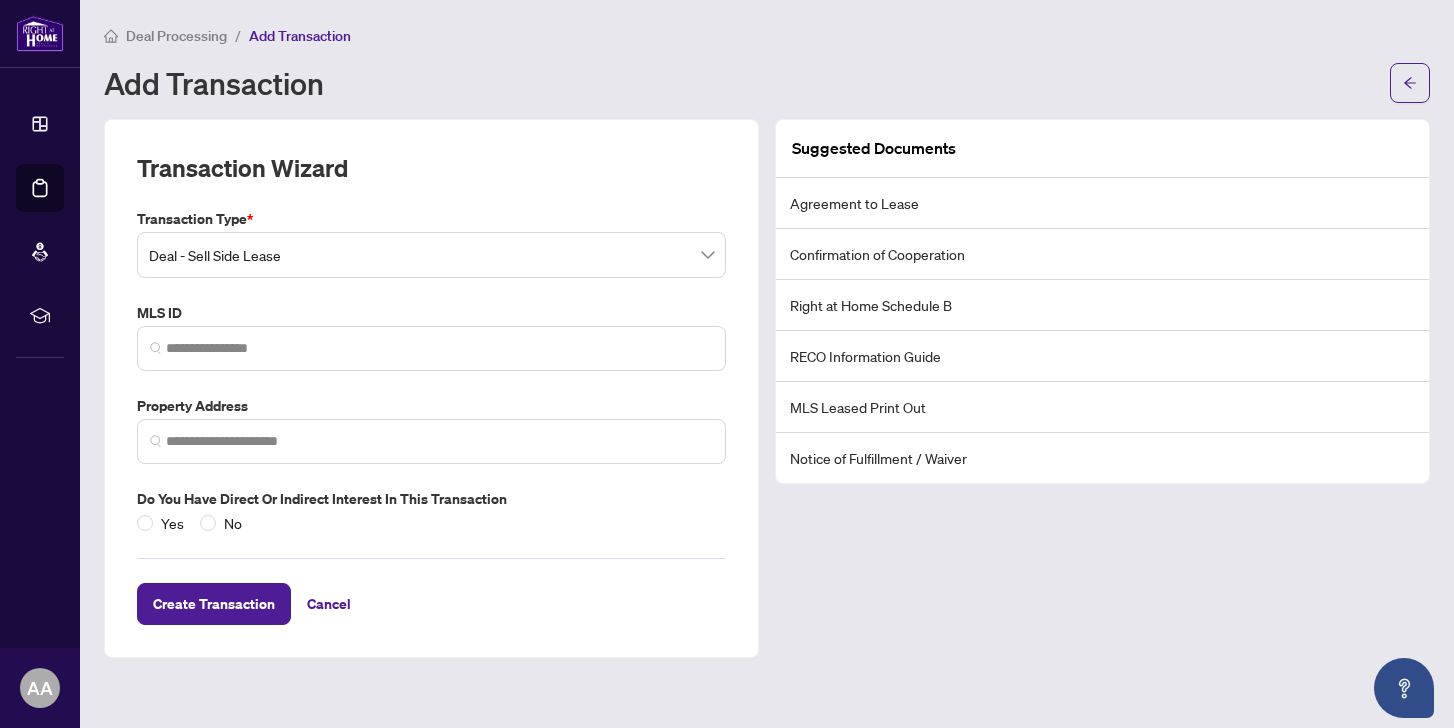 click on "Agreement to Lease" at bounding box center (1102, 203) 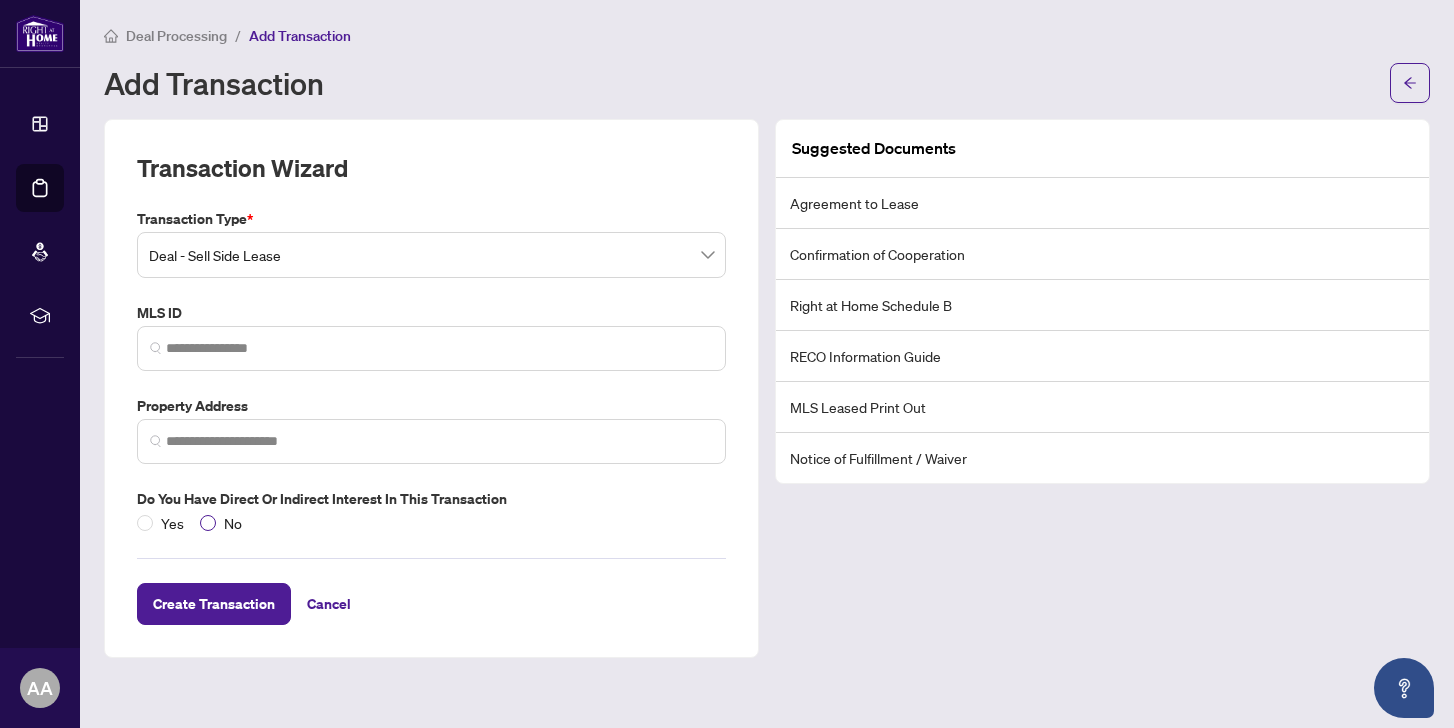 click at bounding box center [208, 523] 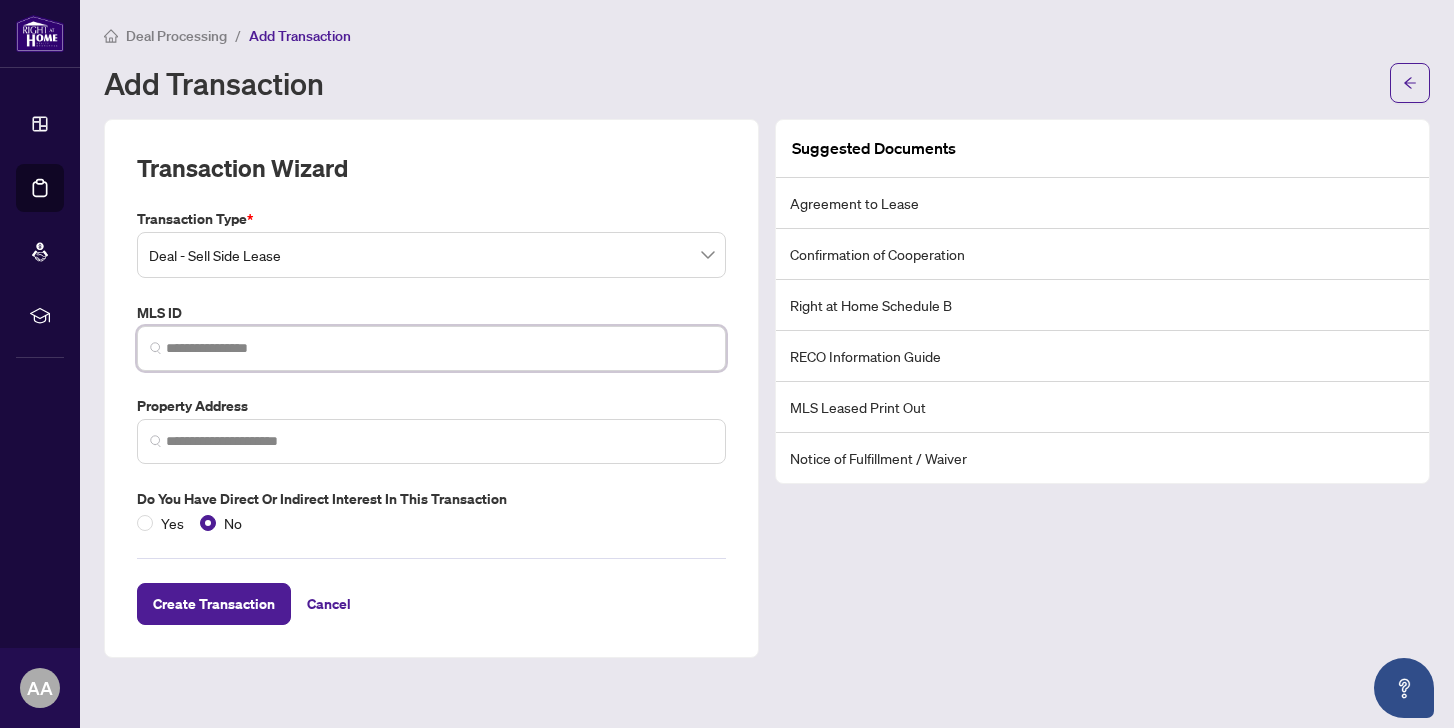 click at bounding box center (439, 348) 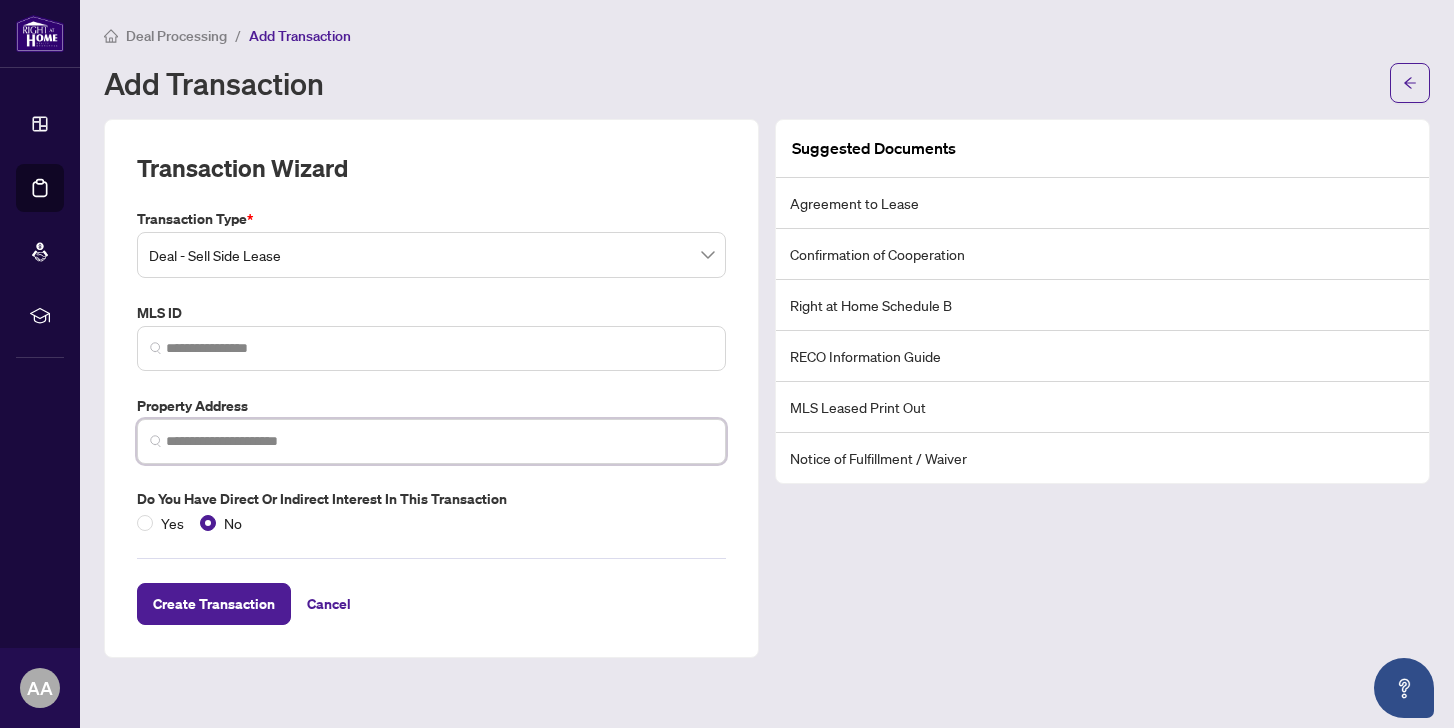 click at bounding box center (439, 441) 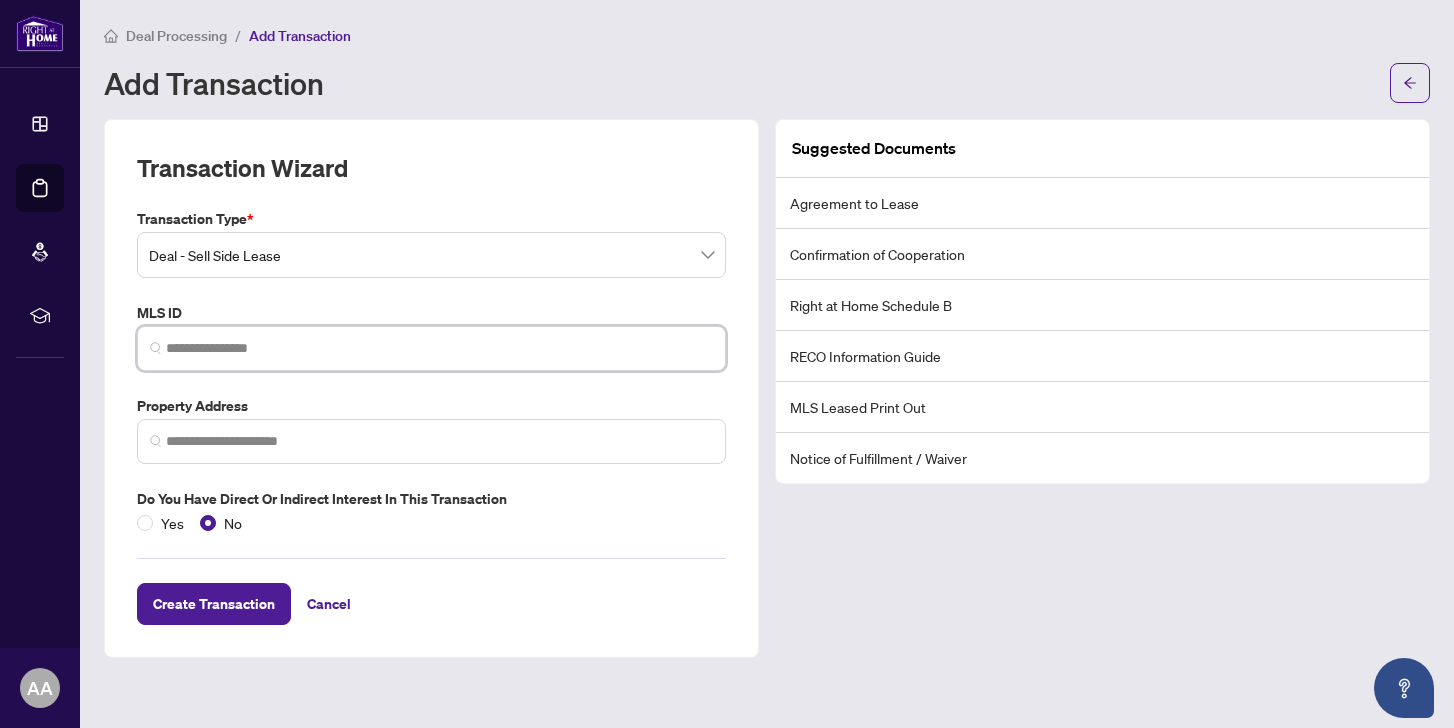 click at bounding box center (439, 348) 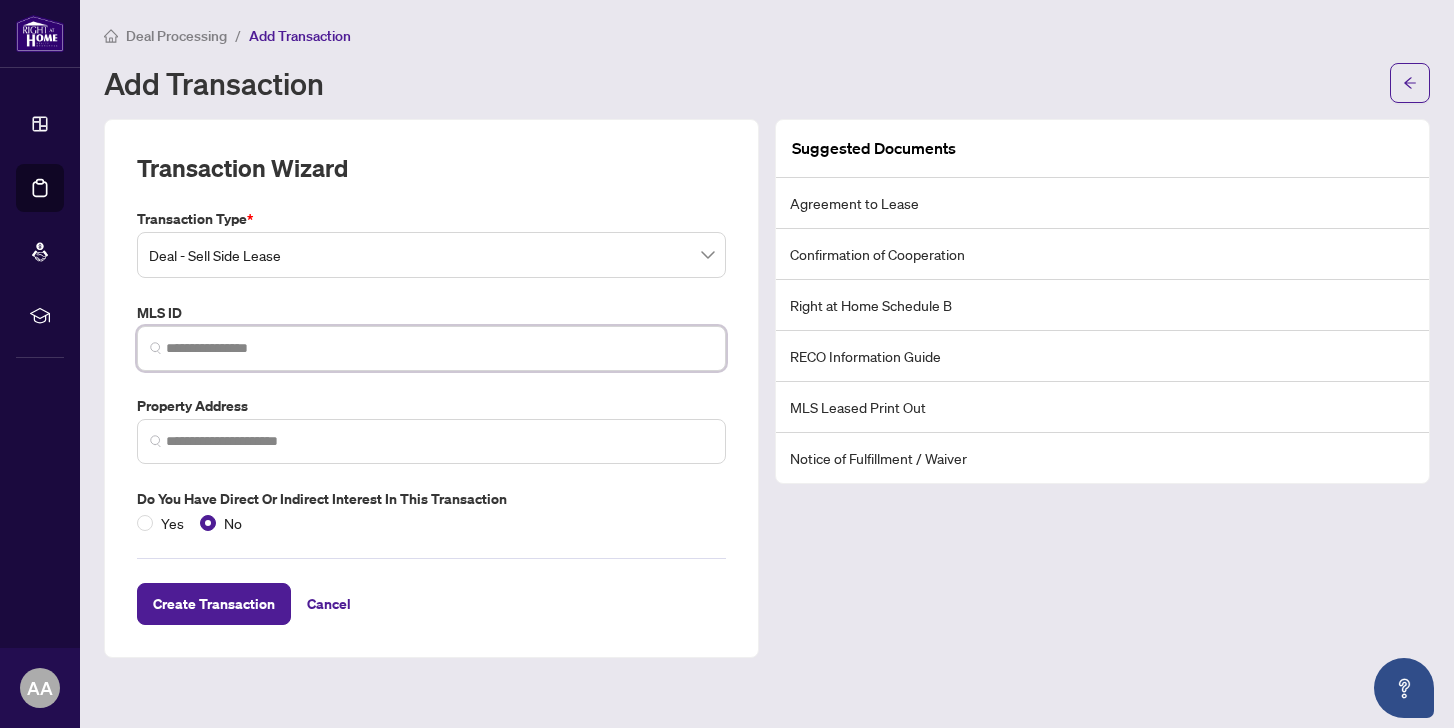 paste on "*********" 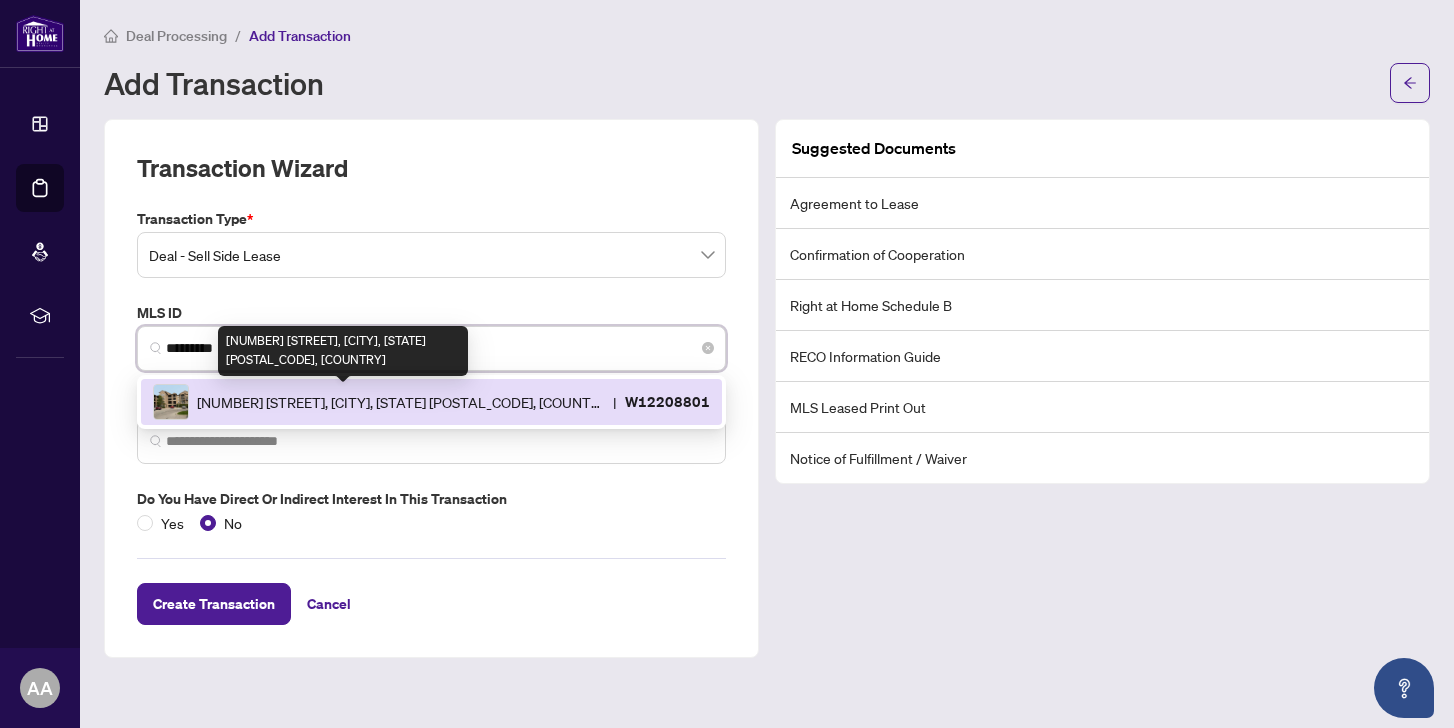 click on "[NUMBER] [STREET], [CITY], [STATE] [POSTAL_CODE], [COUNTRY]" at bounding box center [401, 402] 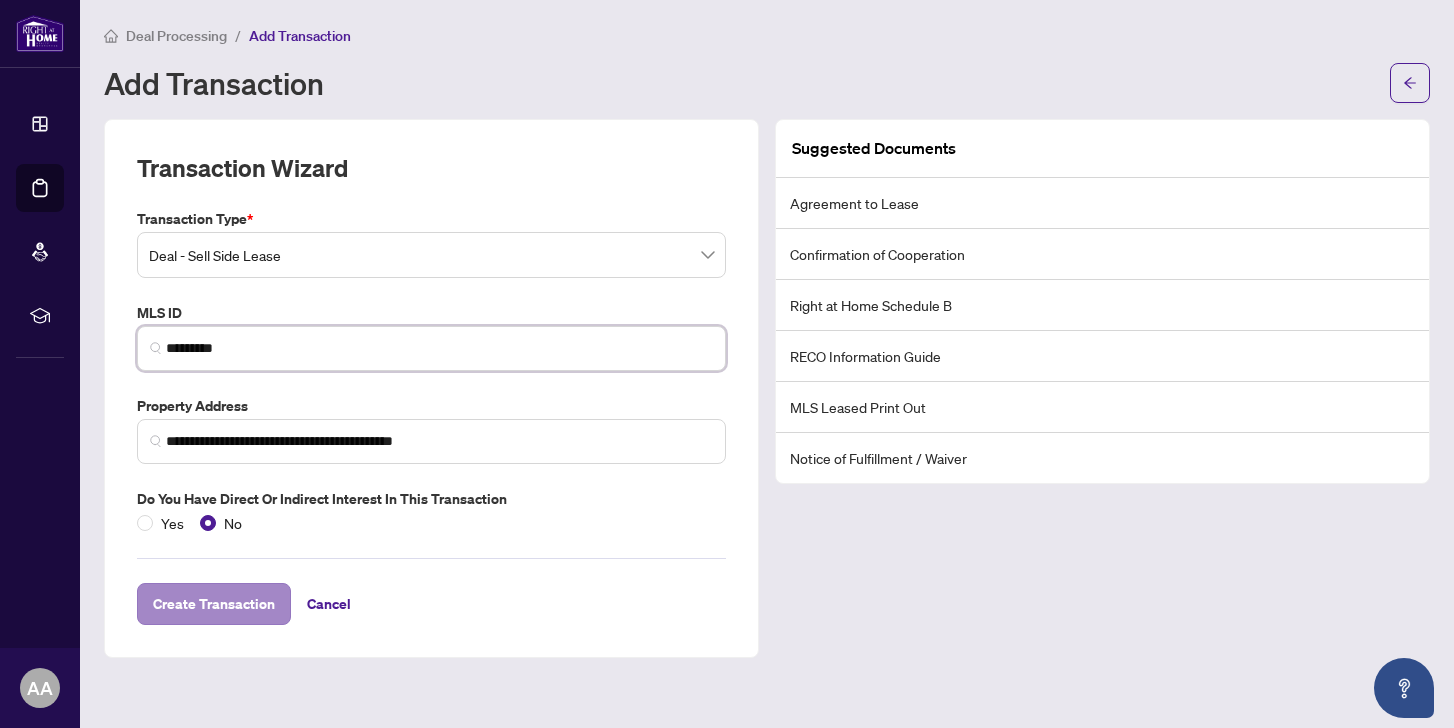 type on "*********" 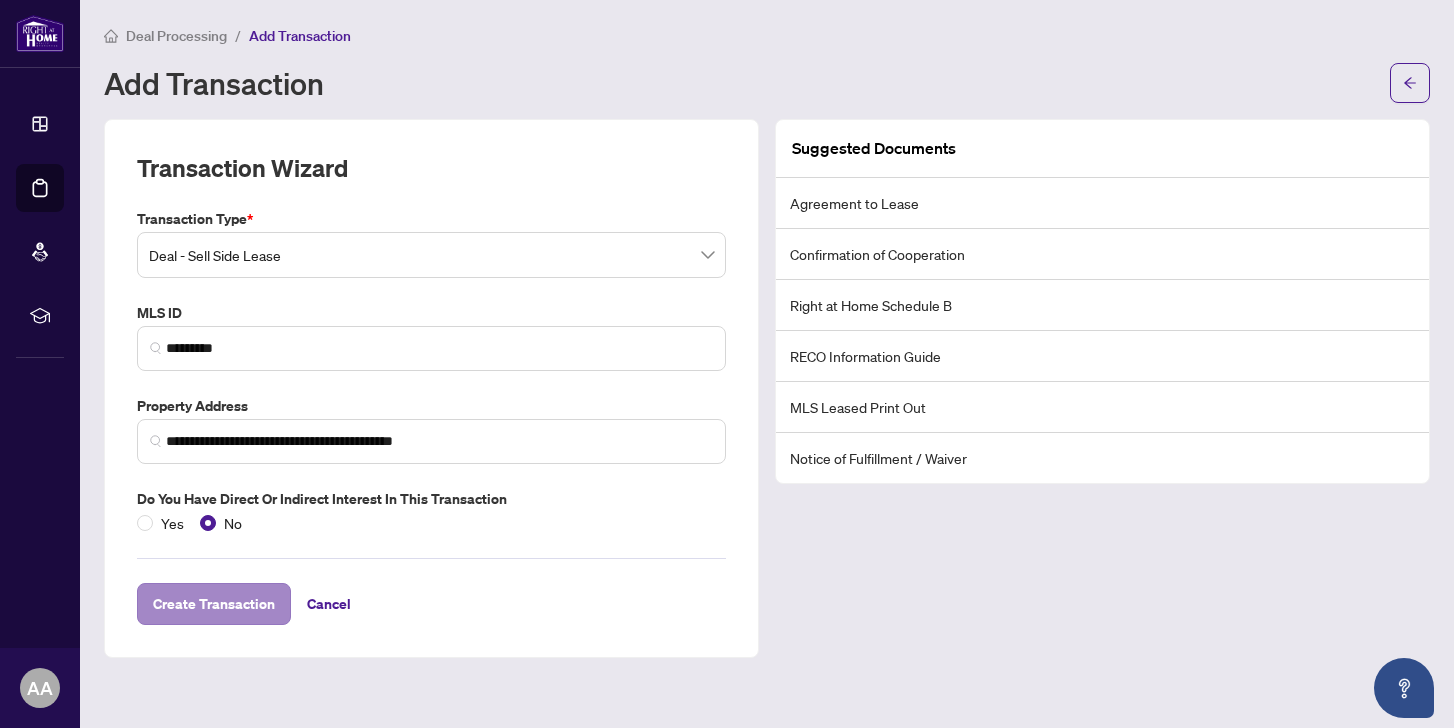 click on "Create Transaction" at bounding box center [214, 604] 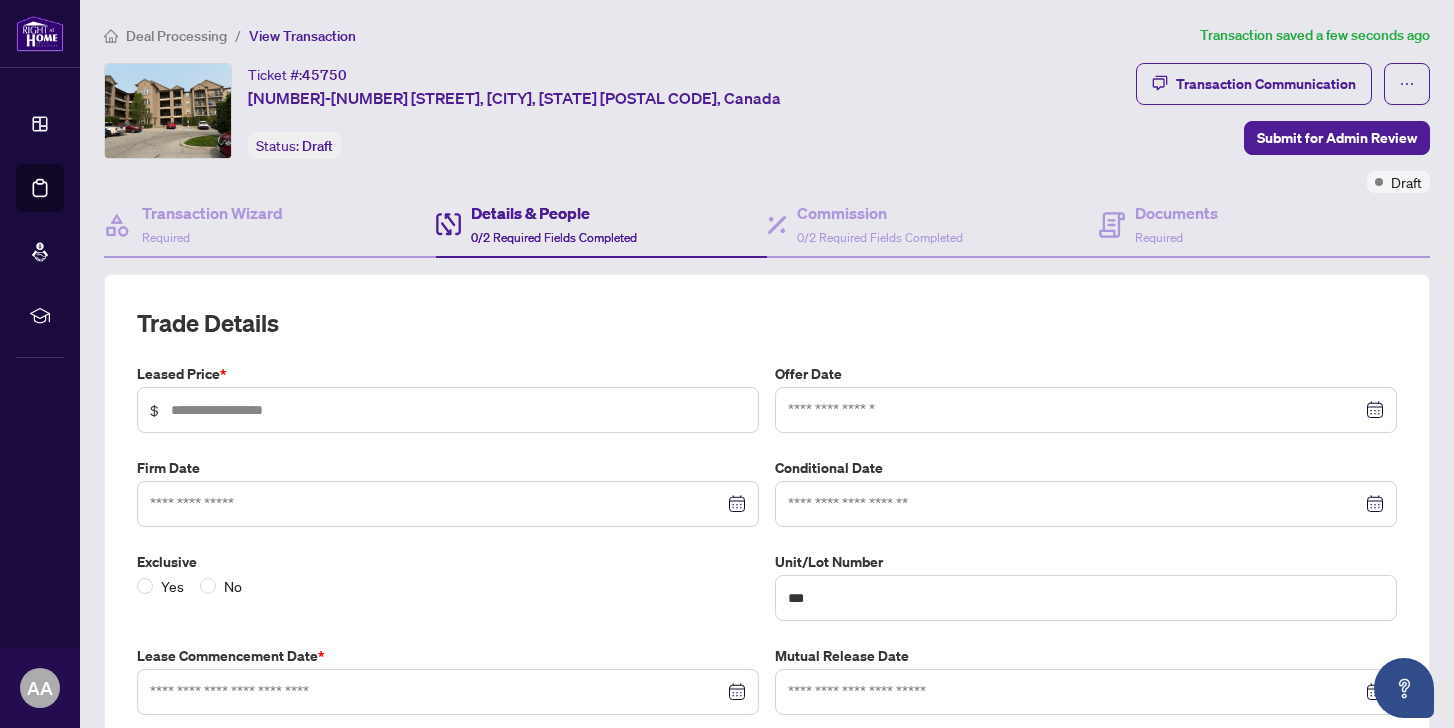 click at bounding box center [1086, 410] 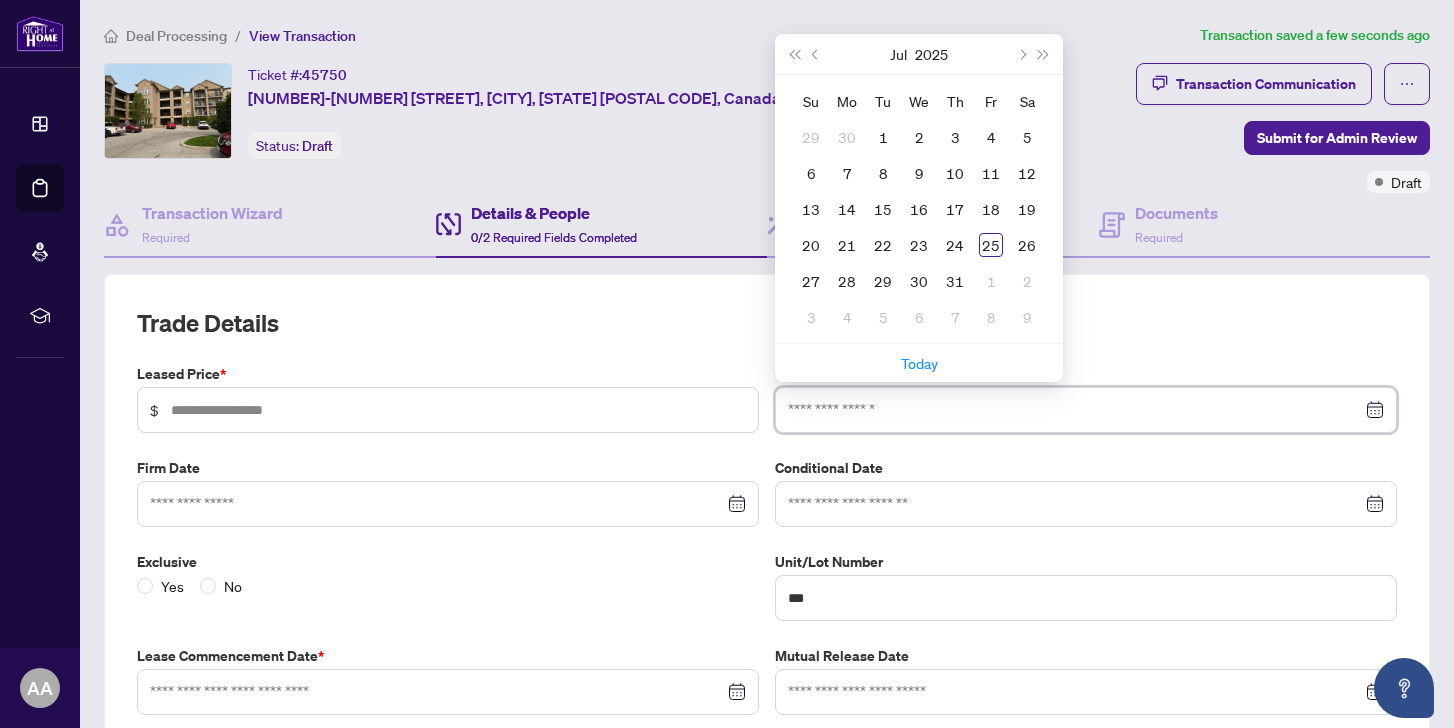 click at bounding box center (448, 504) 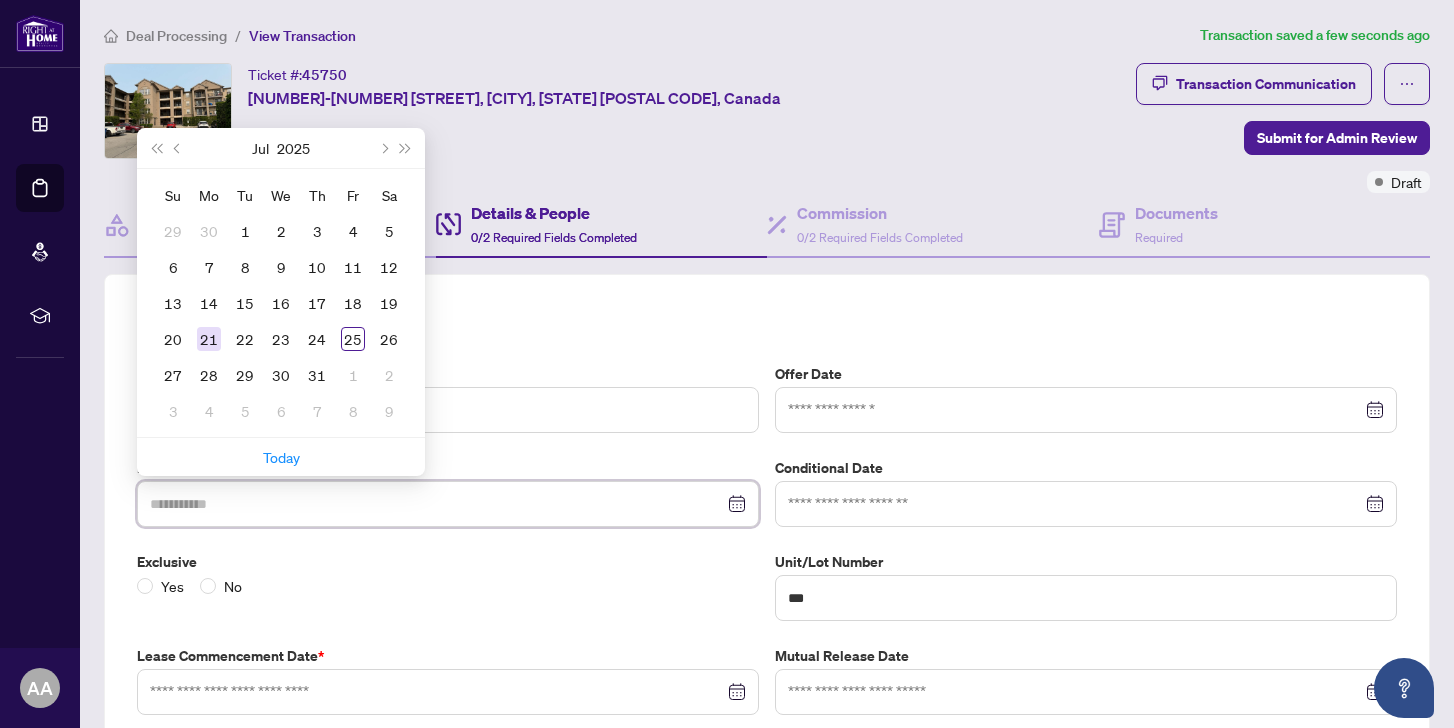 type on "**********" 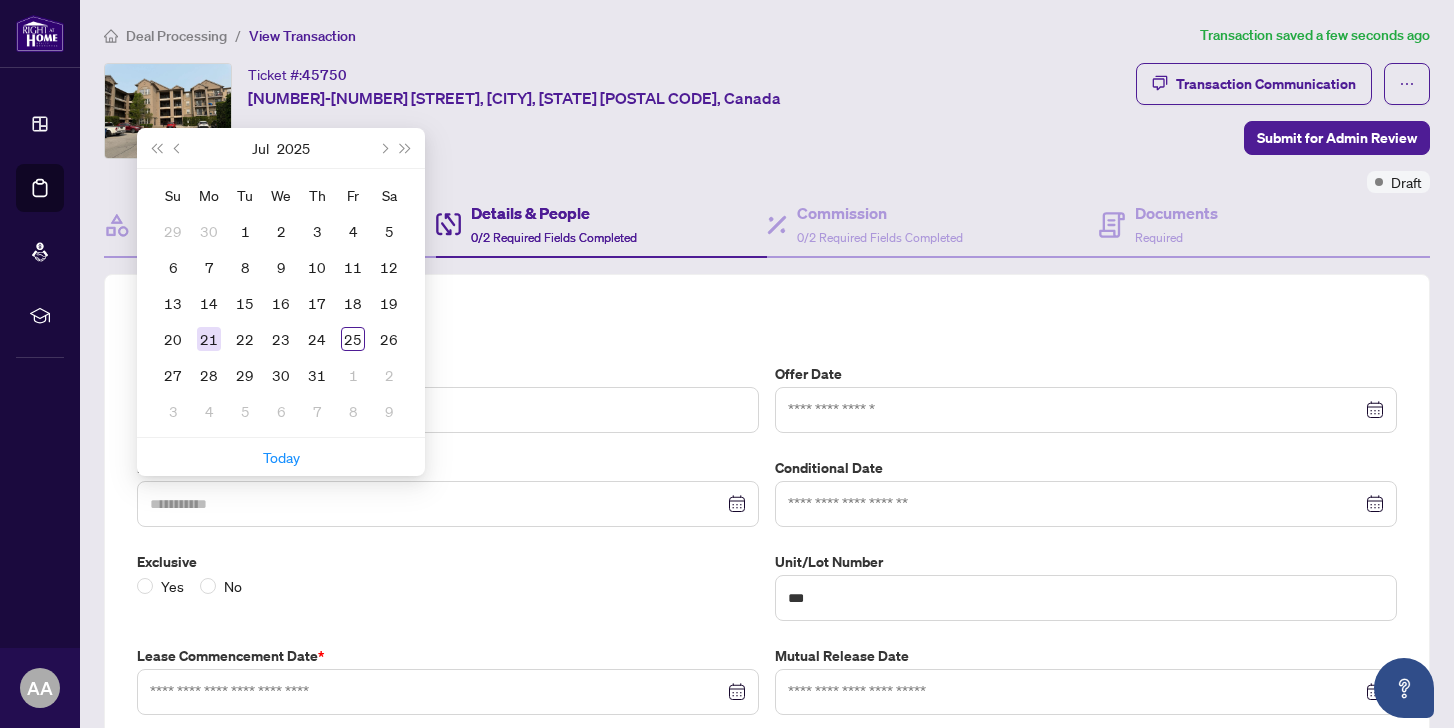 click on "21" at bounding box center [209, 339] 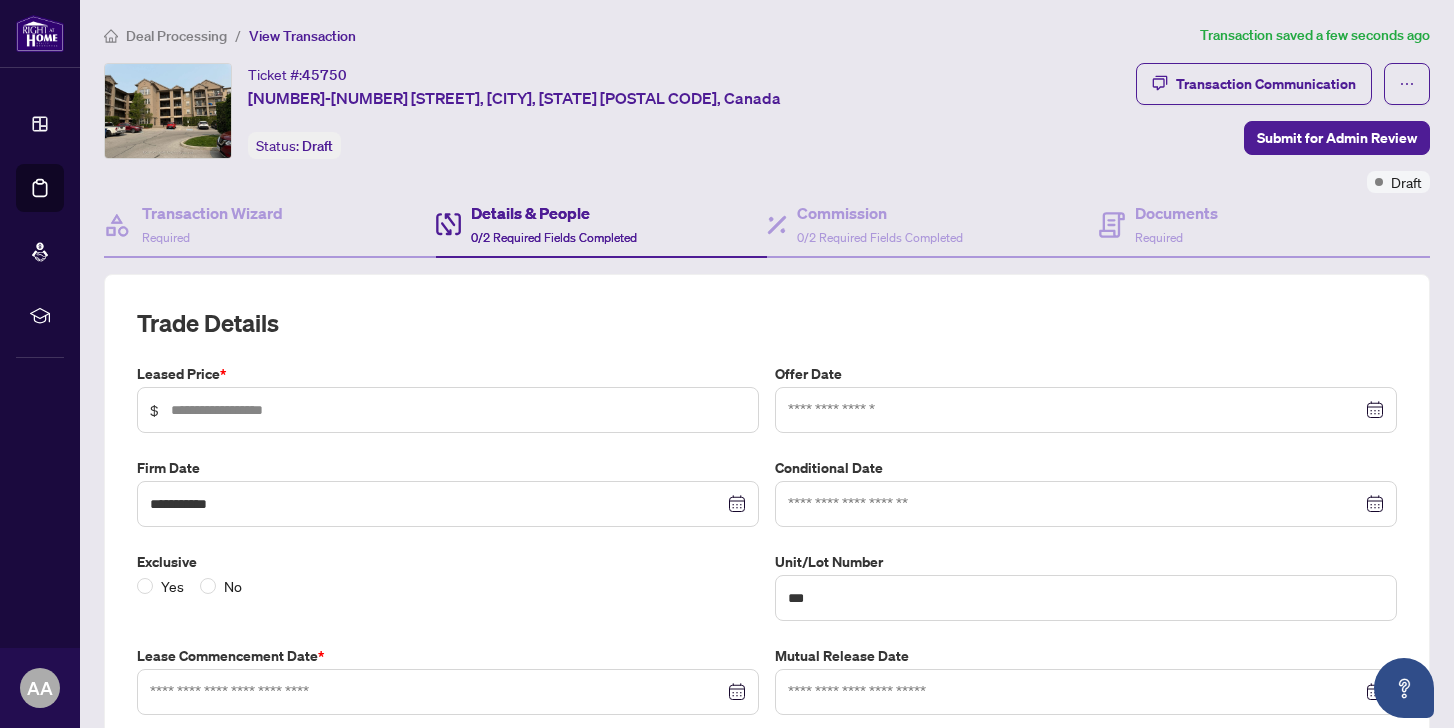 click at bounding box center (1086, 410) 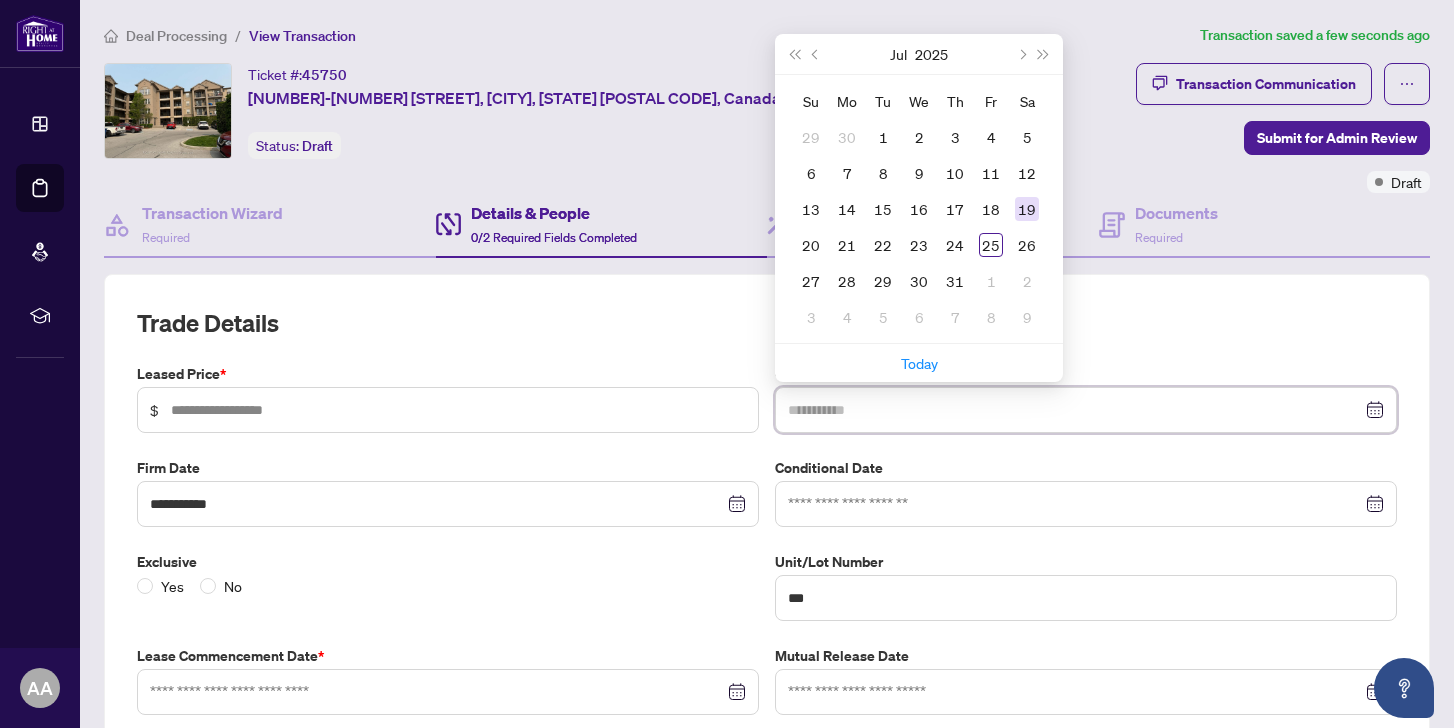 type on "**********" 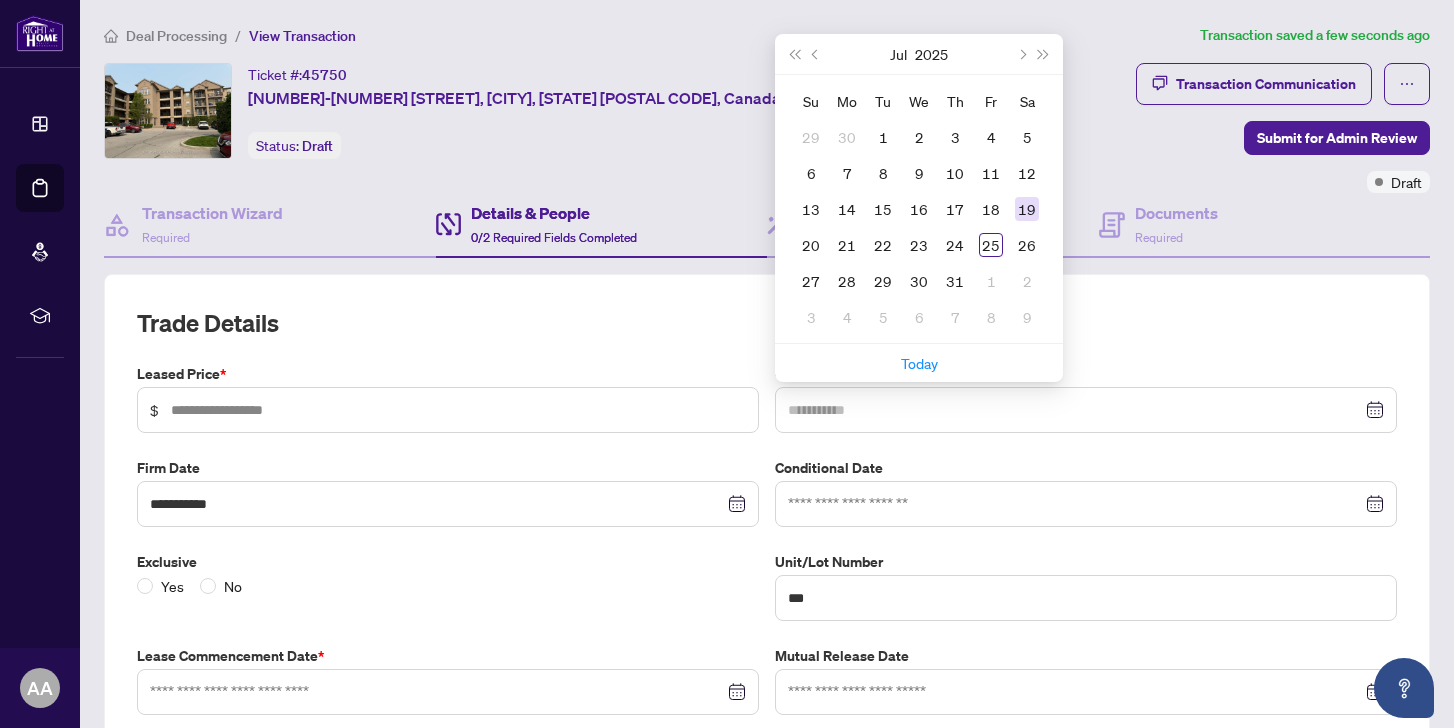 click on "19" at bounding box center [1027, 209] 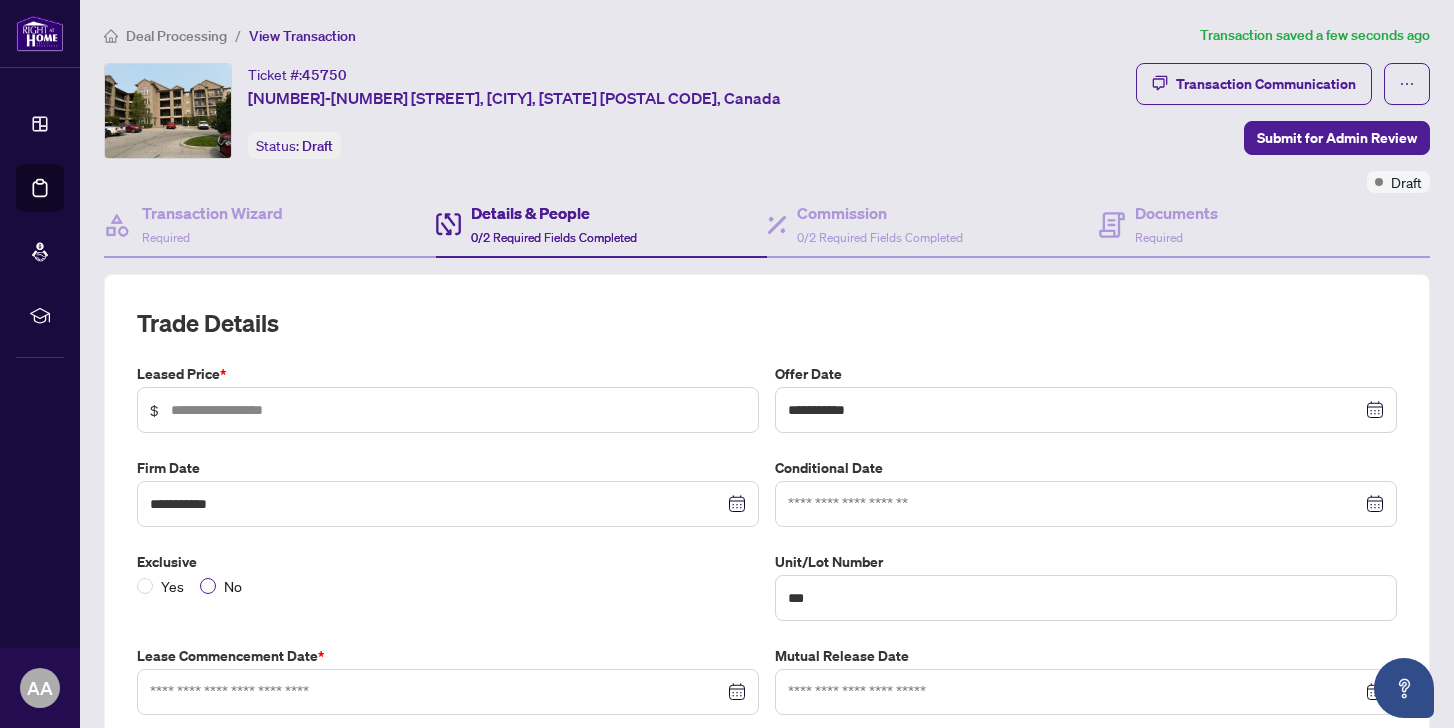 click at bounding box center [208, 586] 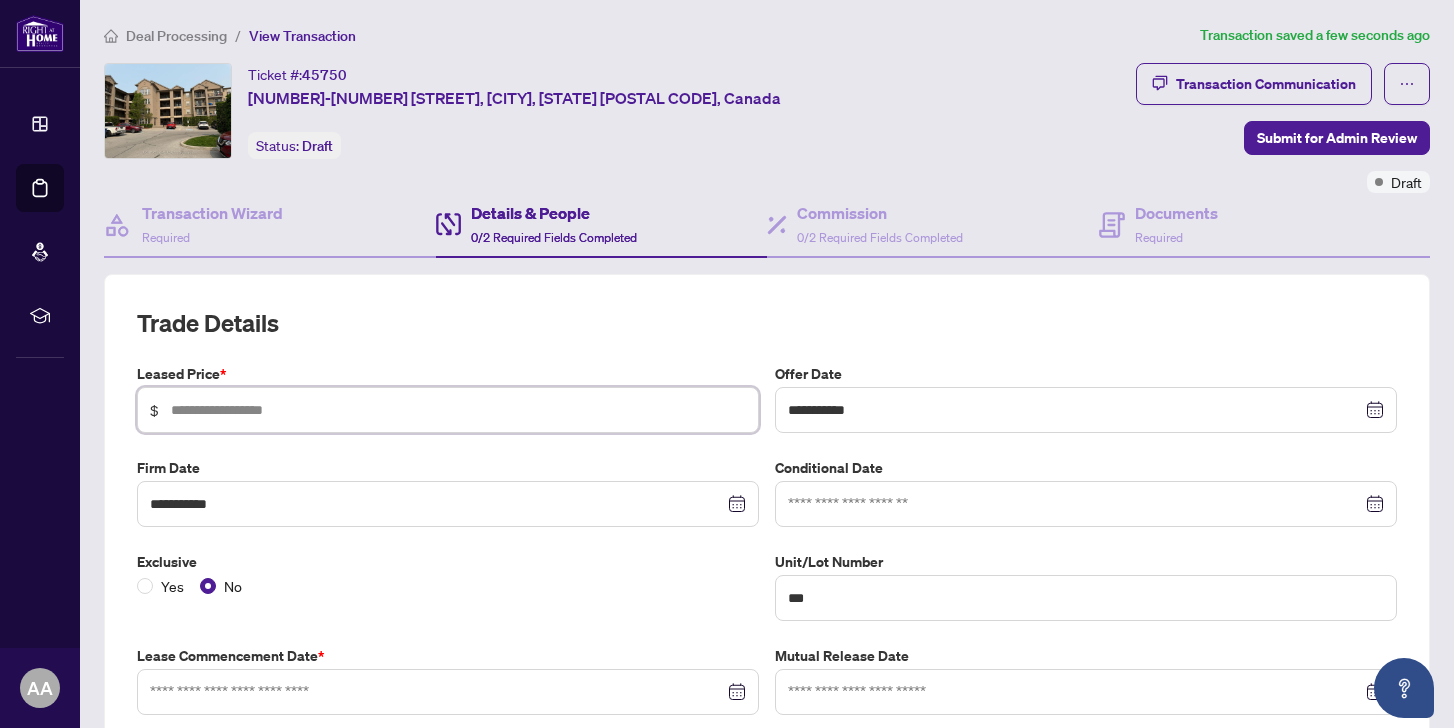 click at bounding box center [458, 410] 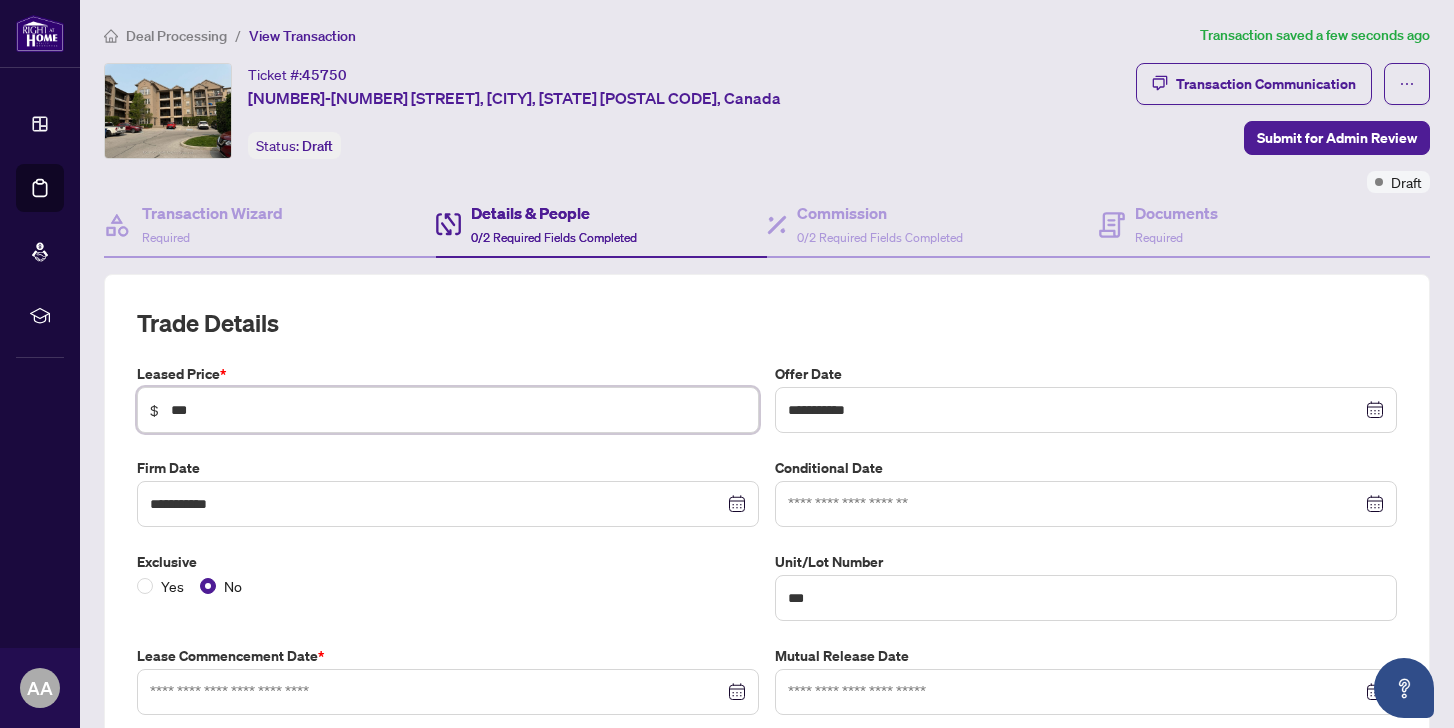 type on "*****" 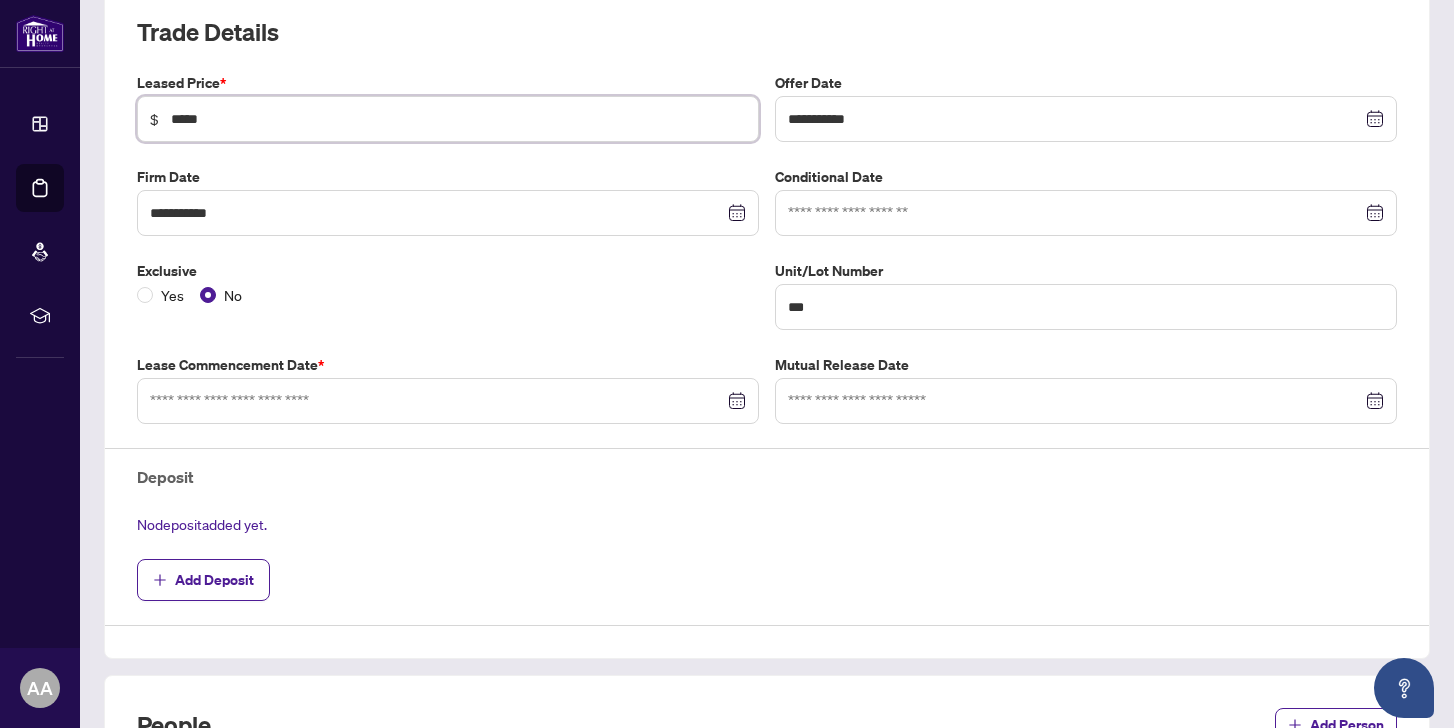scroll, scrollTop: 292, scrollLeft: 0, axis: vertical 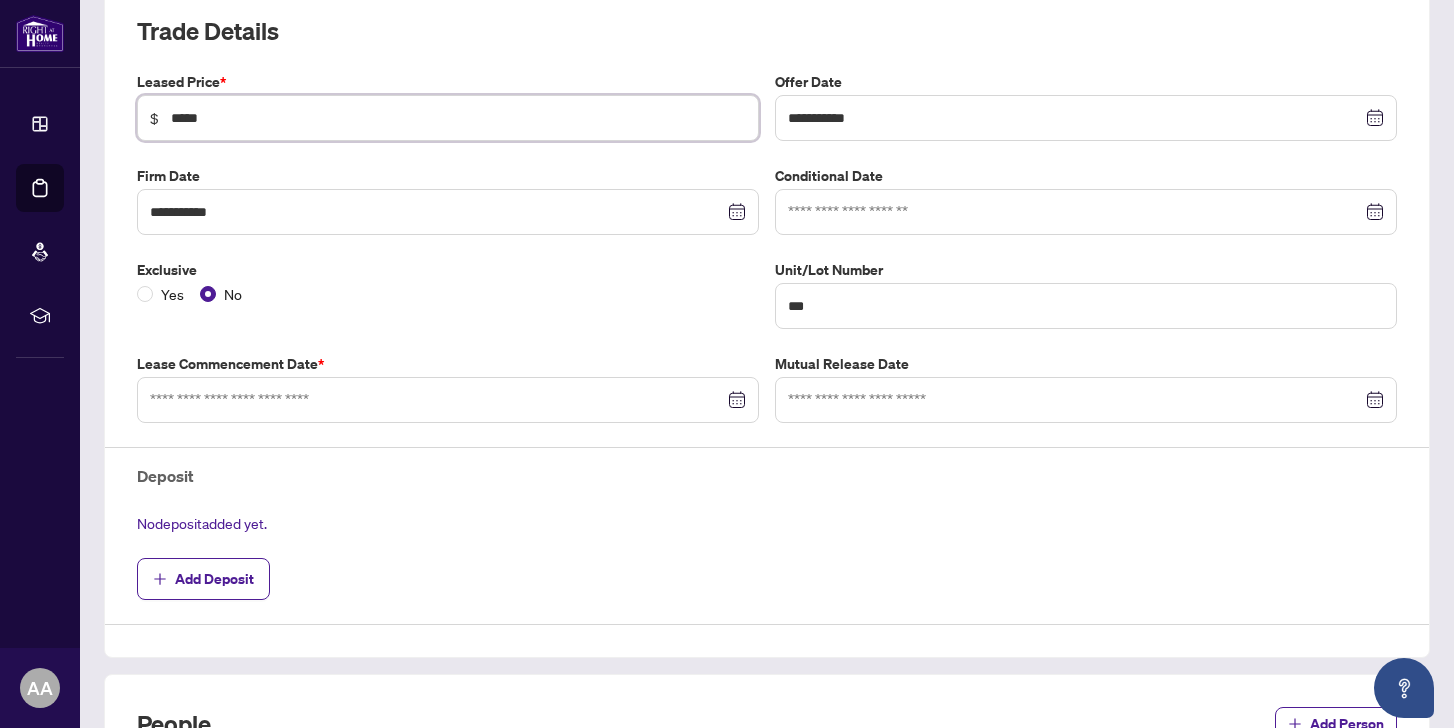 click at bounding box center [448, 400] 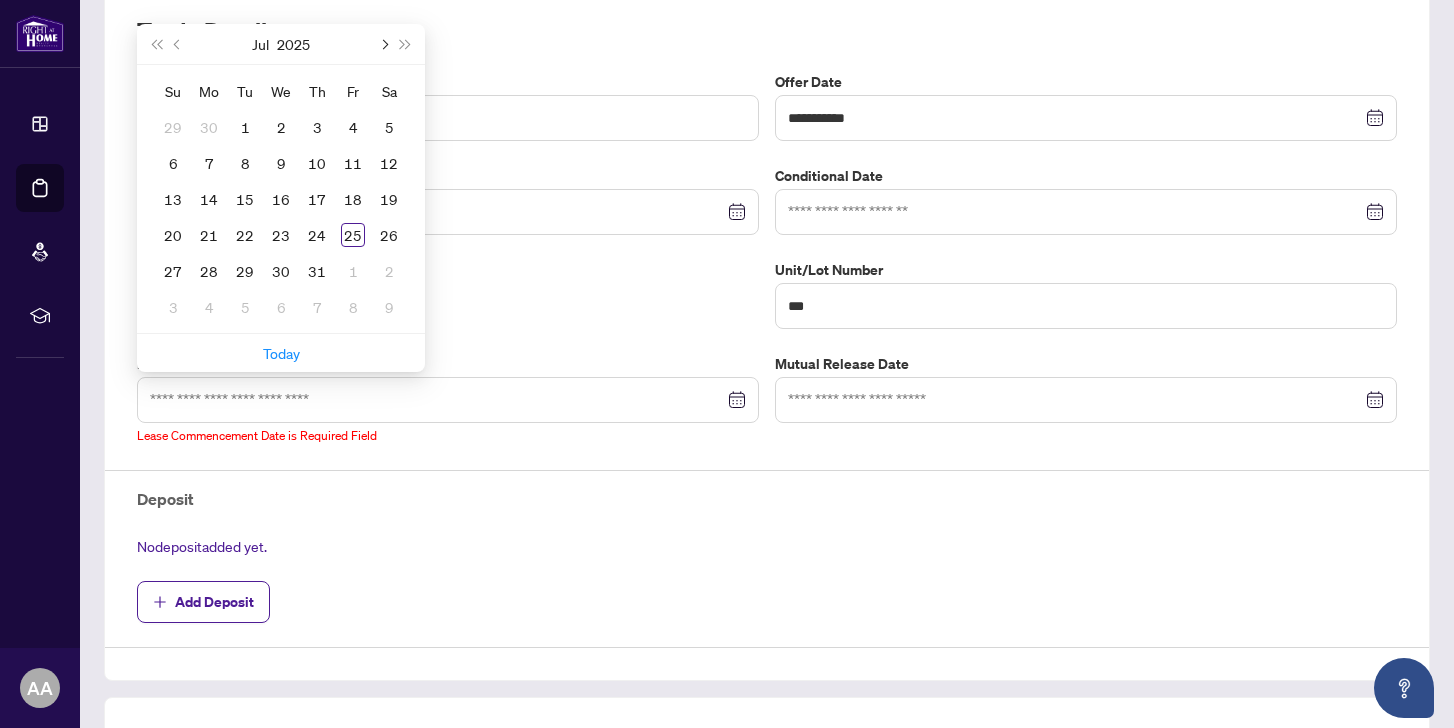 click at bounding box center [383, 44] 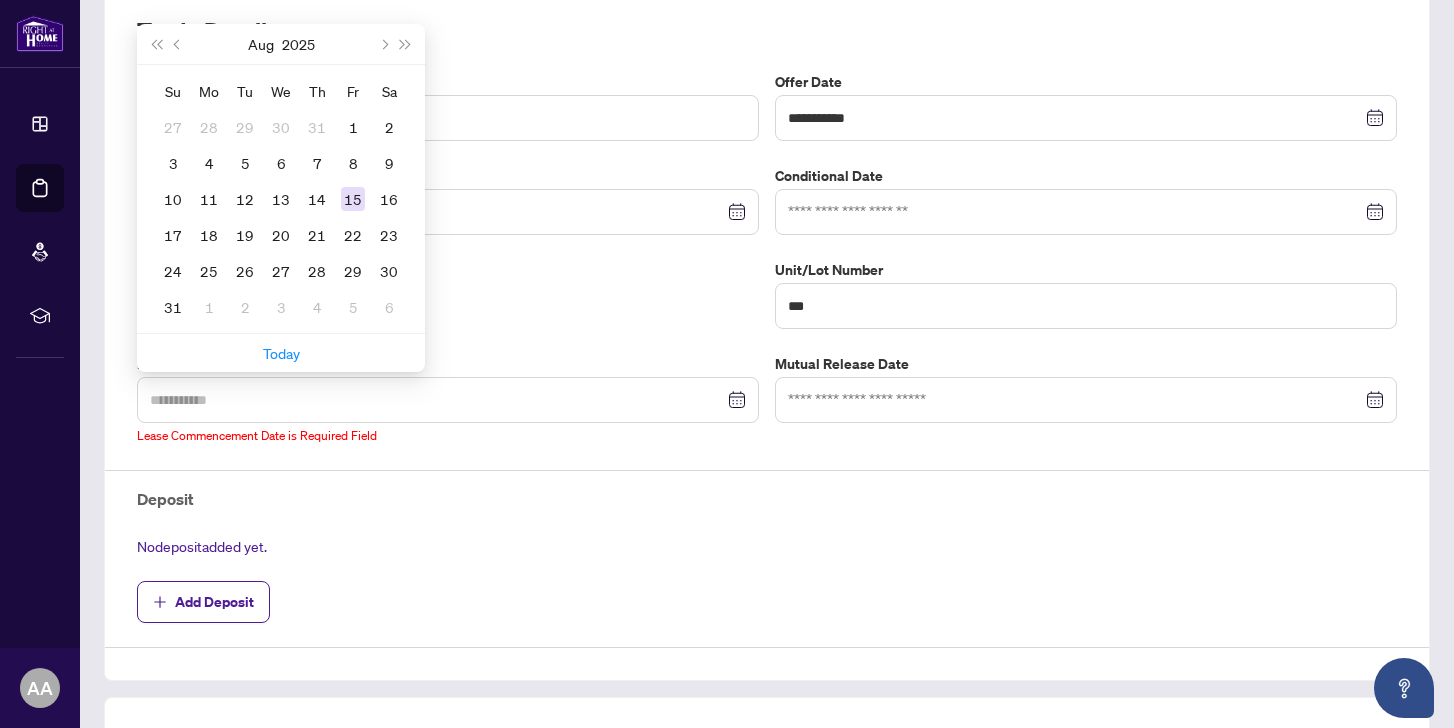 type on "**********" 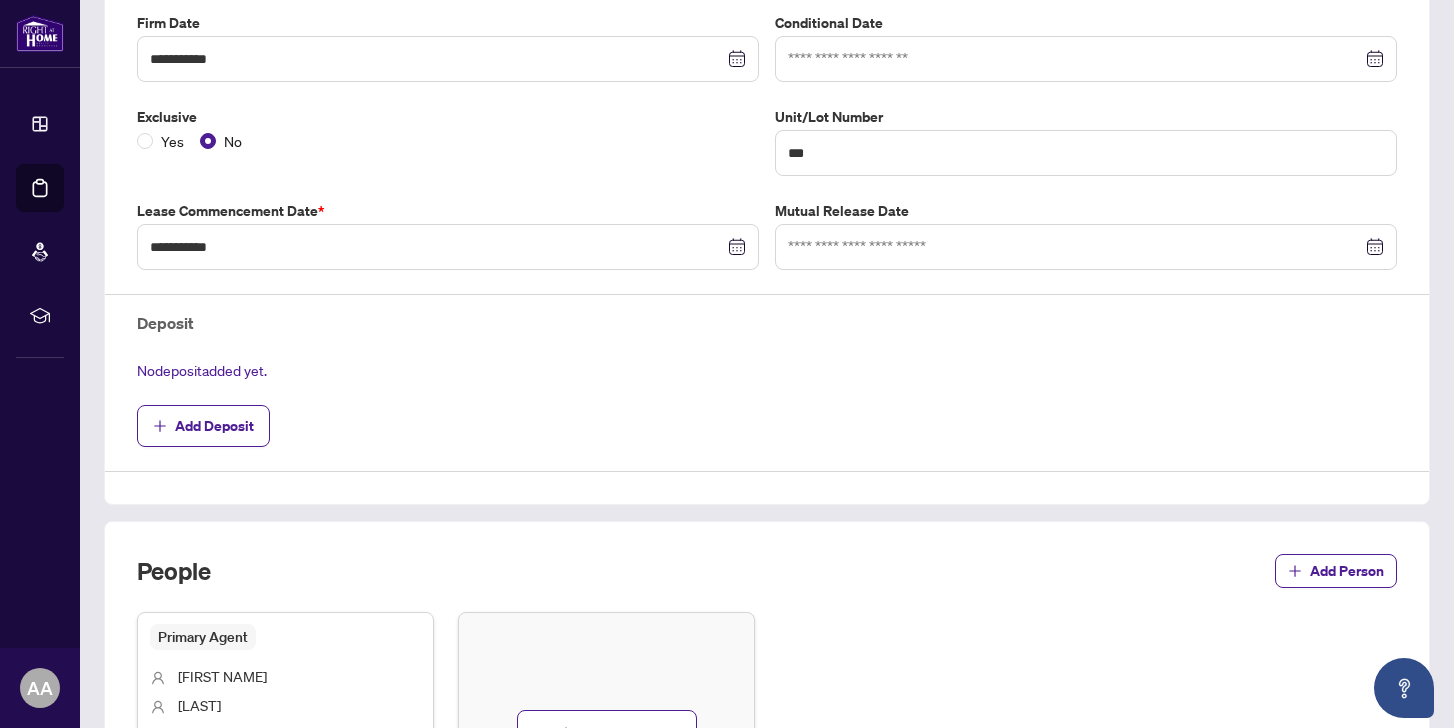 scroll, scrollTop: 449, scrollLeft: 0, axis: vertical 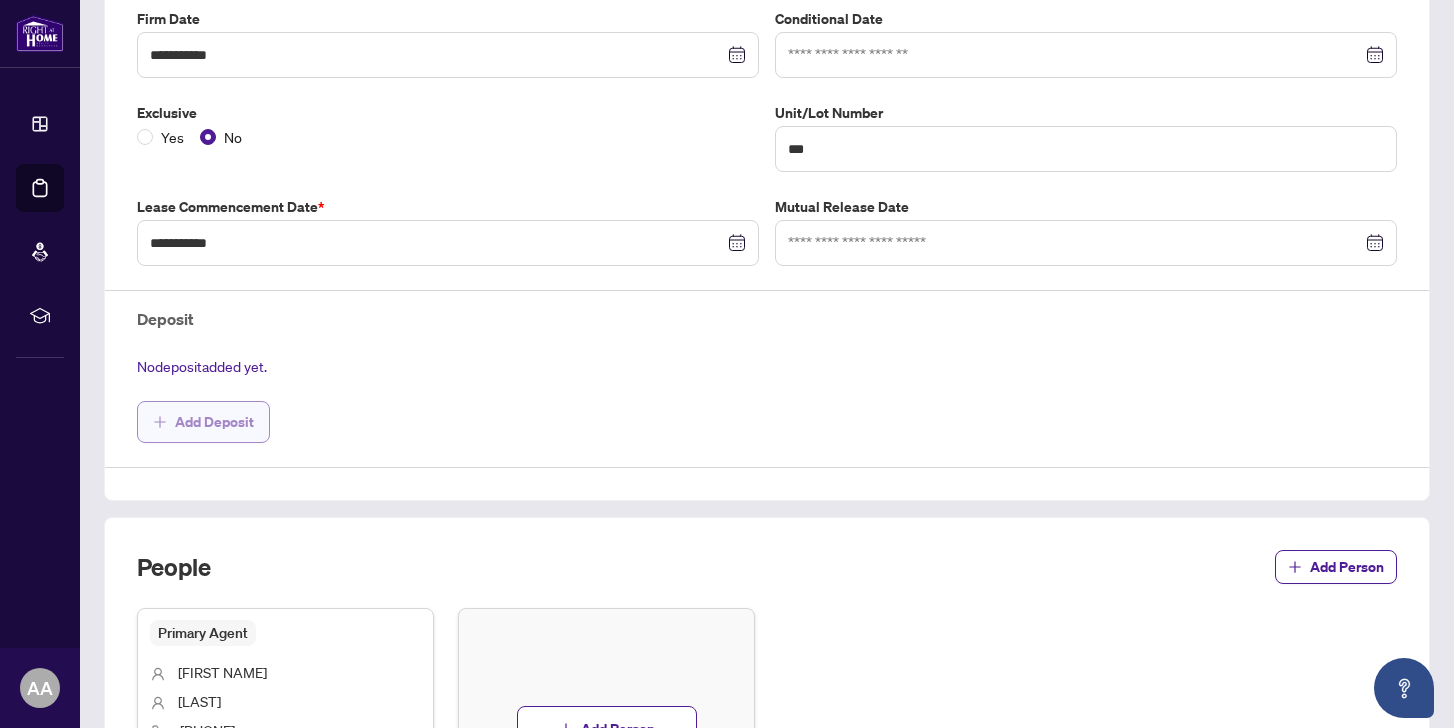 click on "Add Deposit" at bounding box center (214, 422) 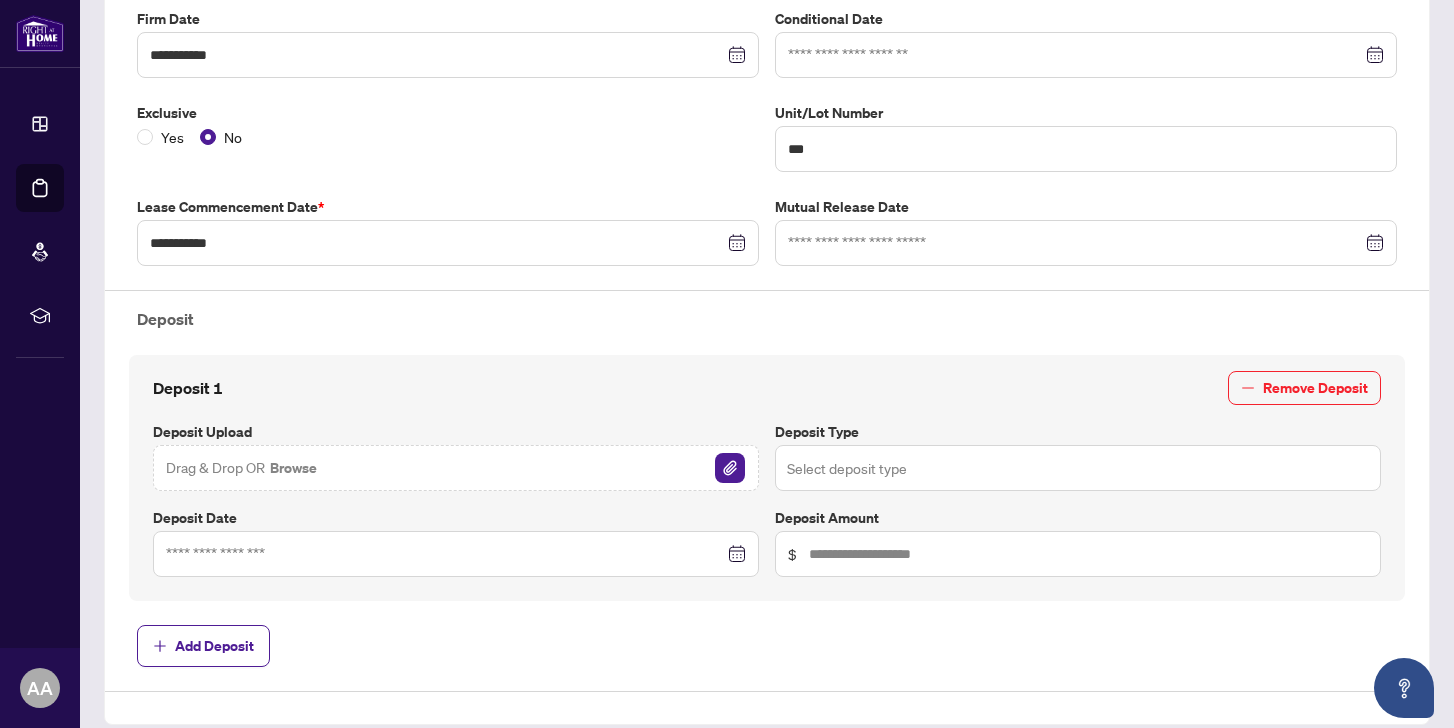 click at bounding box center [1078, 468] 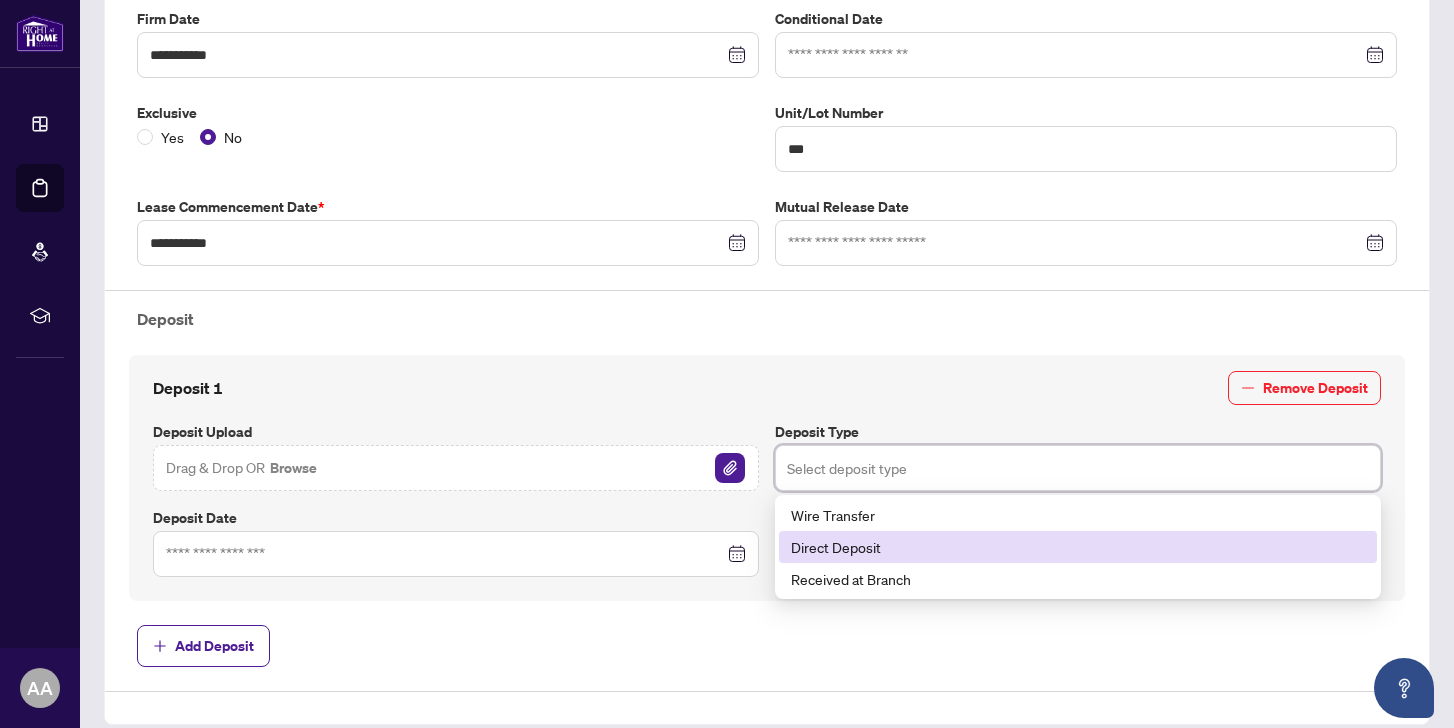click on "Direct Deposit" at bounding box center (1078, 547) 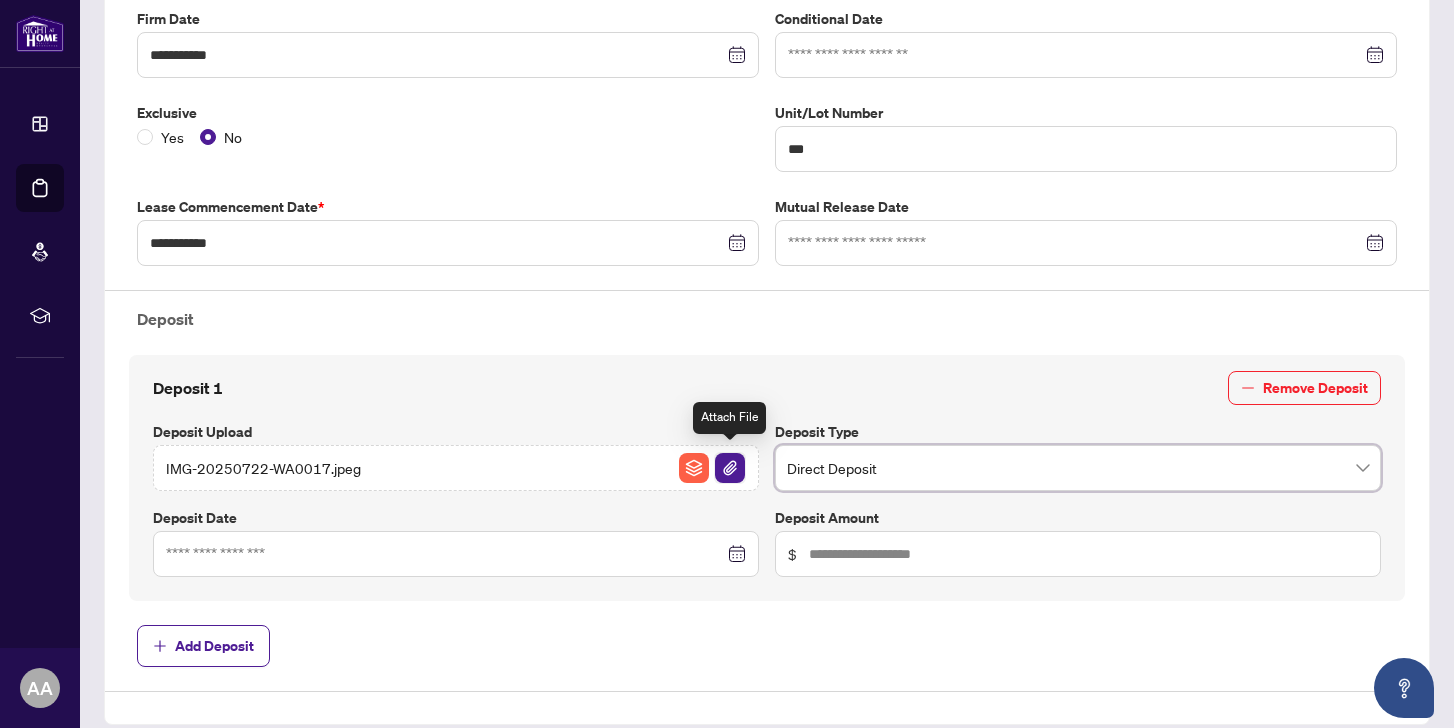 click at bounding box center (730, 468) 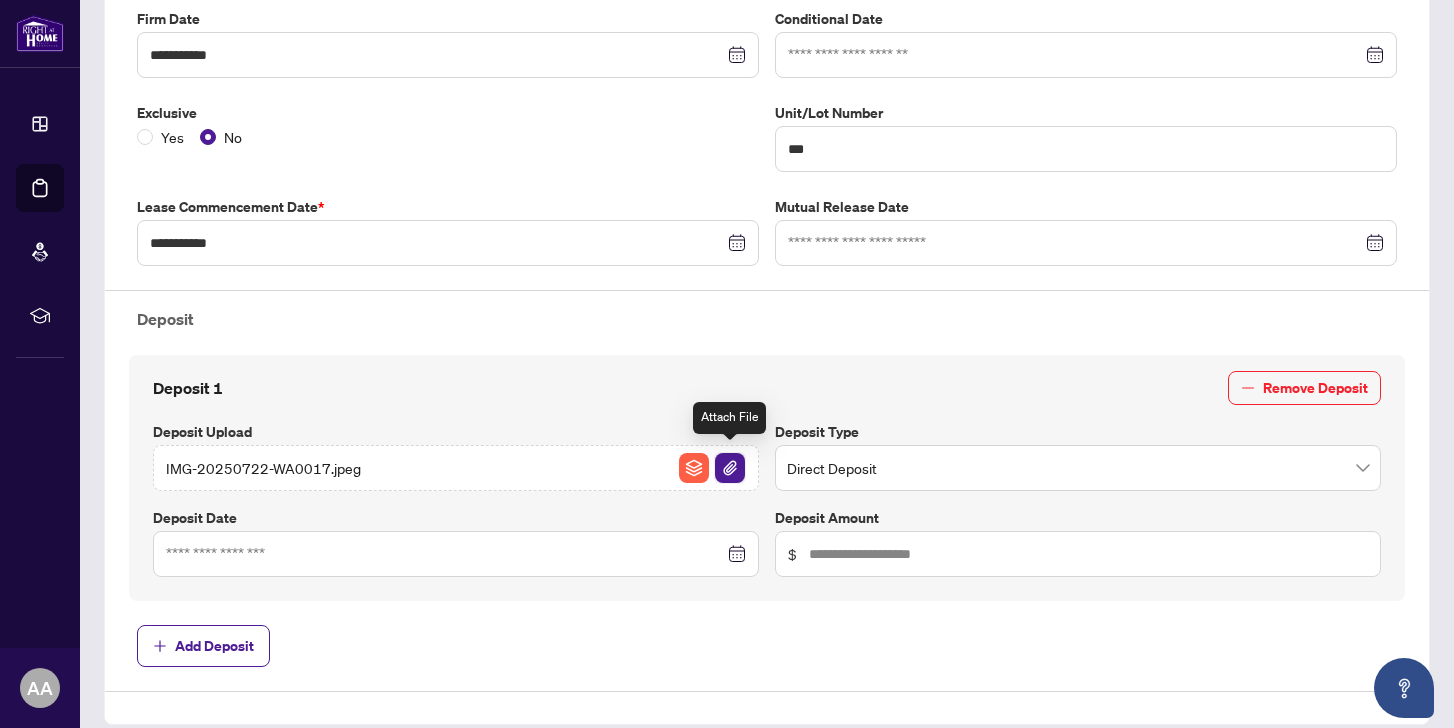 click on "Confirm" at bounding box center [700, 463] 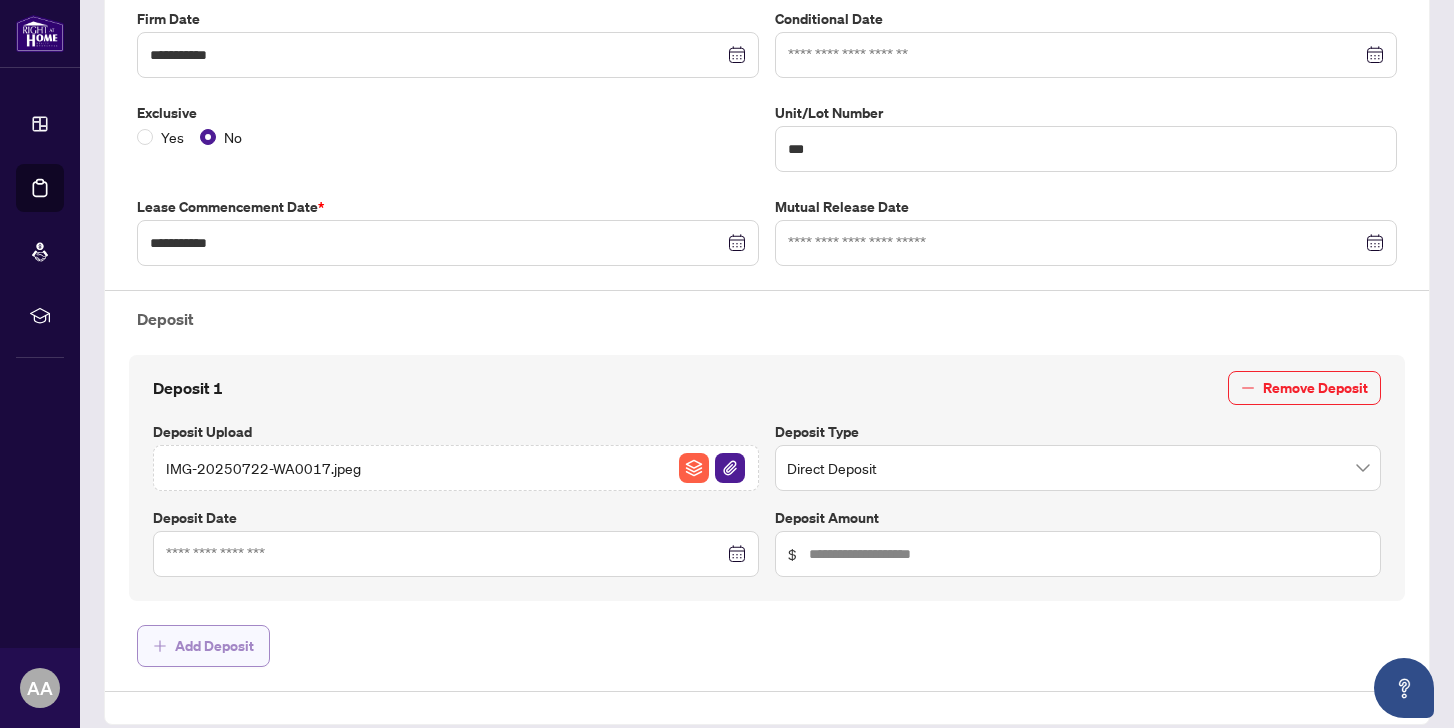 click on "Add Deposit" at bounding box center [214, 646] 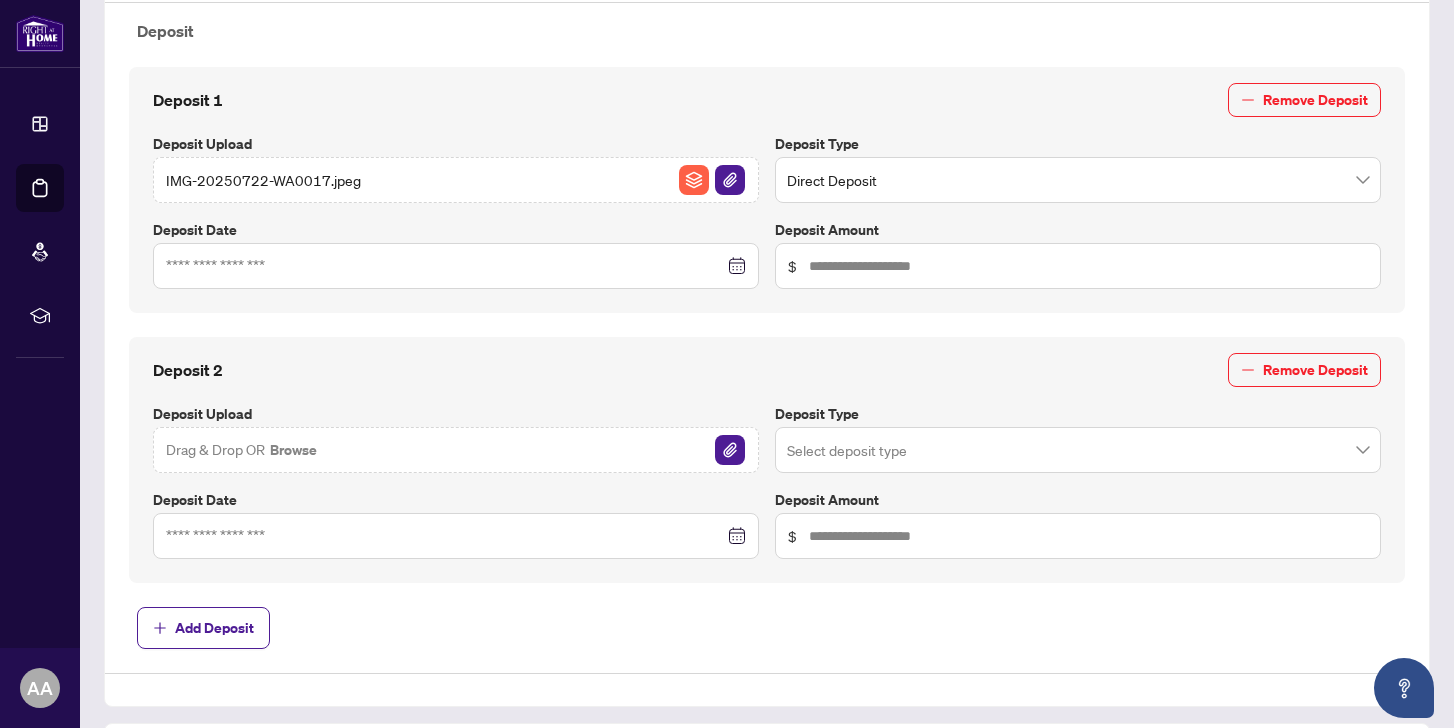 scroll, scrollTop: 739, scrollLeft: 0, axis: vertical 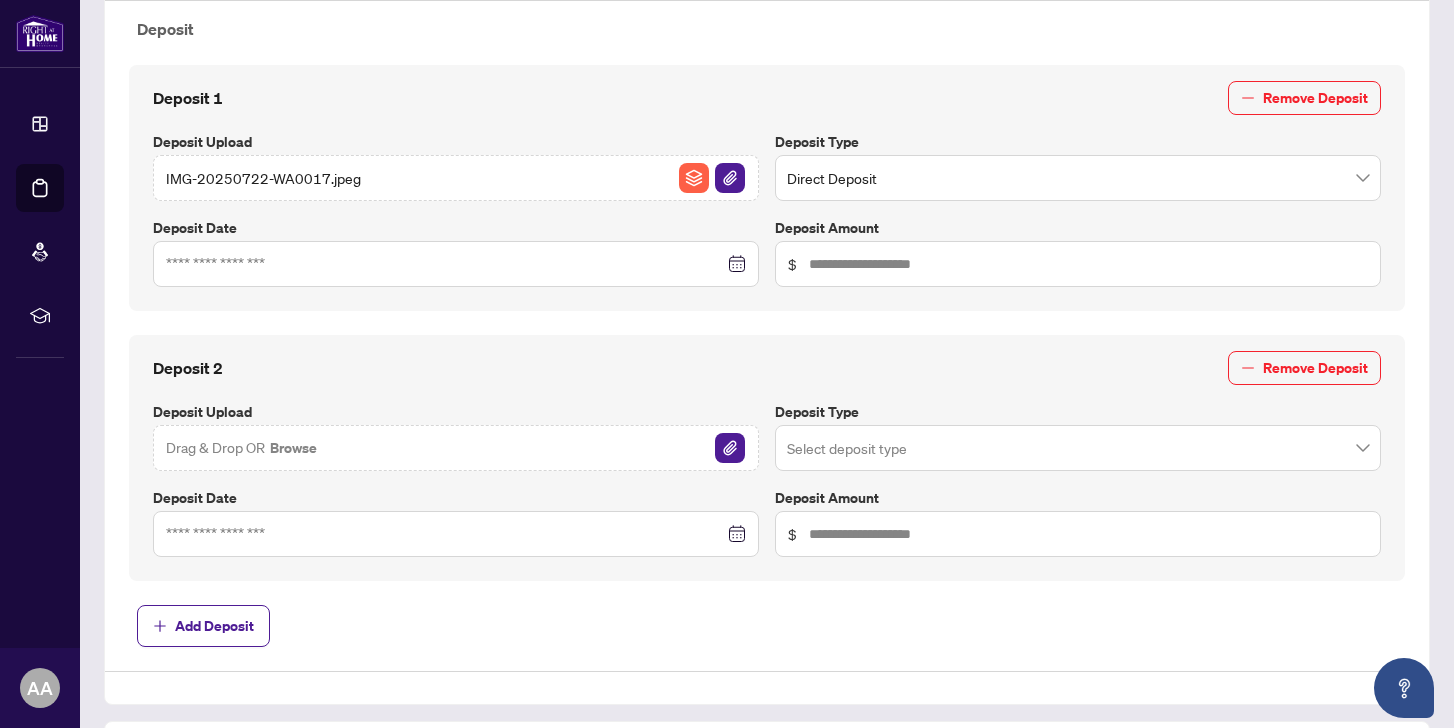 click at bounding box center (456, 264) 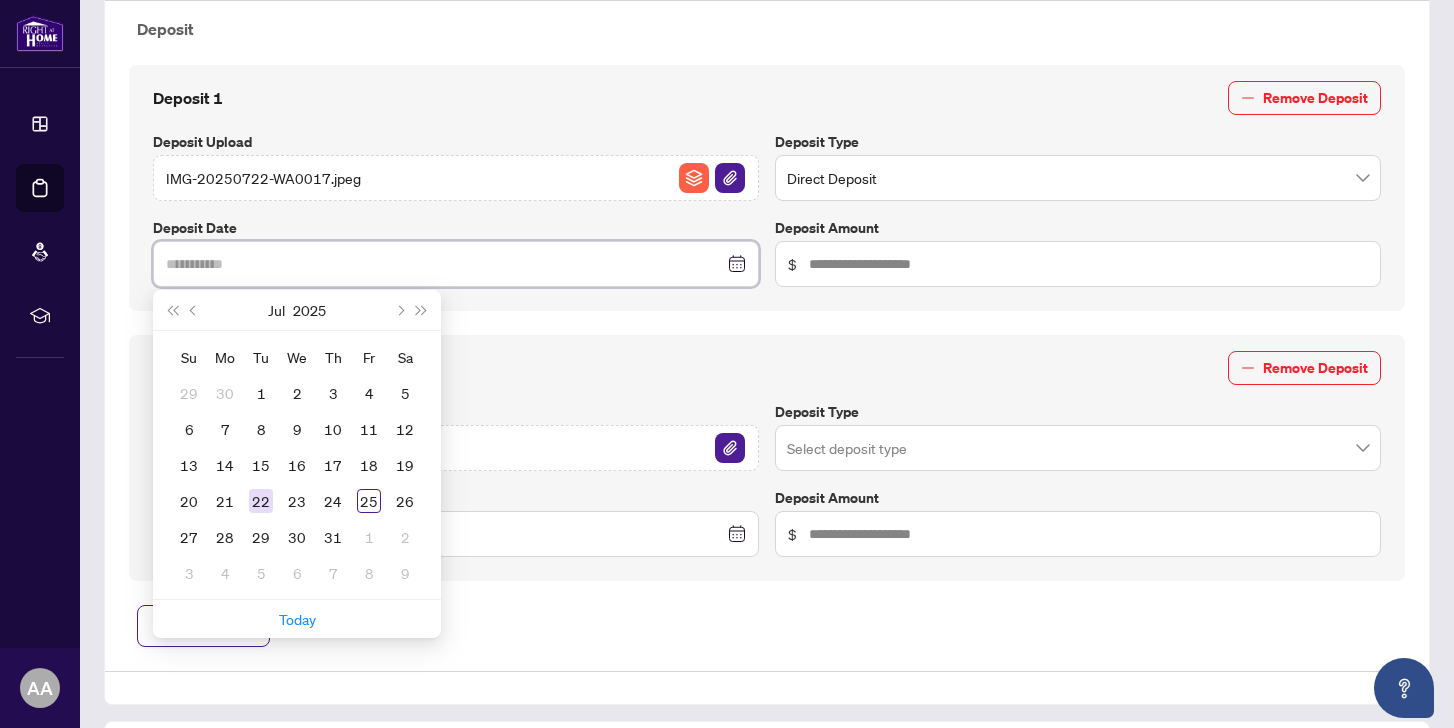 type on "**********" 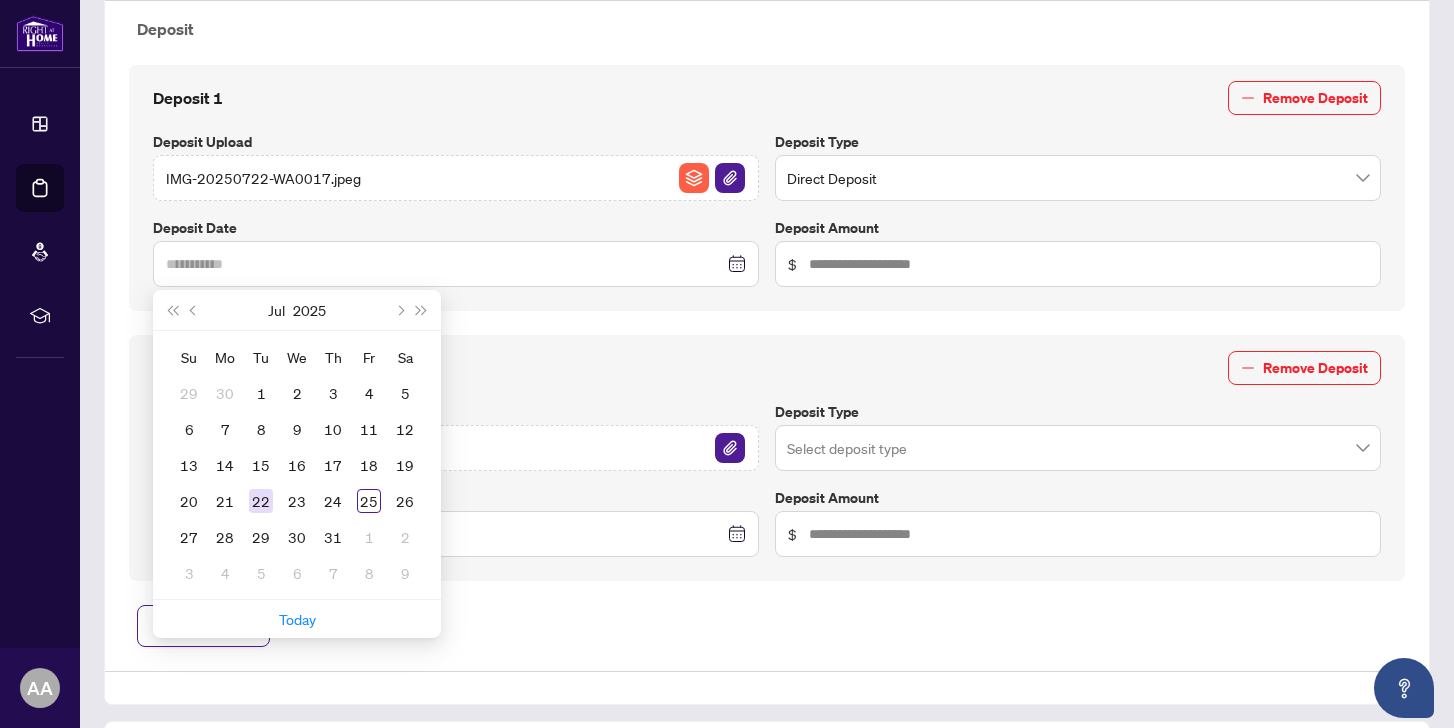 click on "22" at bounding box center (261, 501) 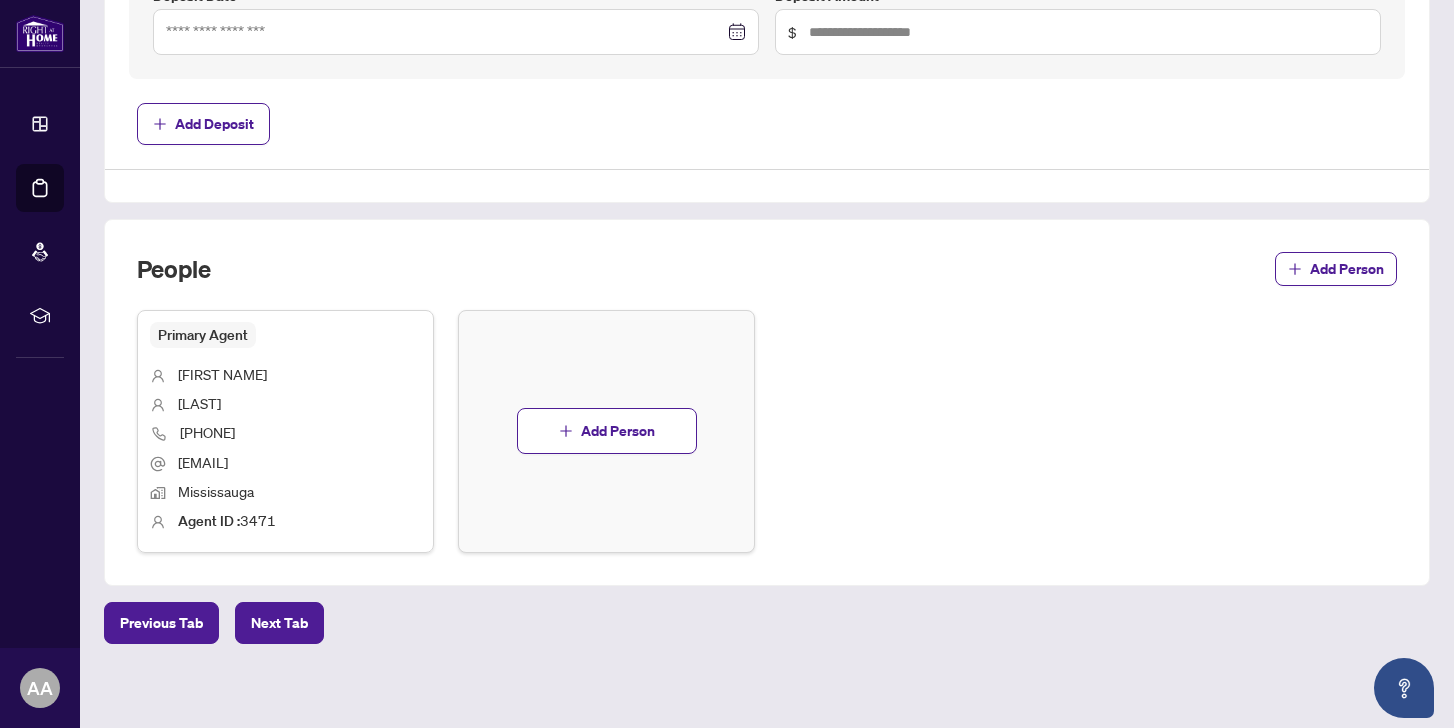 scroll, scrollTop: 1240, scrollLeft: 0, axis: vertical 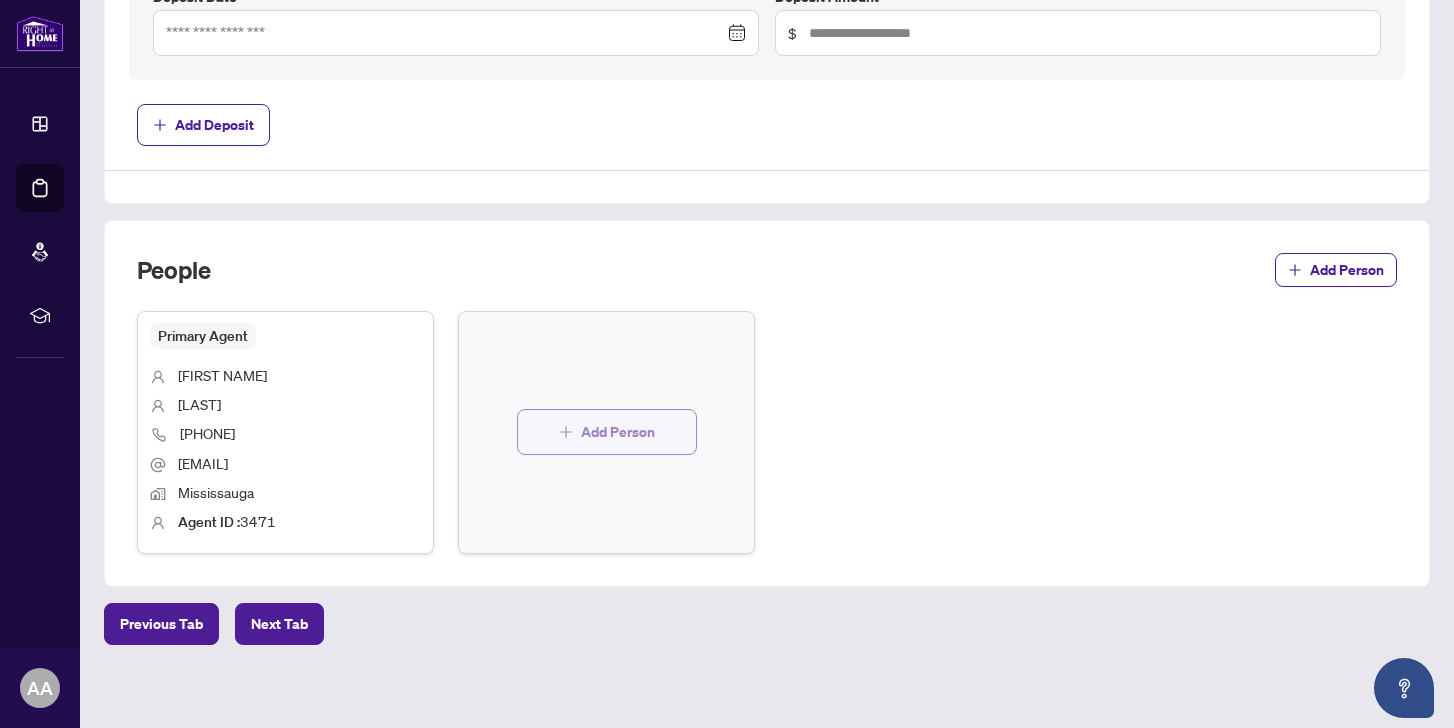 click on "Add Person" at bounding box center [618, 432] 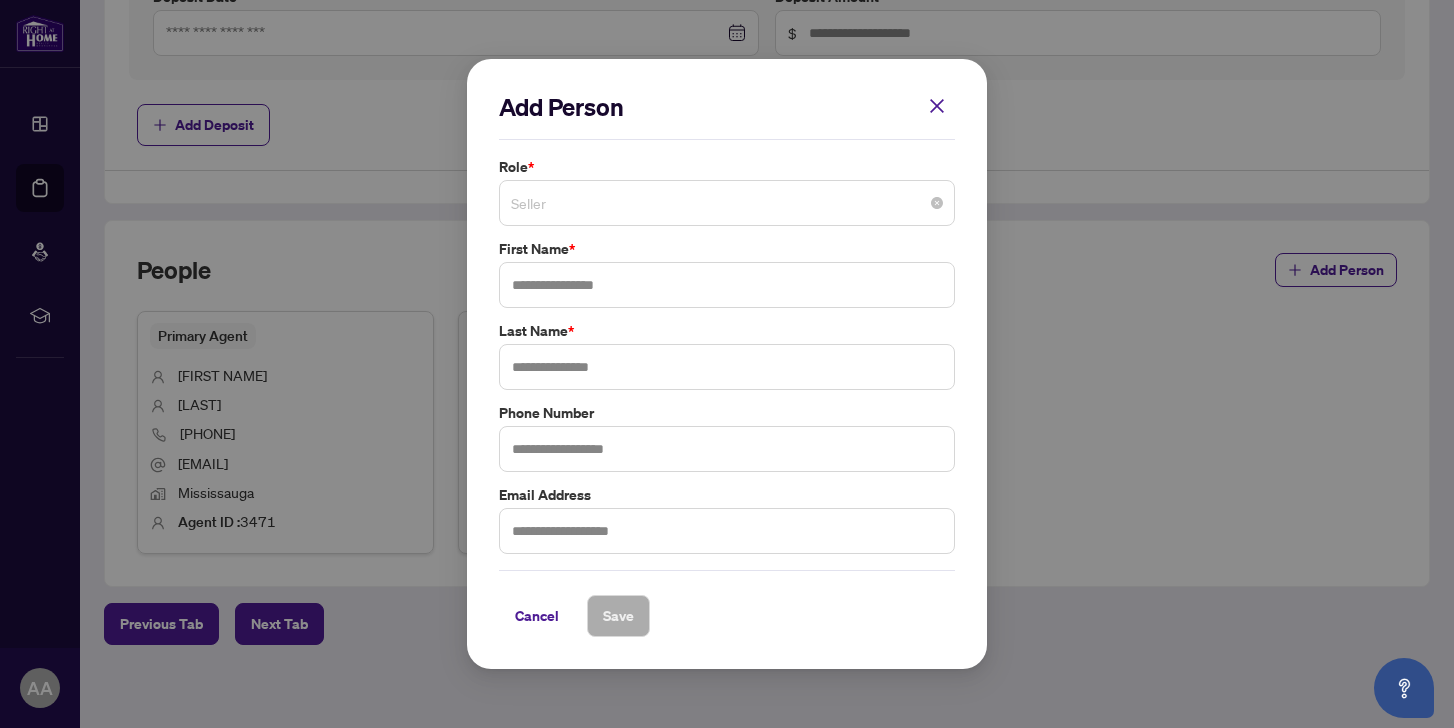 click on "Seller" at bounding box center (727, 203) 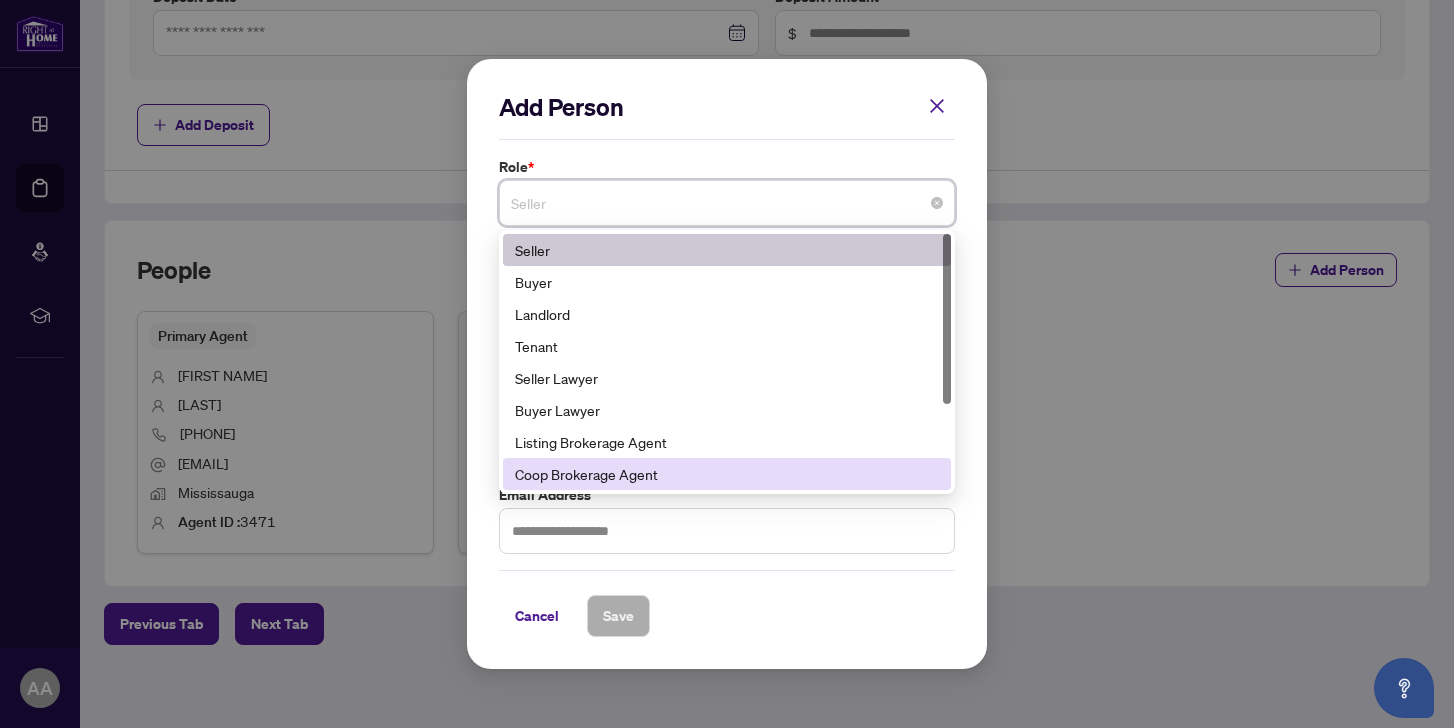 click on "Coop Brokerage Agent" at bounding box center (727, 474) 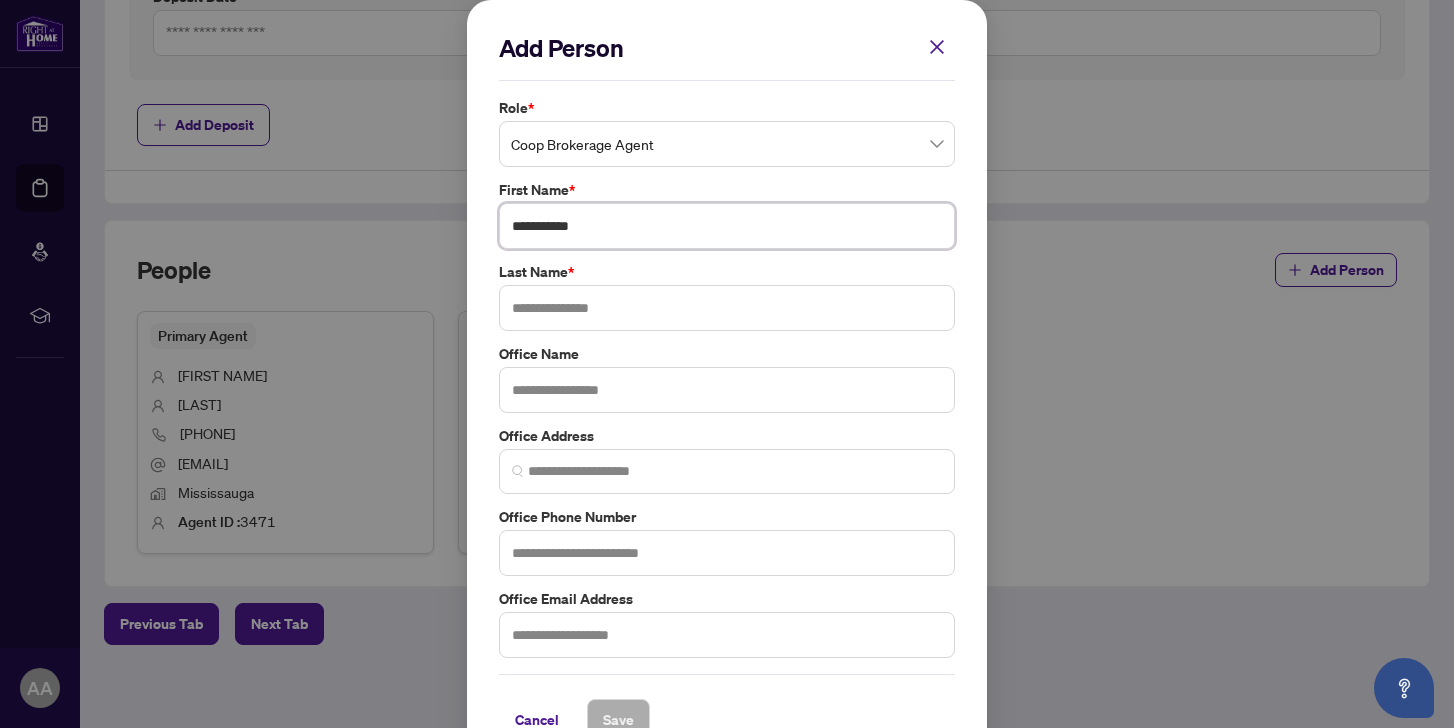 type on "**********" 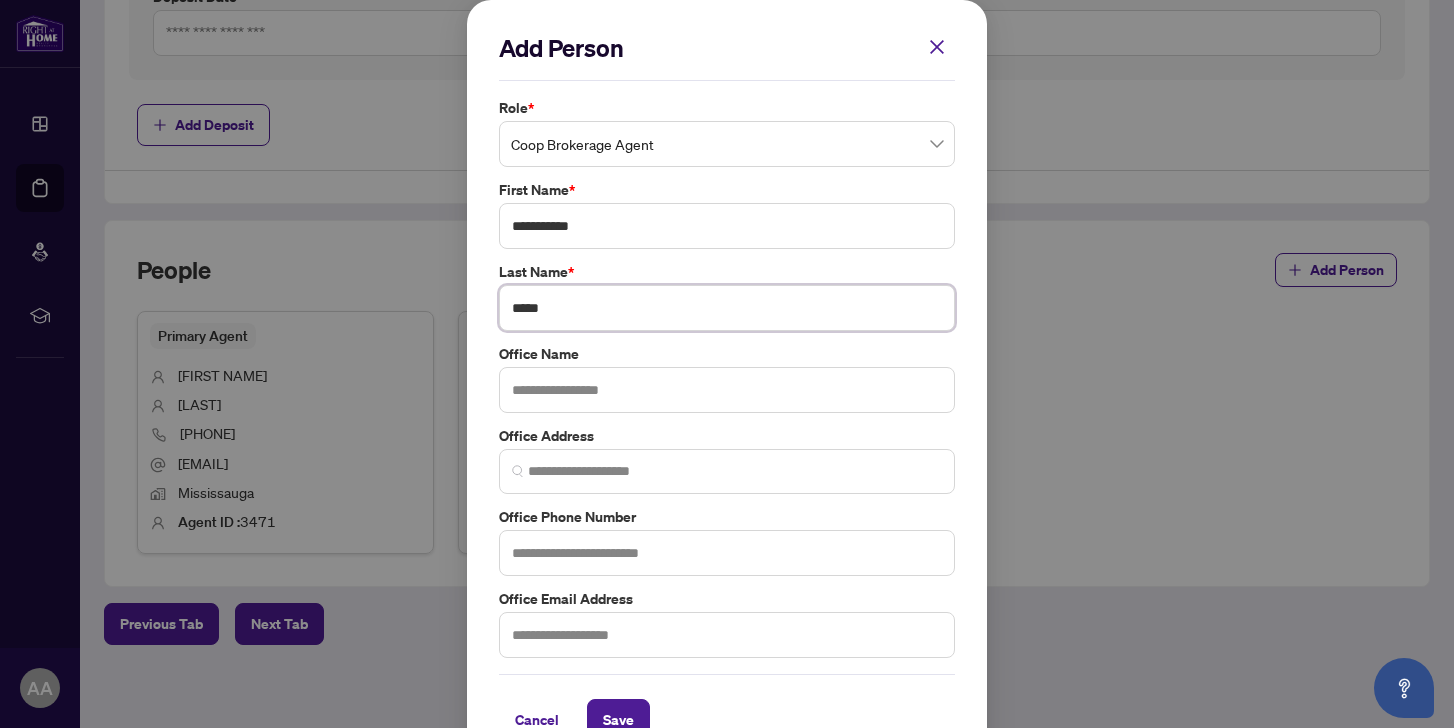 type on "*****" 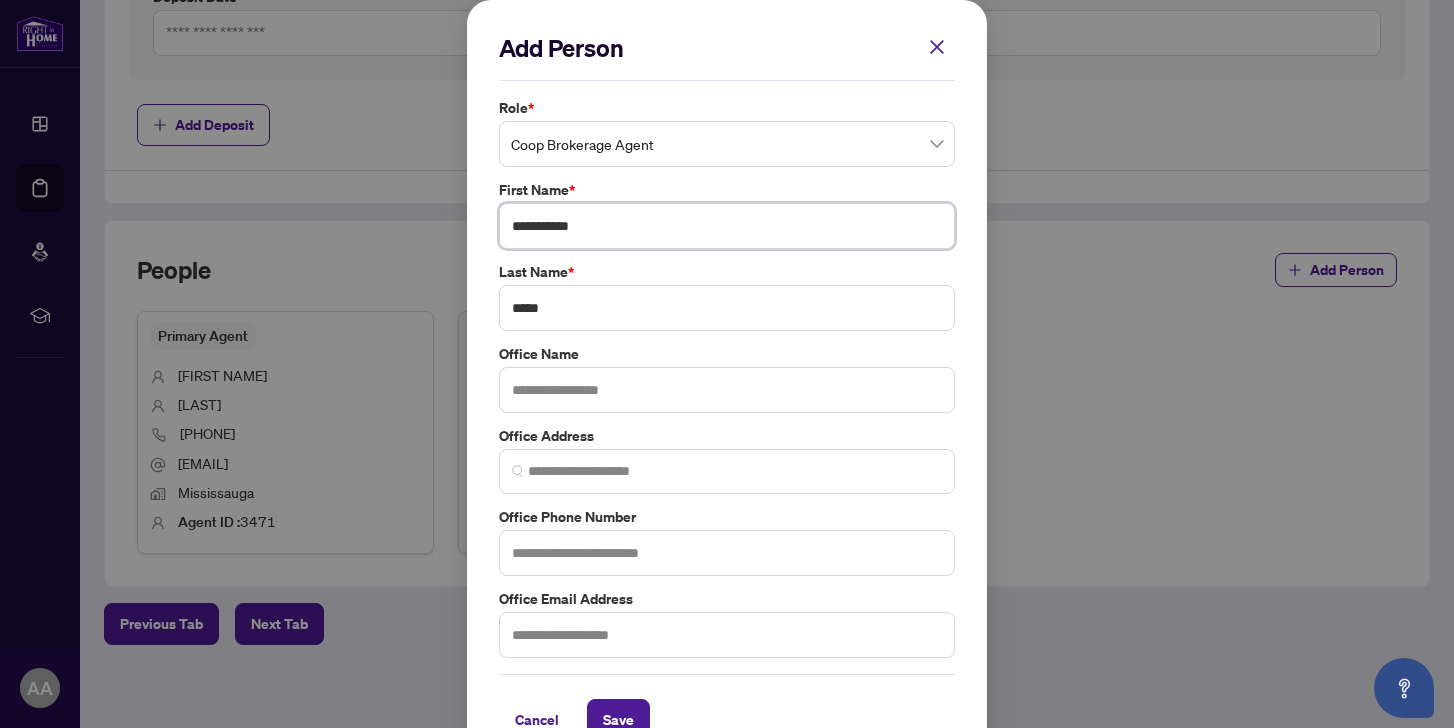 click on "**********" at bounding box center (727, 226) 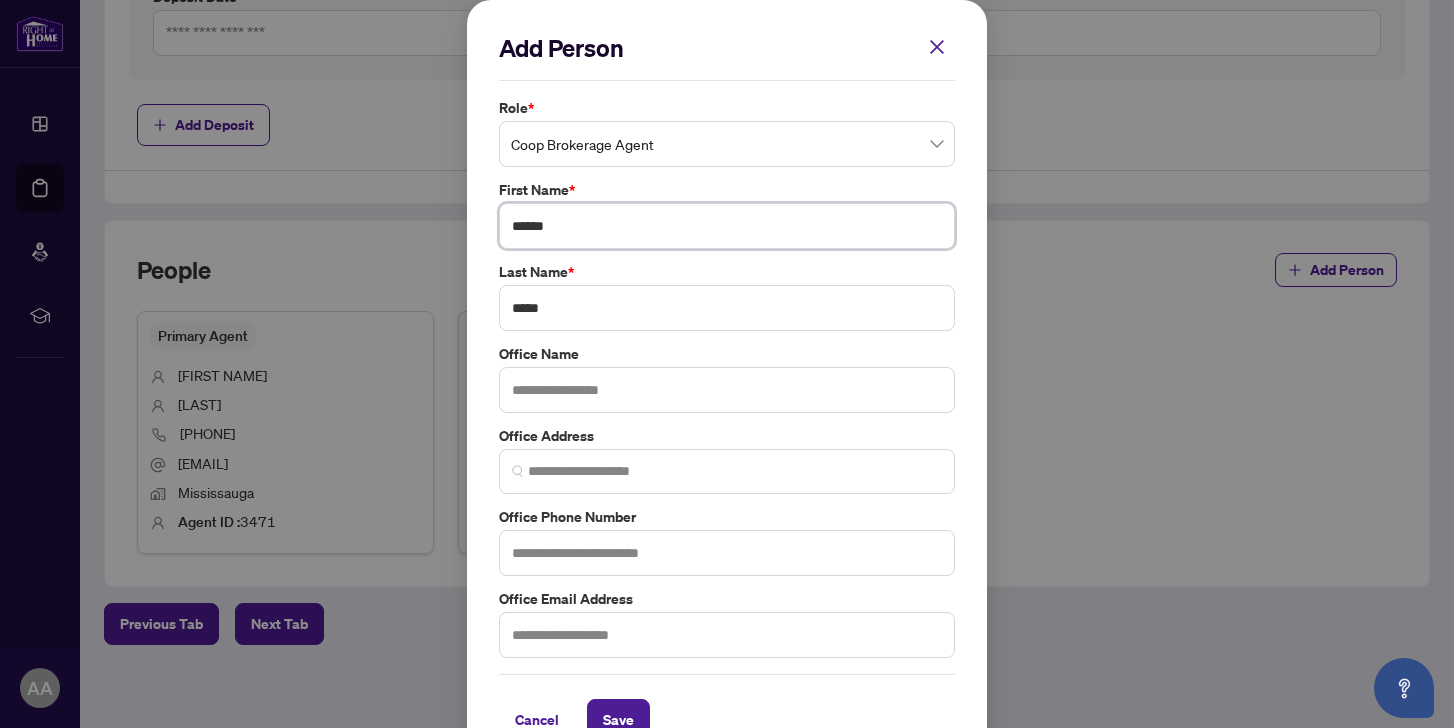 type on "*****" 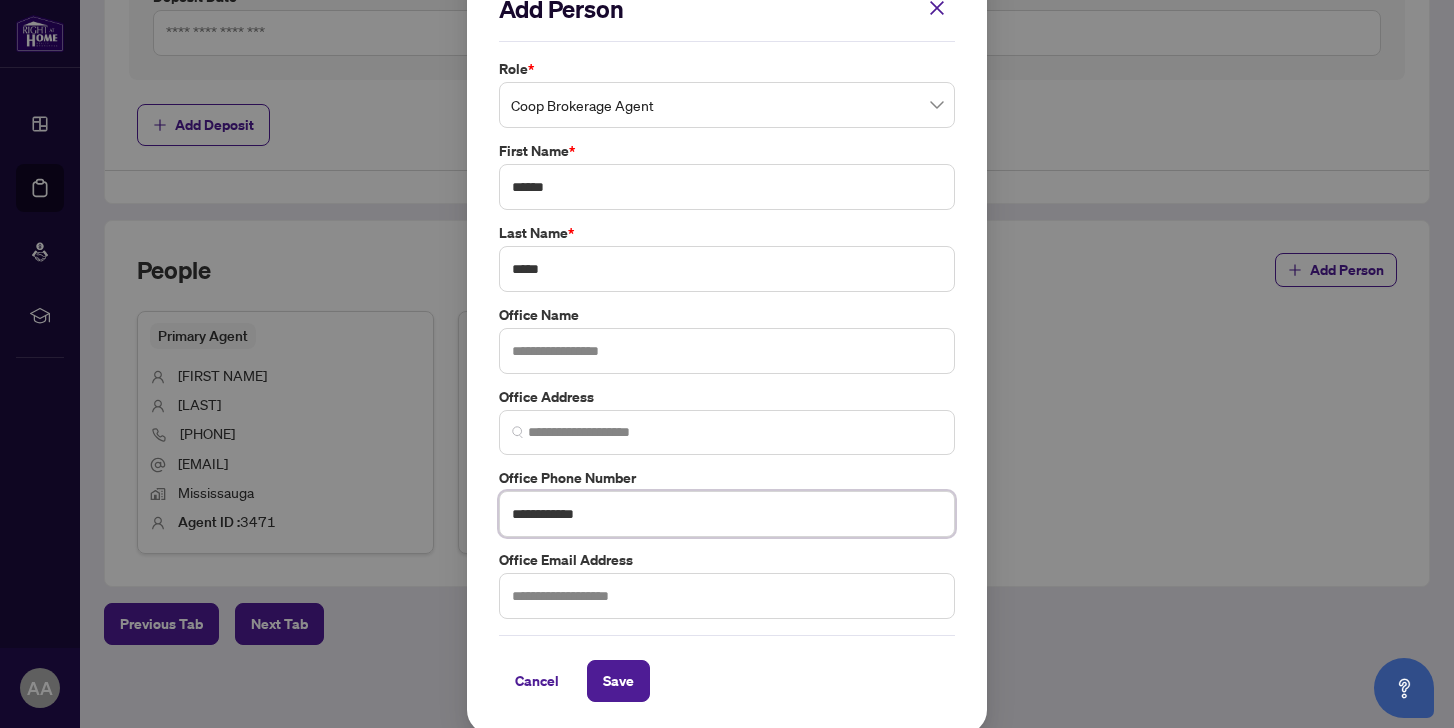 scroll, scrollTop: 38, scrollLeft: 0, axis: vertical 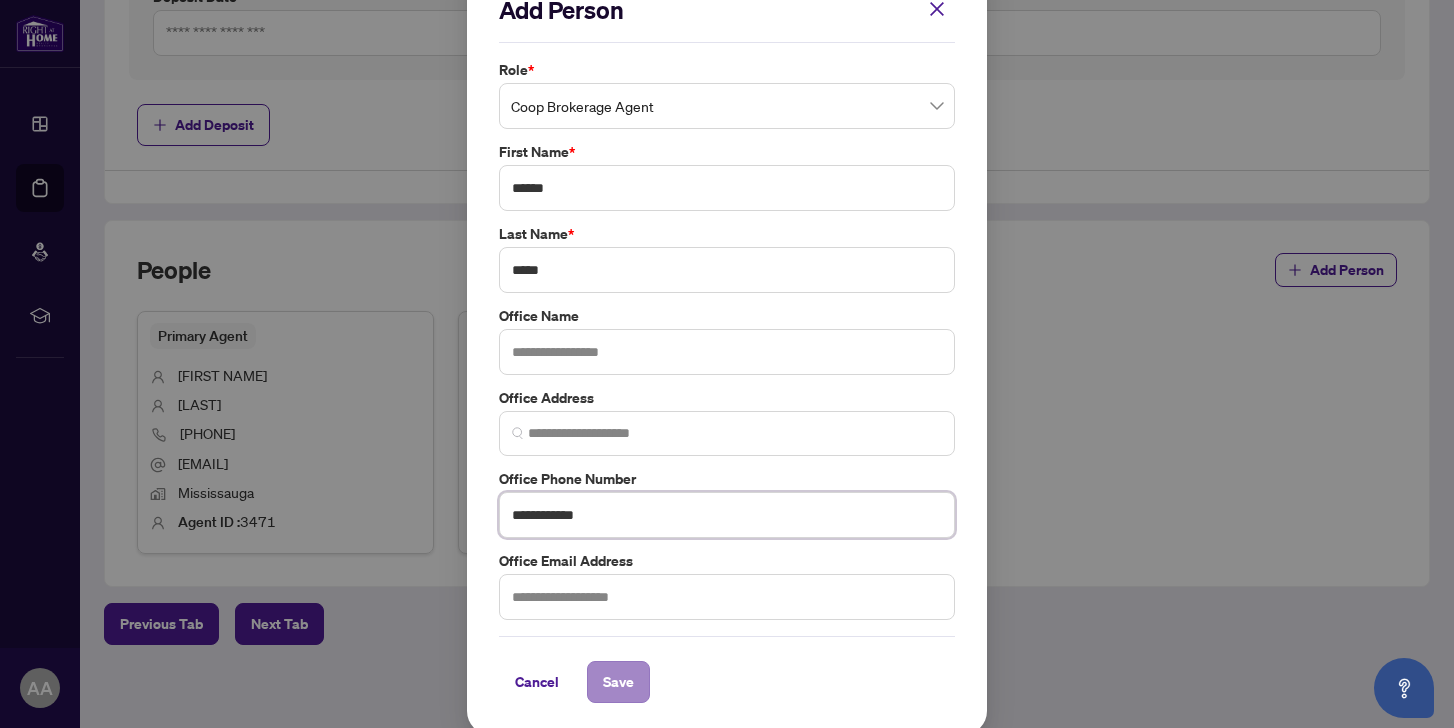 type on "**********" 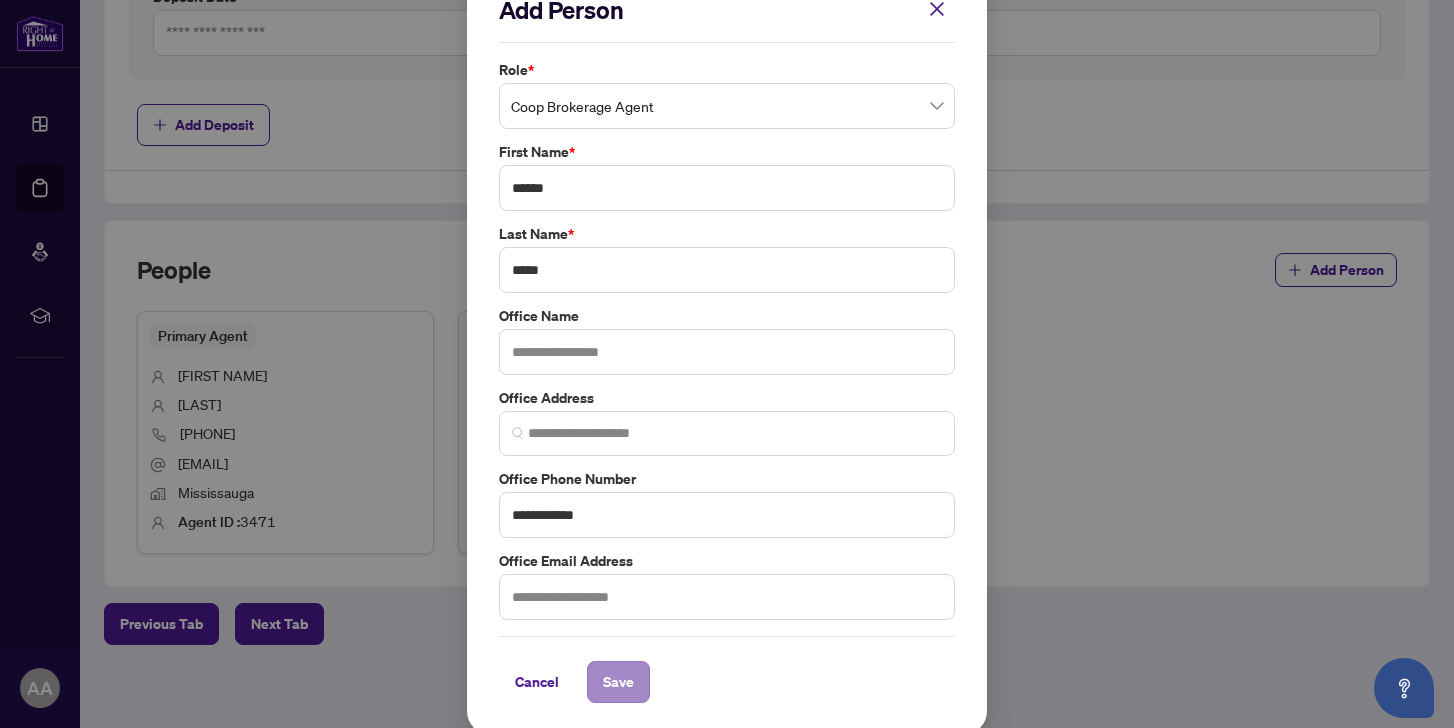 click on "Save" at bounding box center (618, 682) 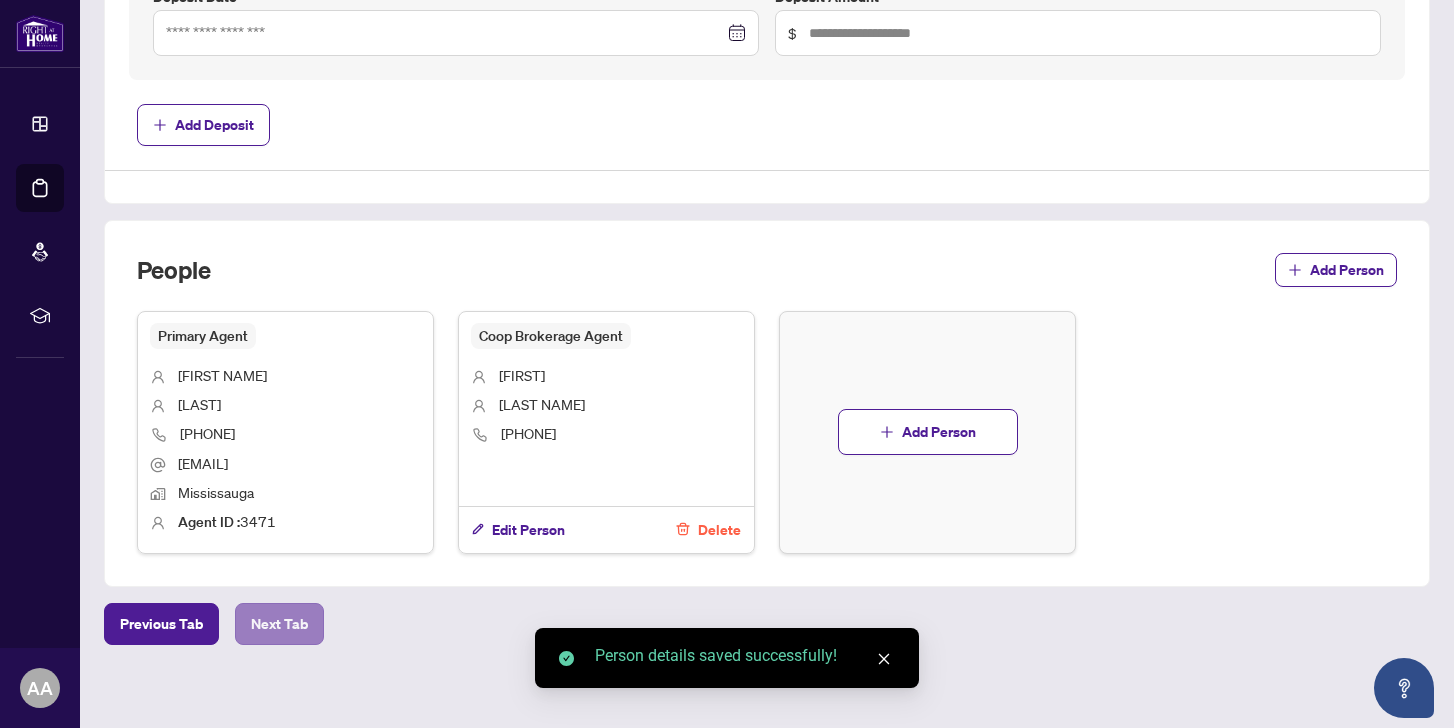 click on "Next Tab" at bounding box center [279, 624] 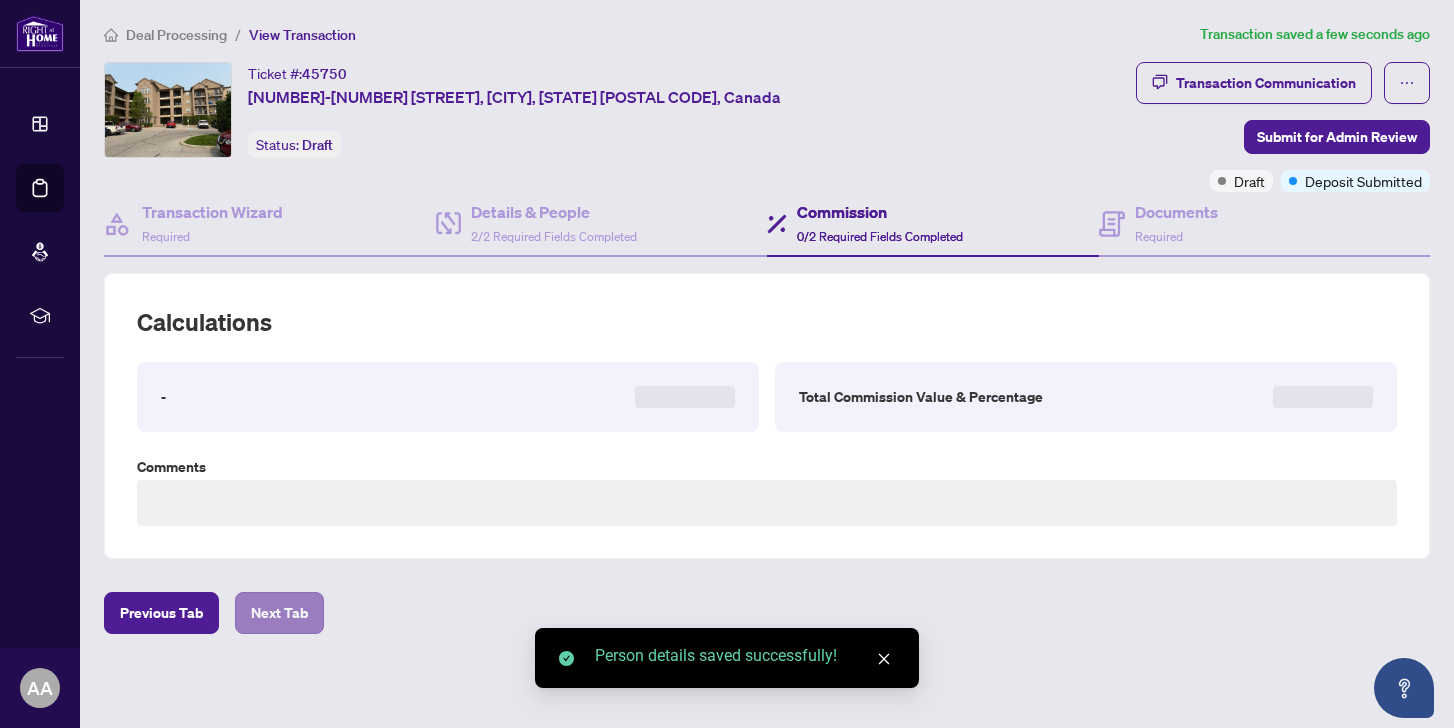 scroll, scrollTop: 0, scrollLeft: 0, axis: both 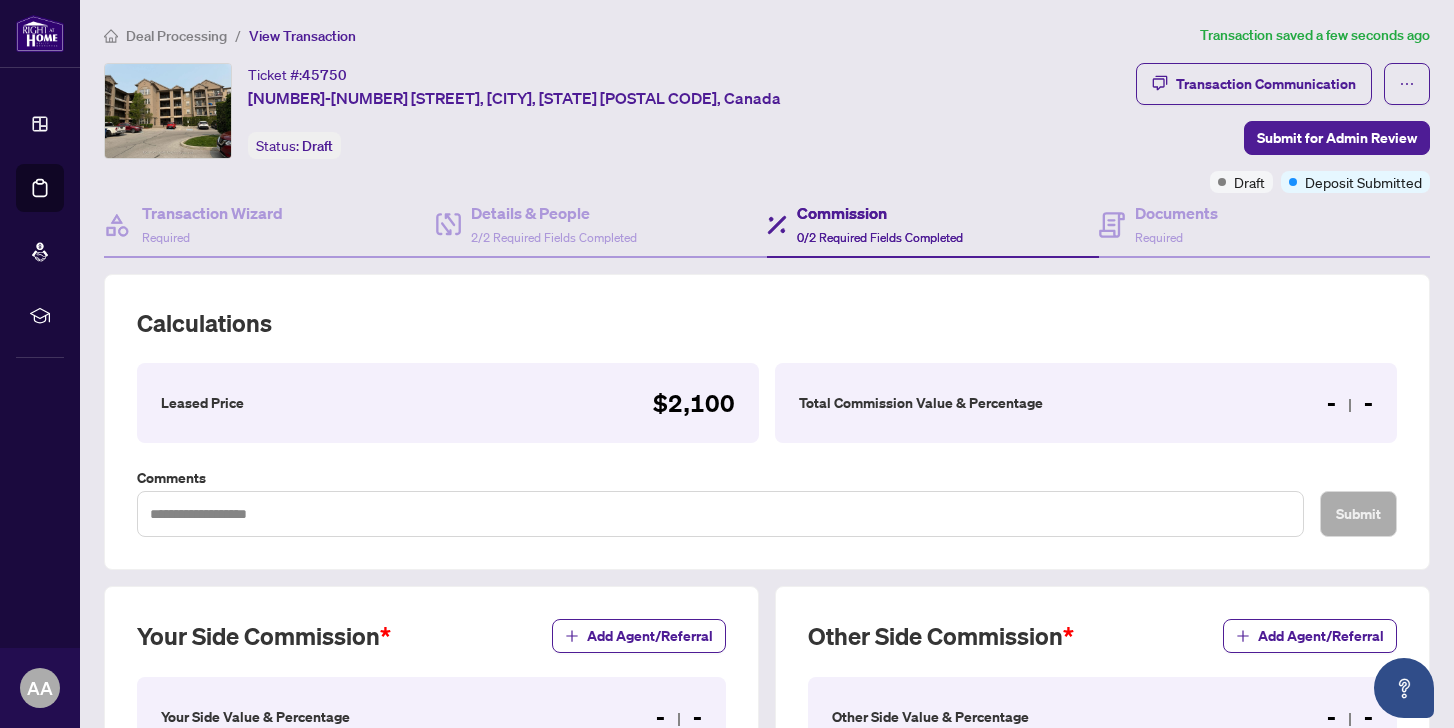 type on "**********" 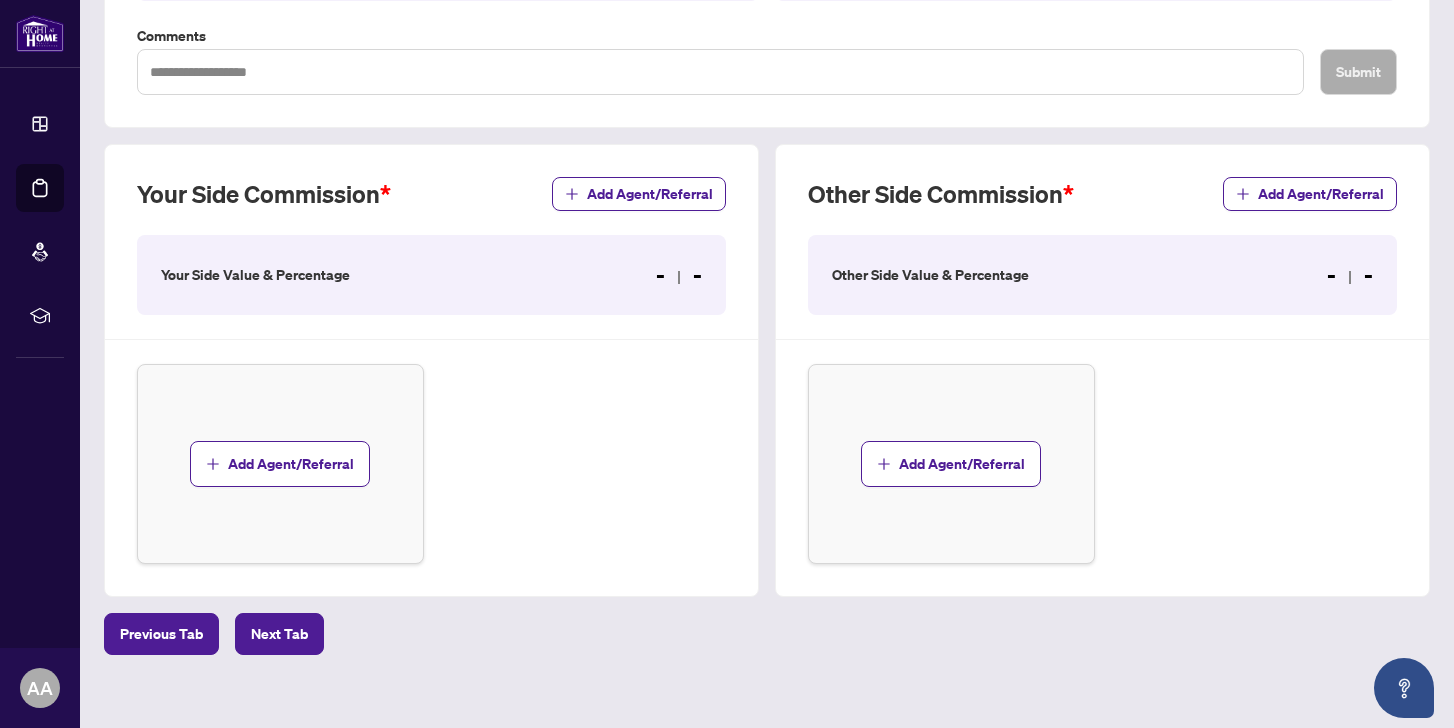 scroll, scrollTop: 446, scrollLeft: 0, axis: vertical 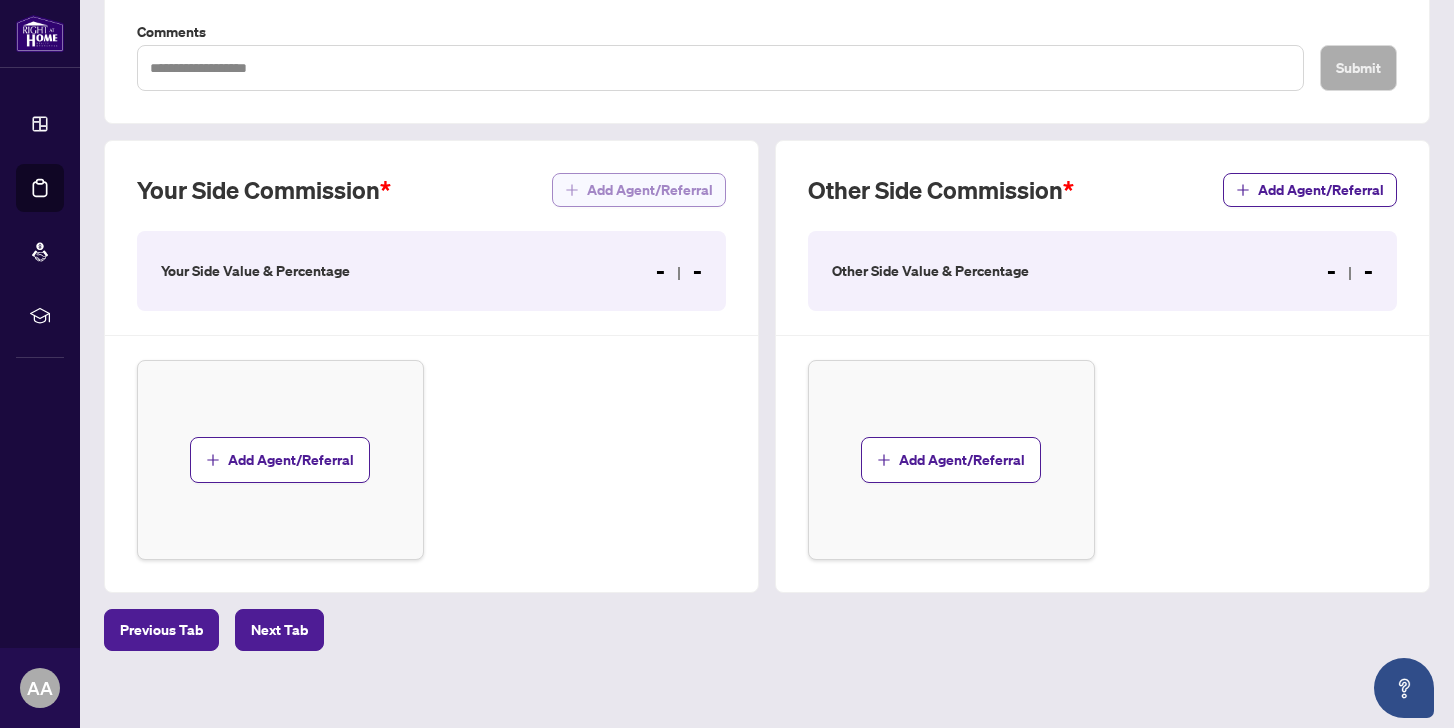 click on "Add Agent/Referral" at bounding box center [650, 190] 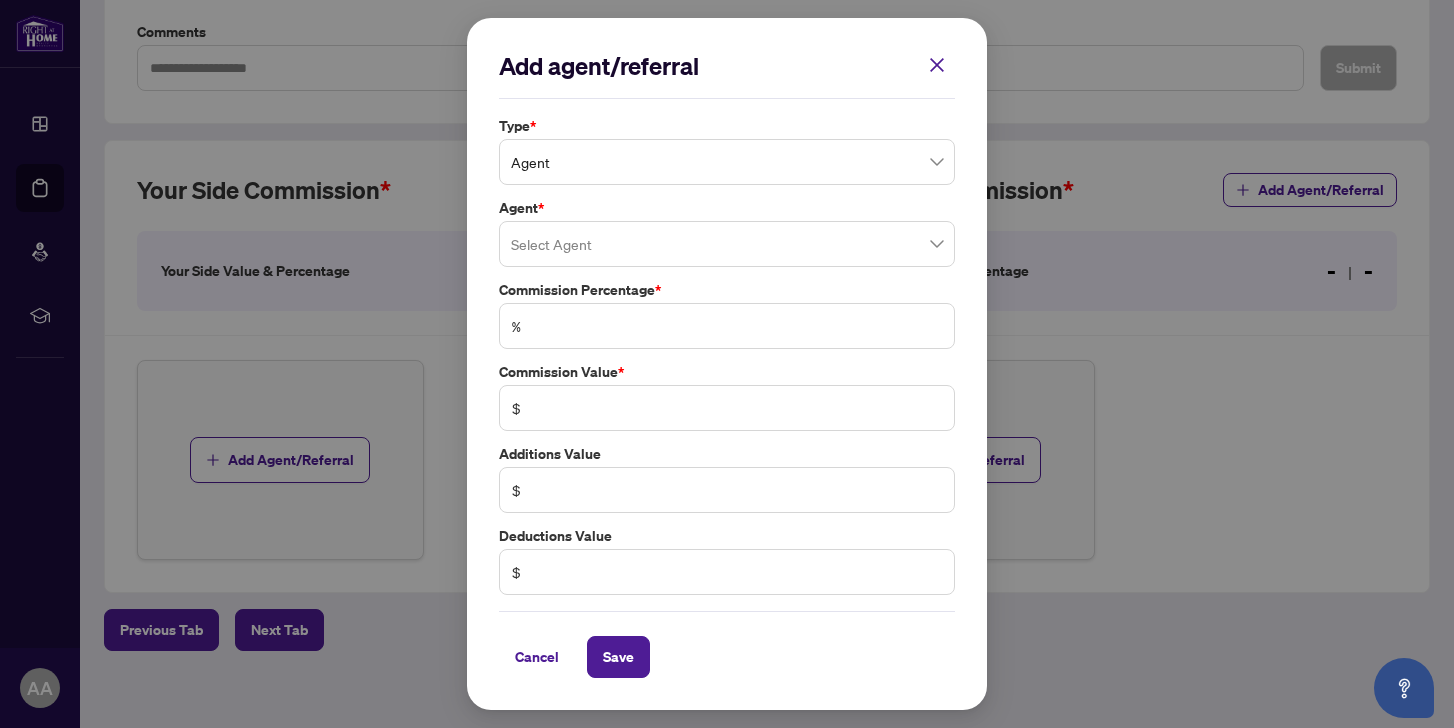 click at bounding box center [727, 244] 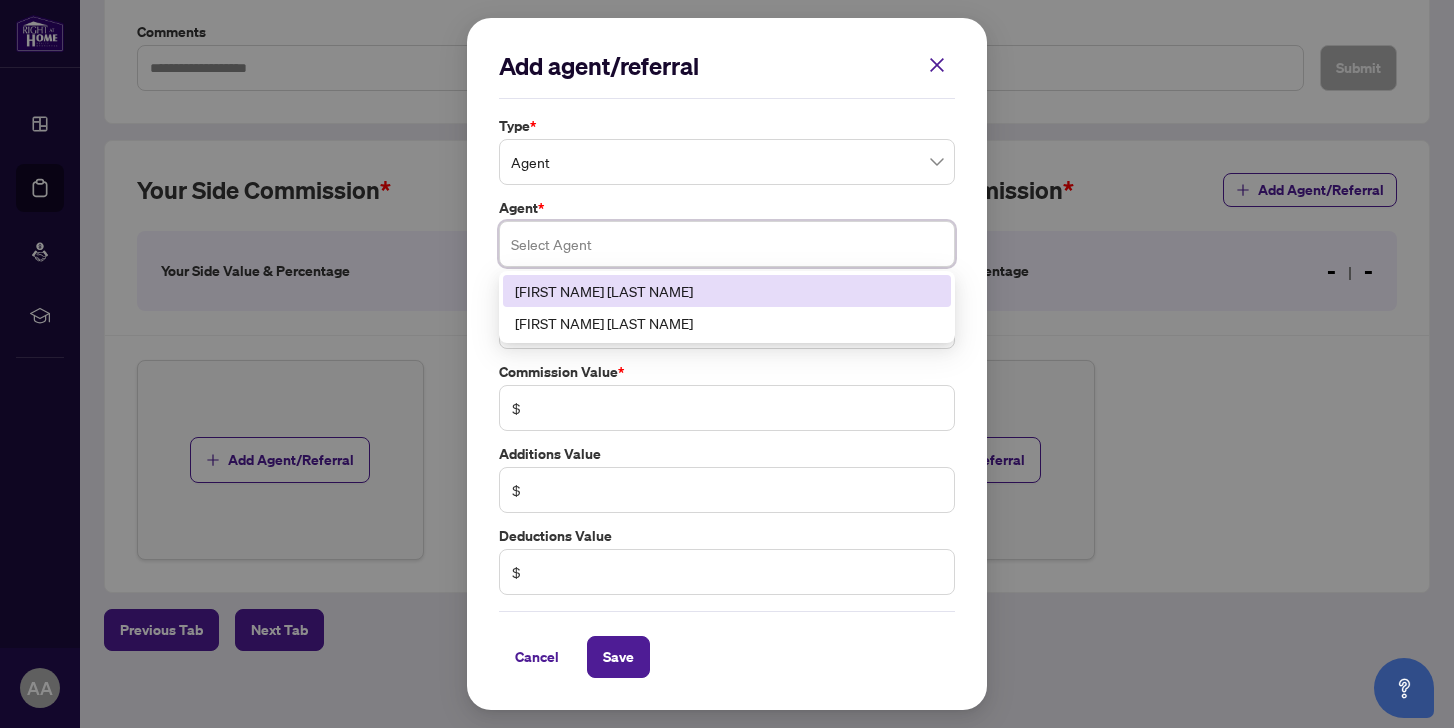 click on "[FIRST NAME] [LAST NAME]" at bounding box center [727, 291] 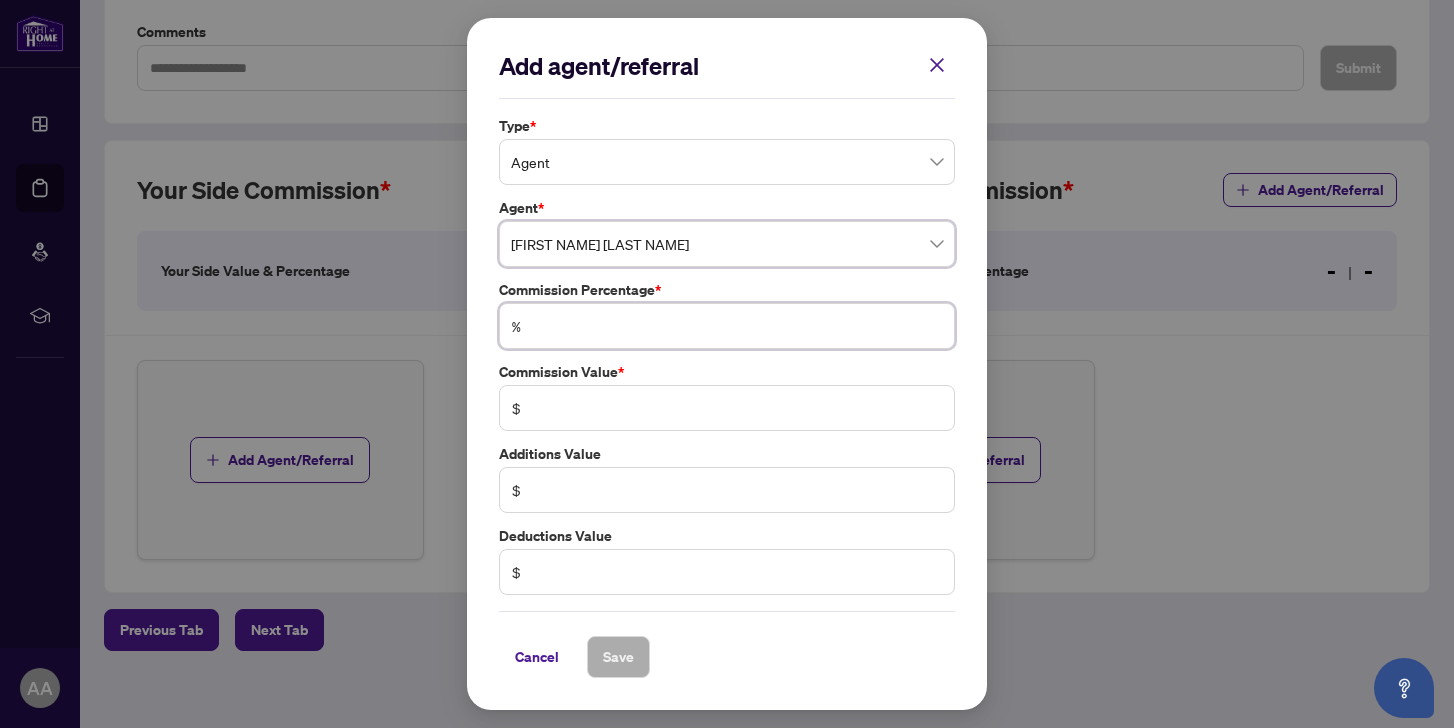 click at bounding box center (737, 326) 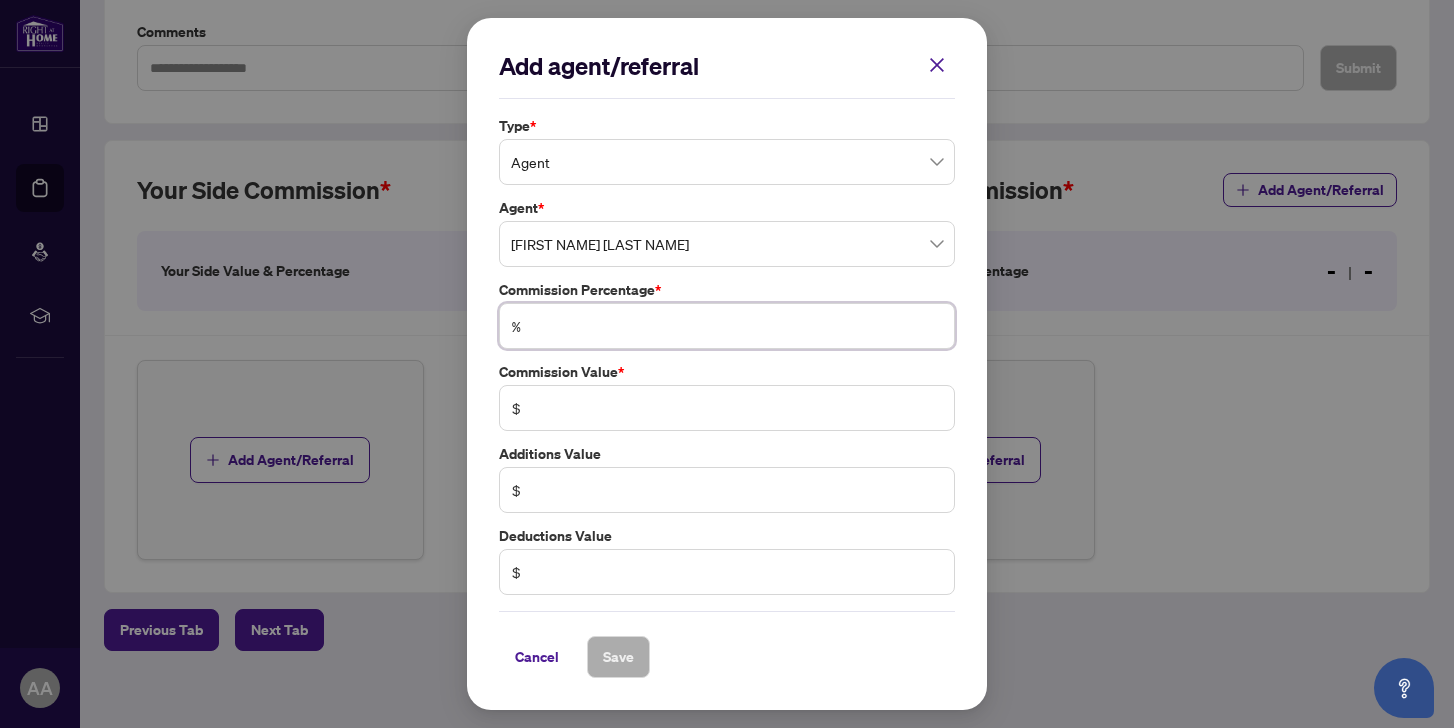 type on "*" 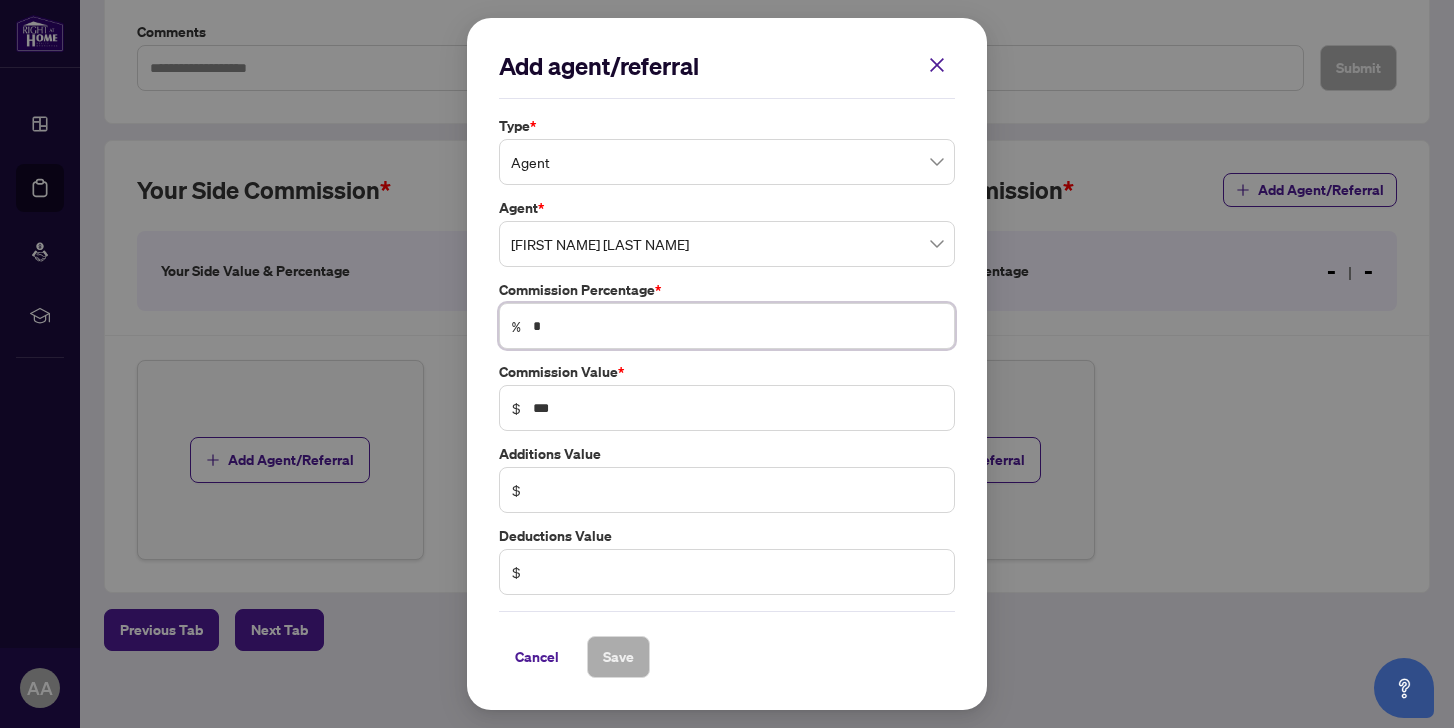 type on "**" 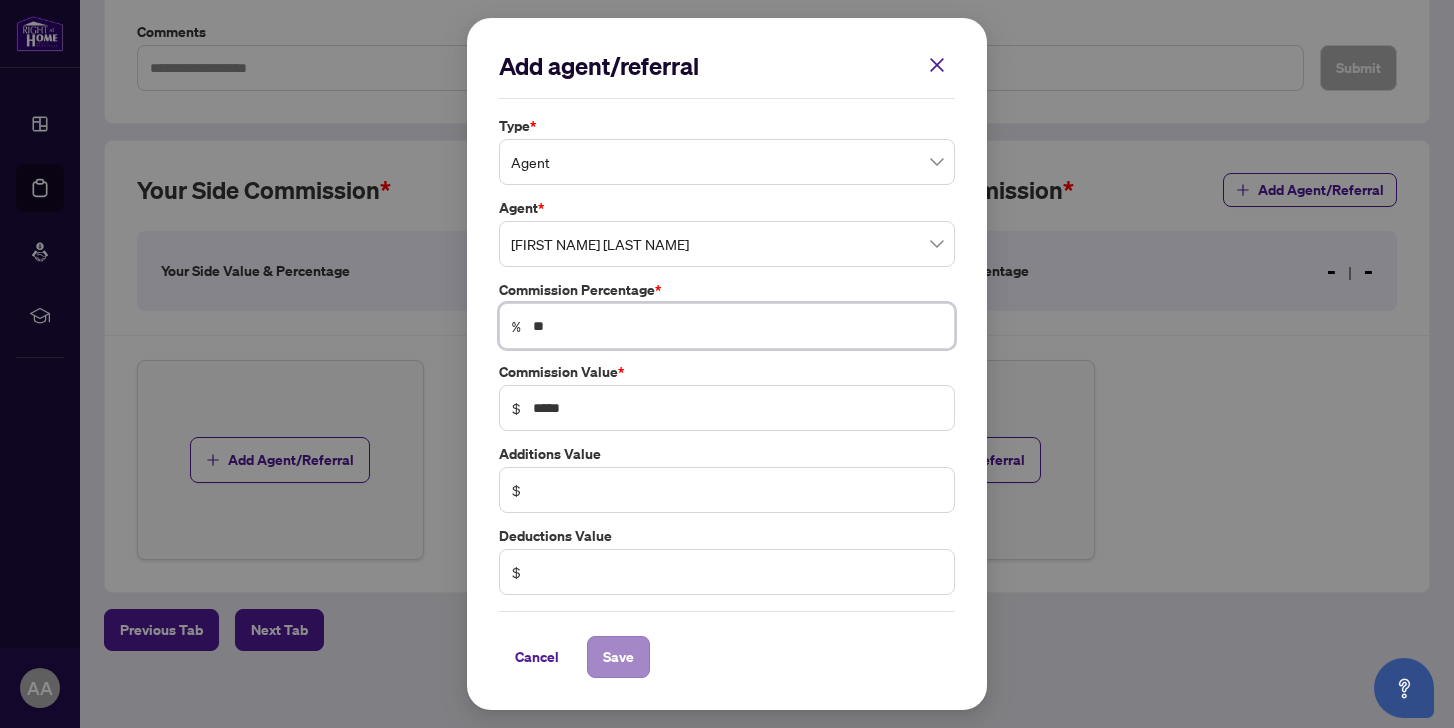 type on "**" 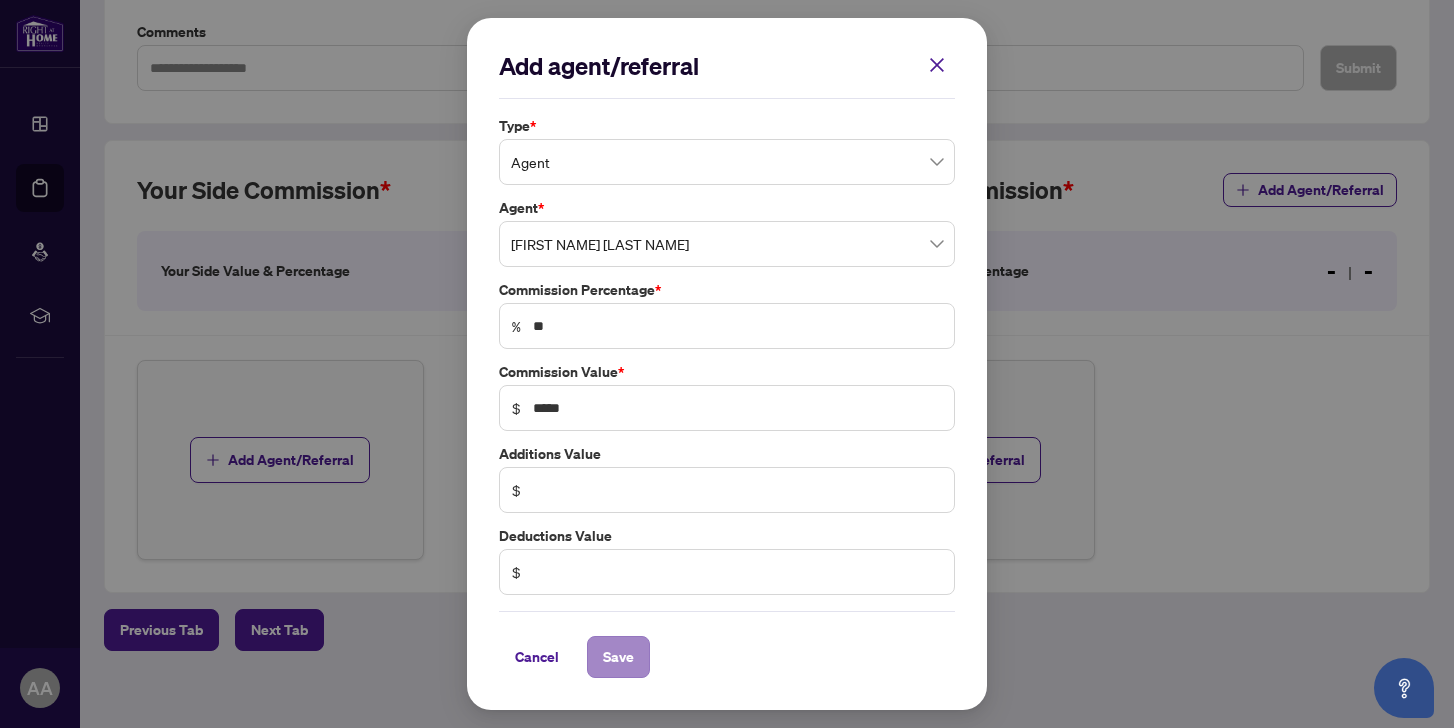 click on "Save" at bounding box center (618, 657) 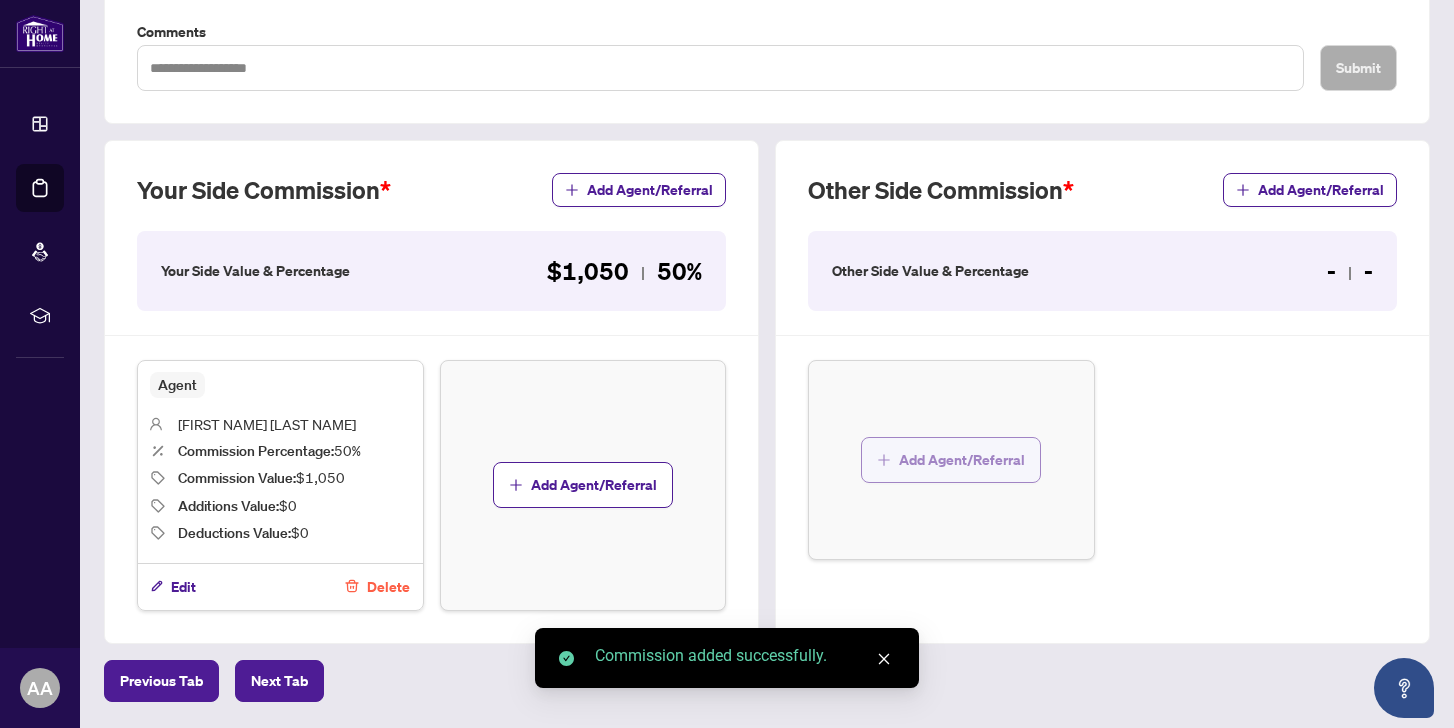 click on "Add Agent/Referral" at bounding box center [962, 460] 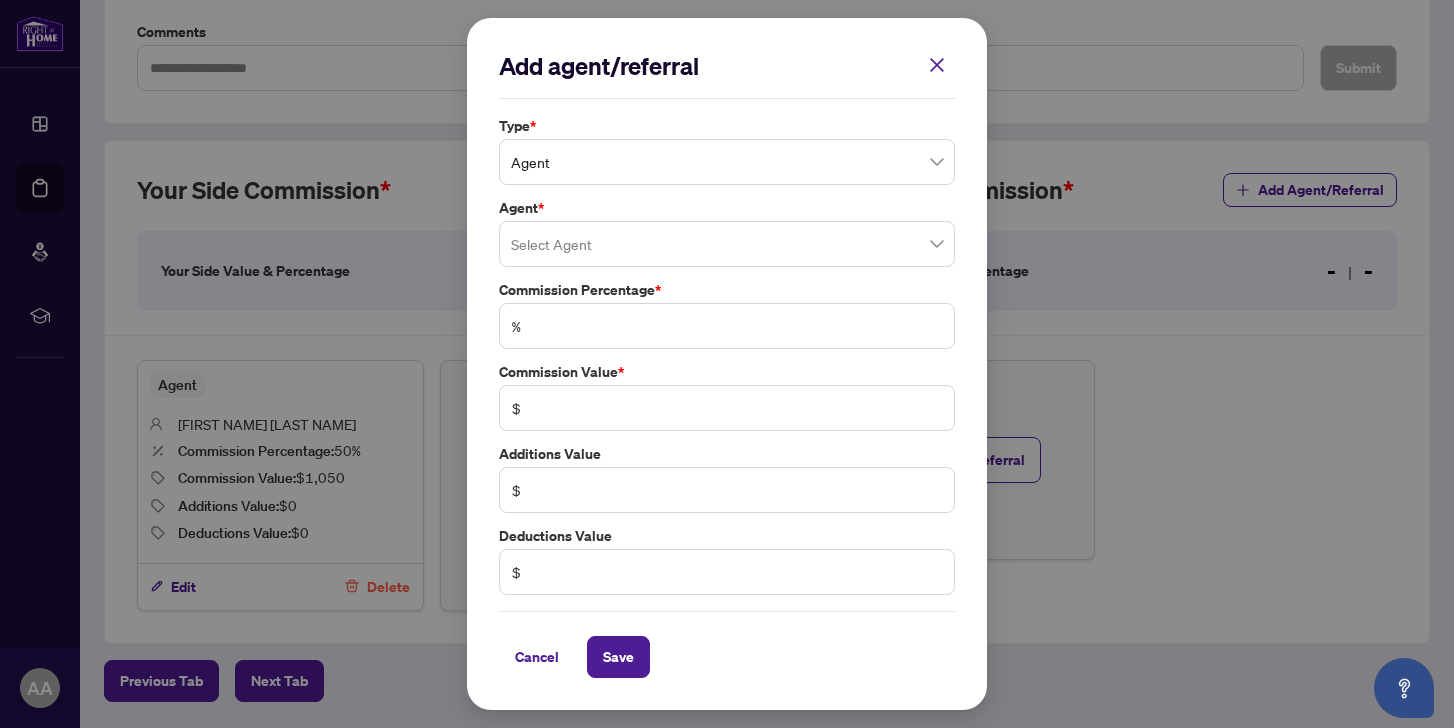 click at bounding box center (727, 244) 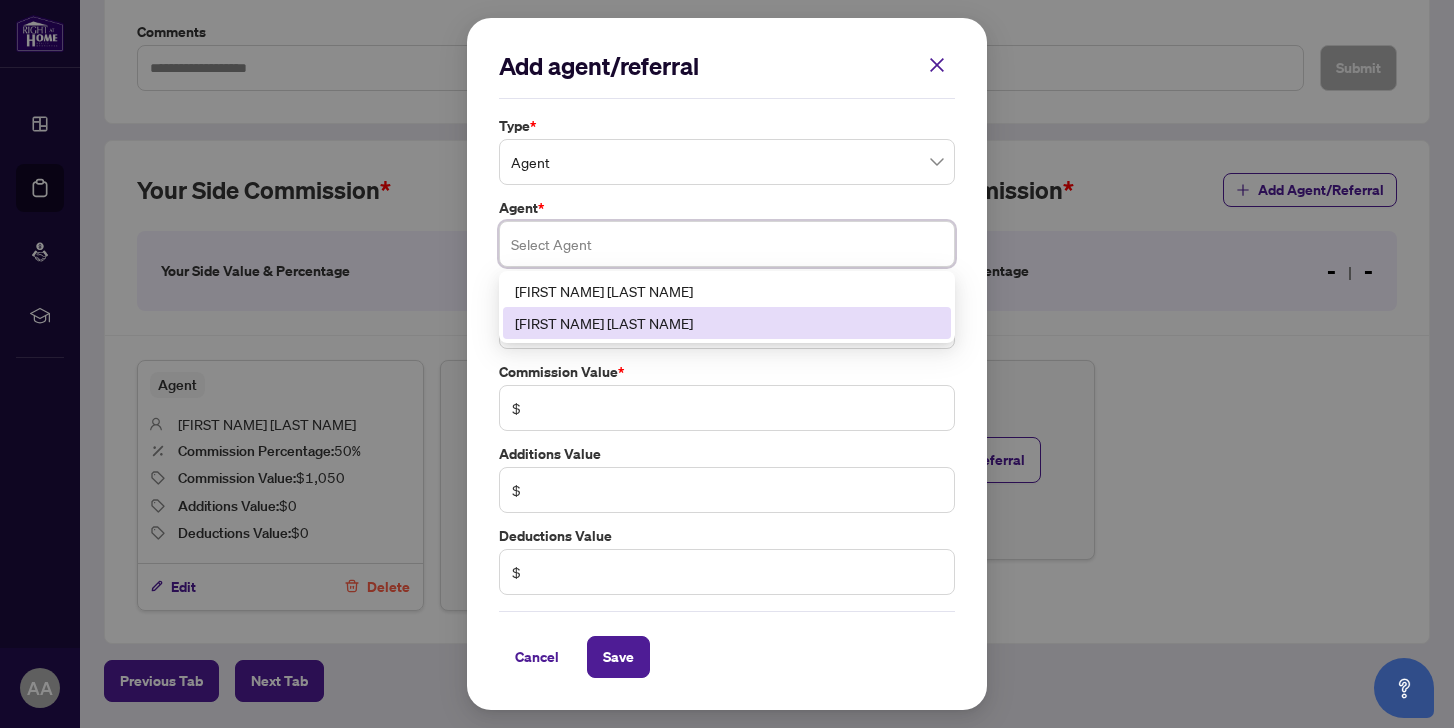 click on "[FIRST NAME] [LAST NAME]" at bounding box center [727, 323] 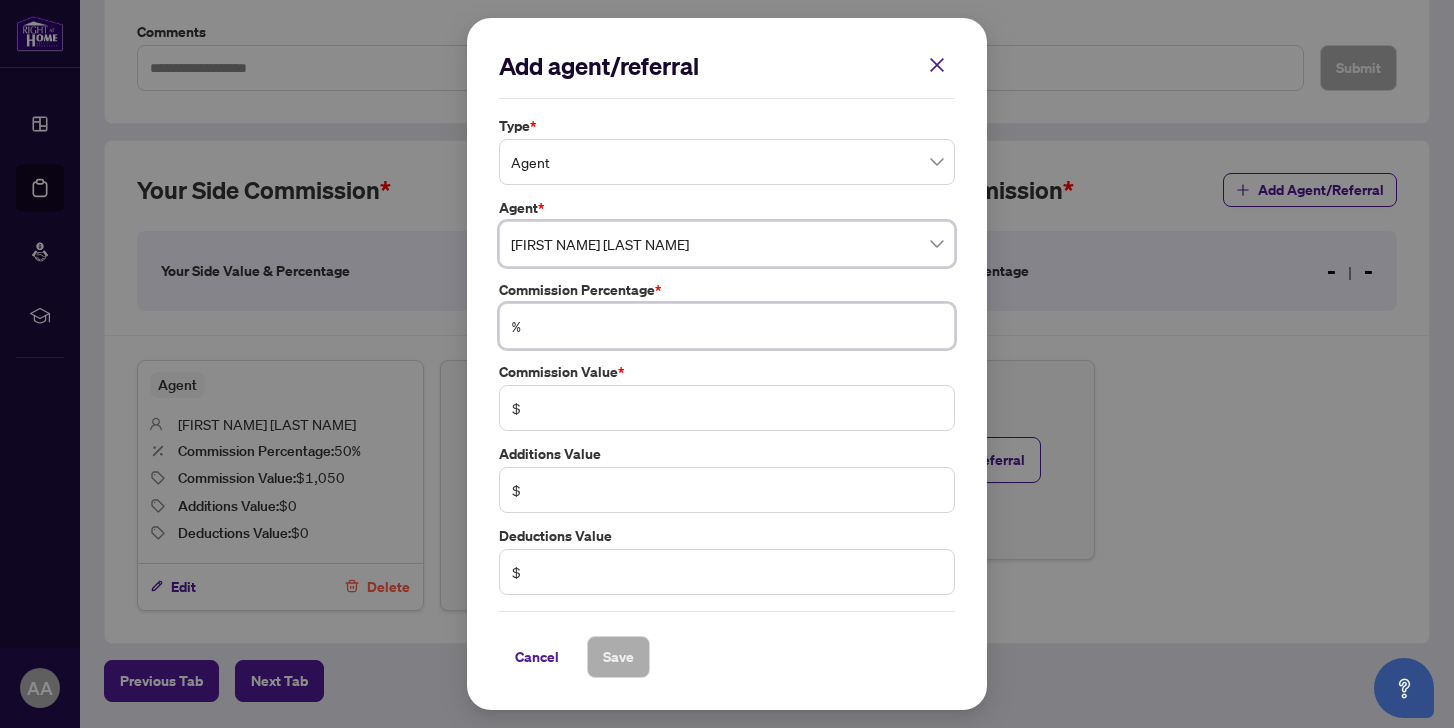 click at bounding box center [737, 326] 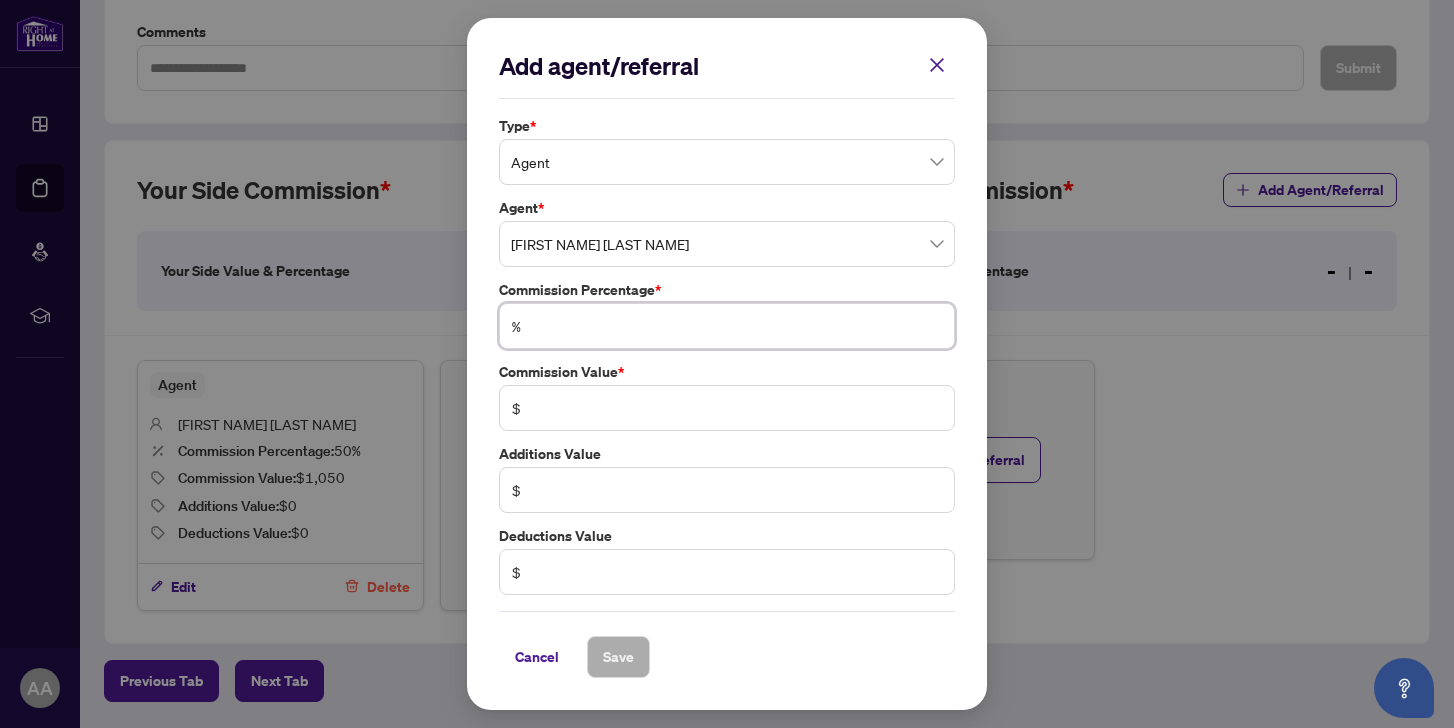 type on "*" 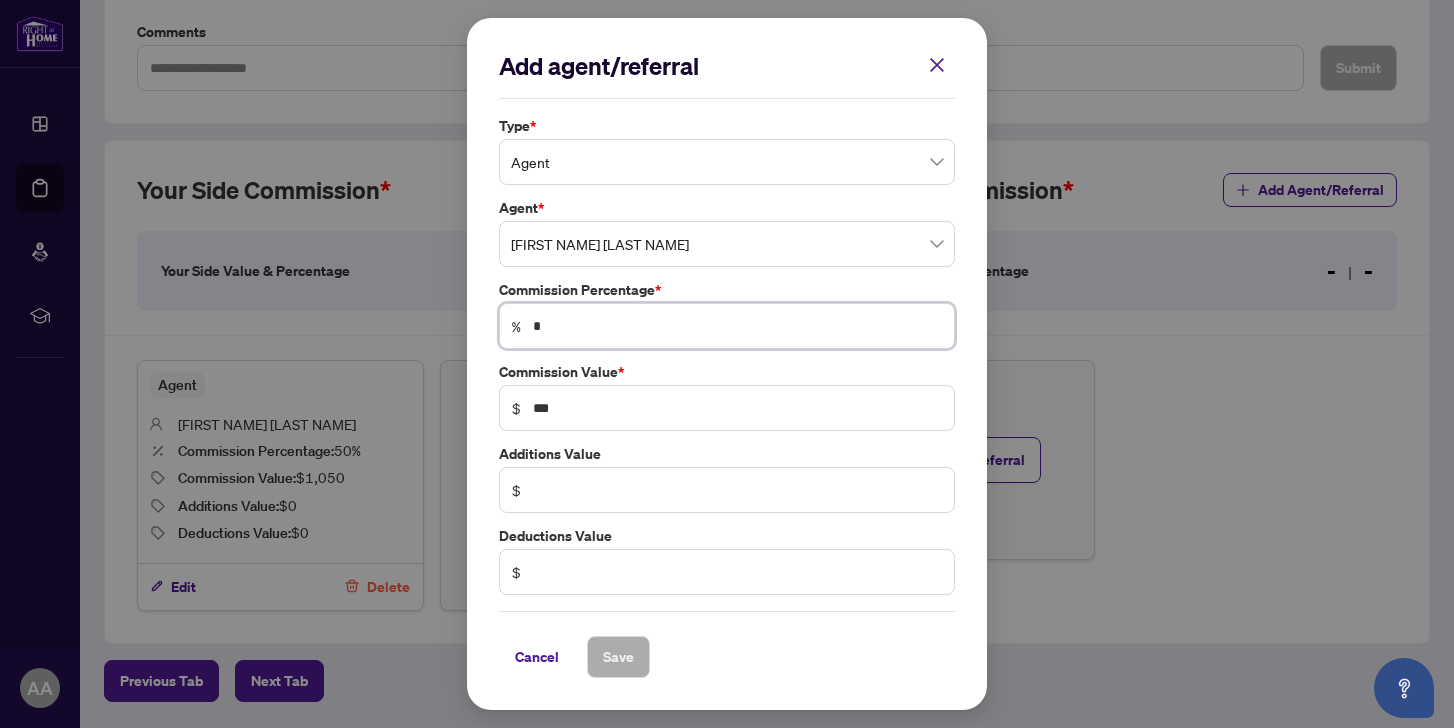 type on "**" 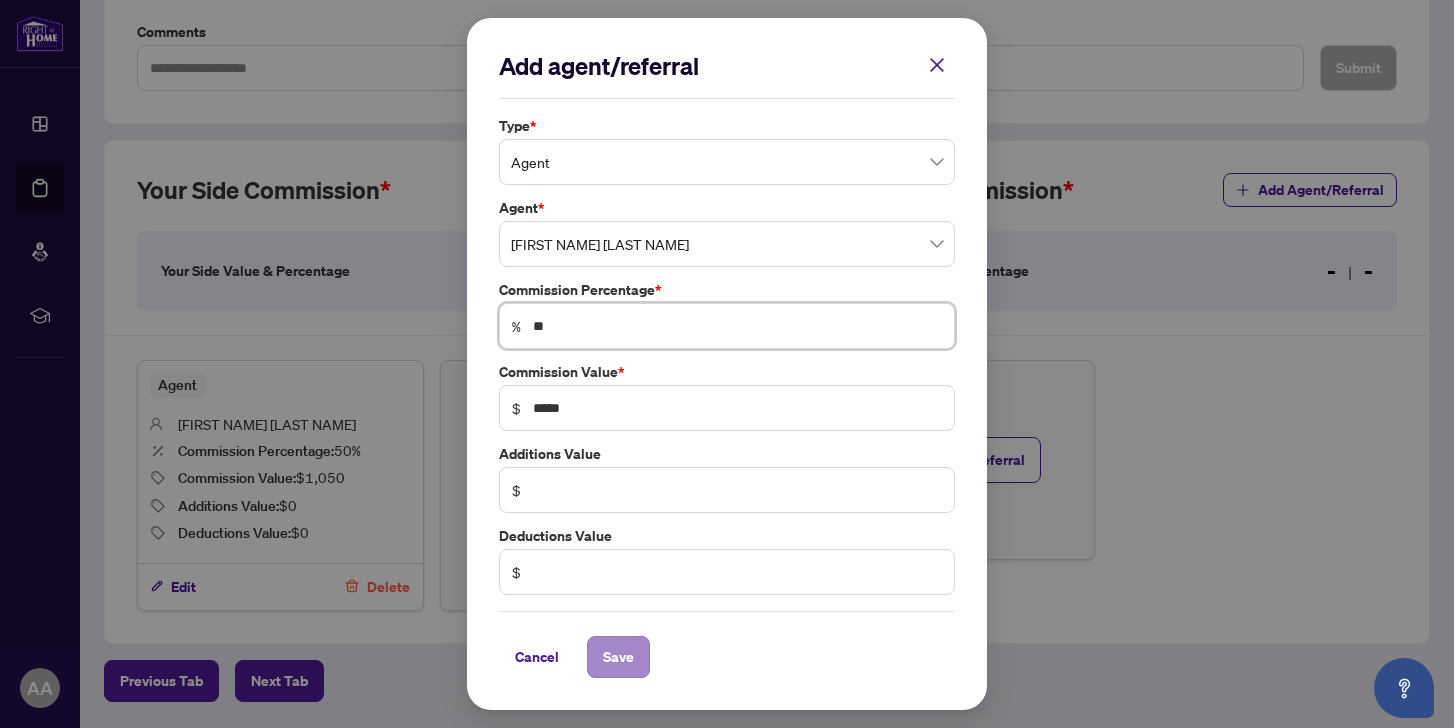 type on "**" 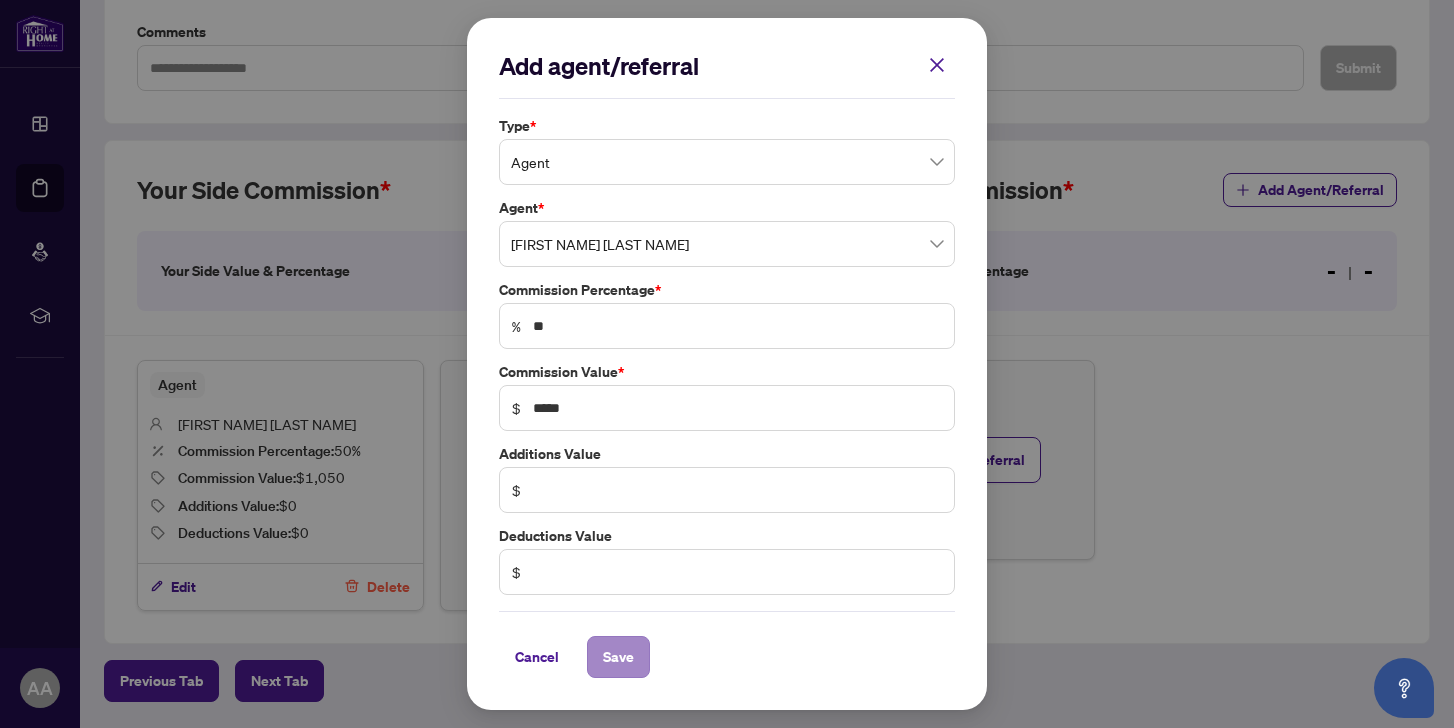 click on "Save" at bounding box center [618, 657] 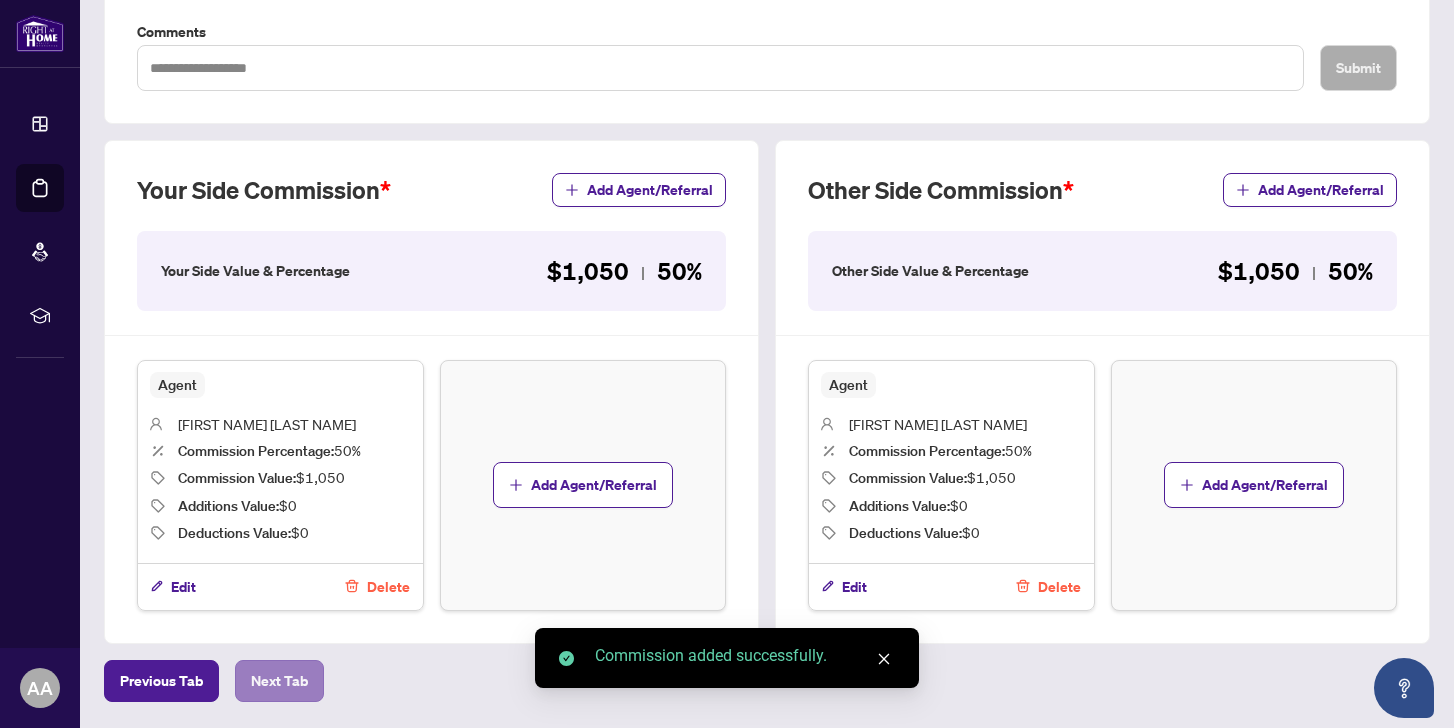 click on "Next Tab" at bounding box center [279, 681] 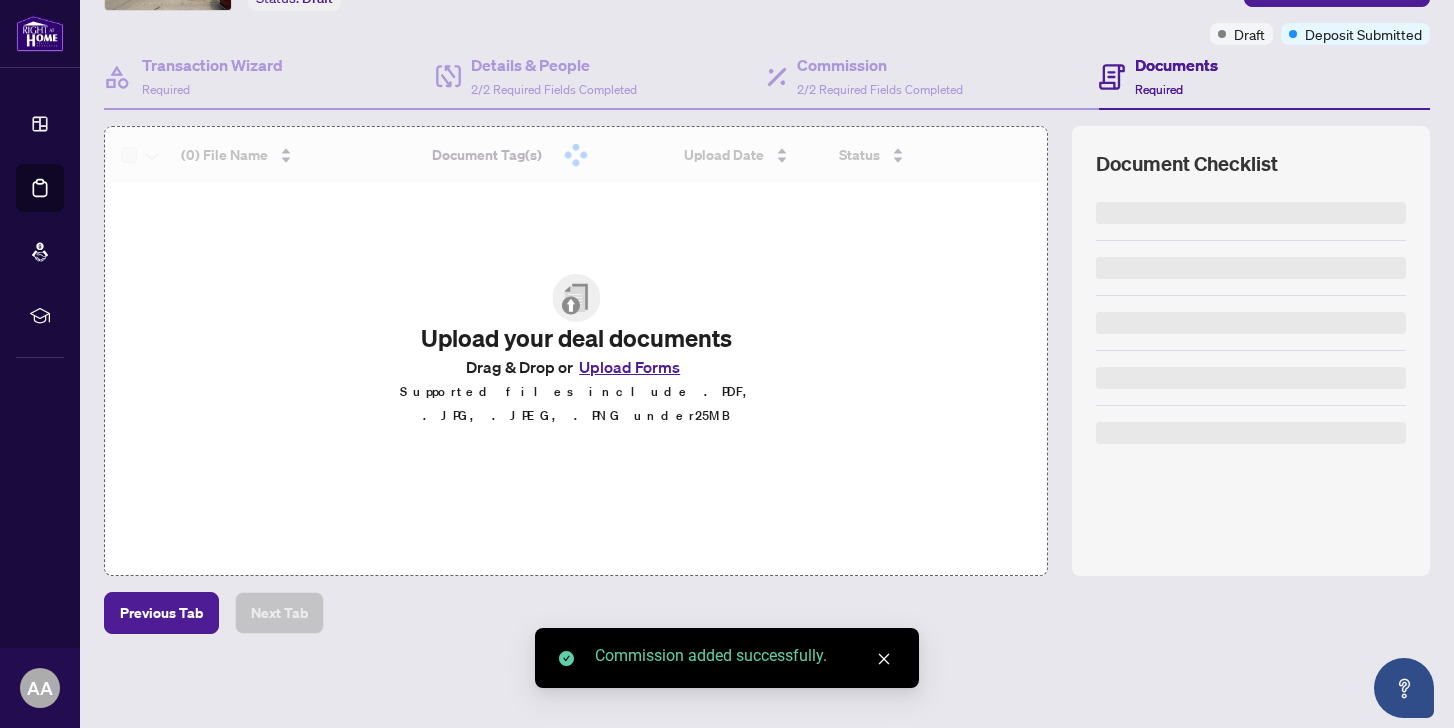 scroll, scrollTop: 147, scrollLeft: 0, axis: vertical 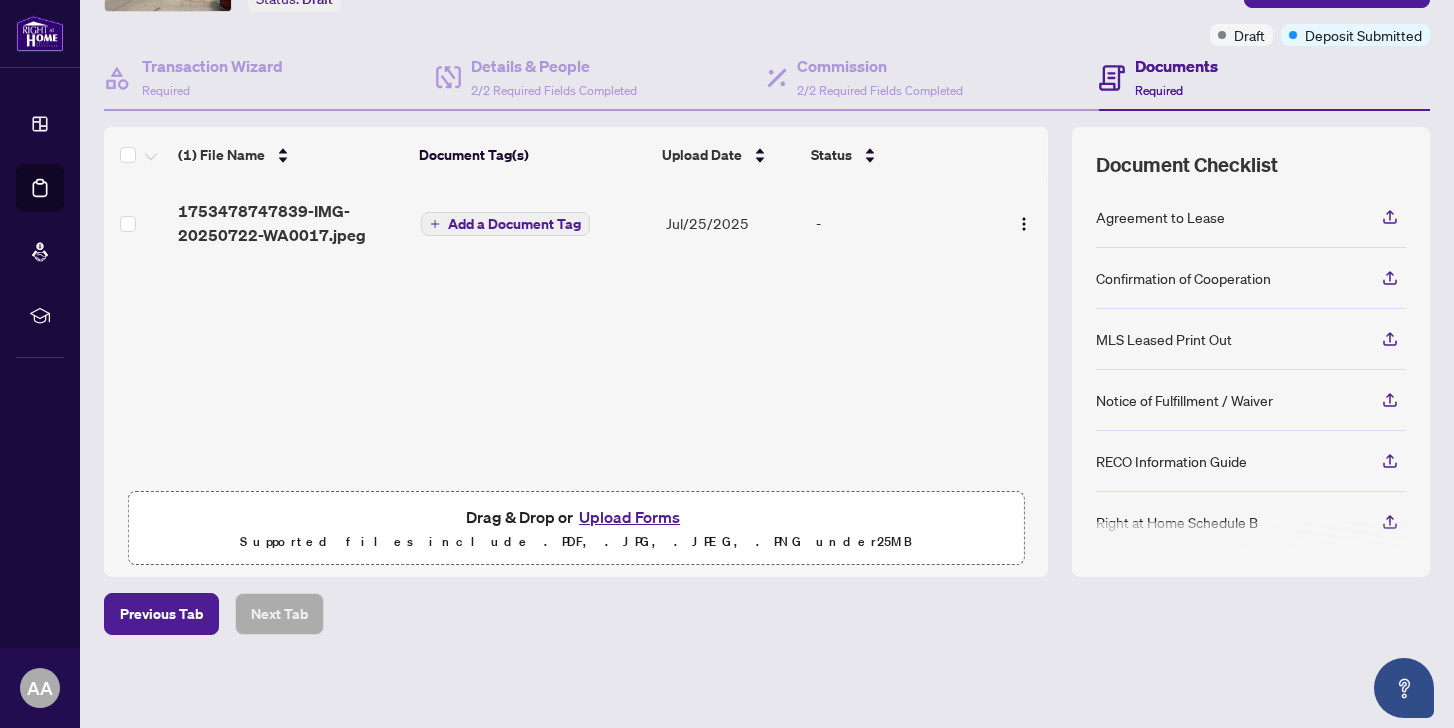 click on "Upload Forms" at bounding box center (629, 517) 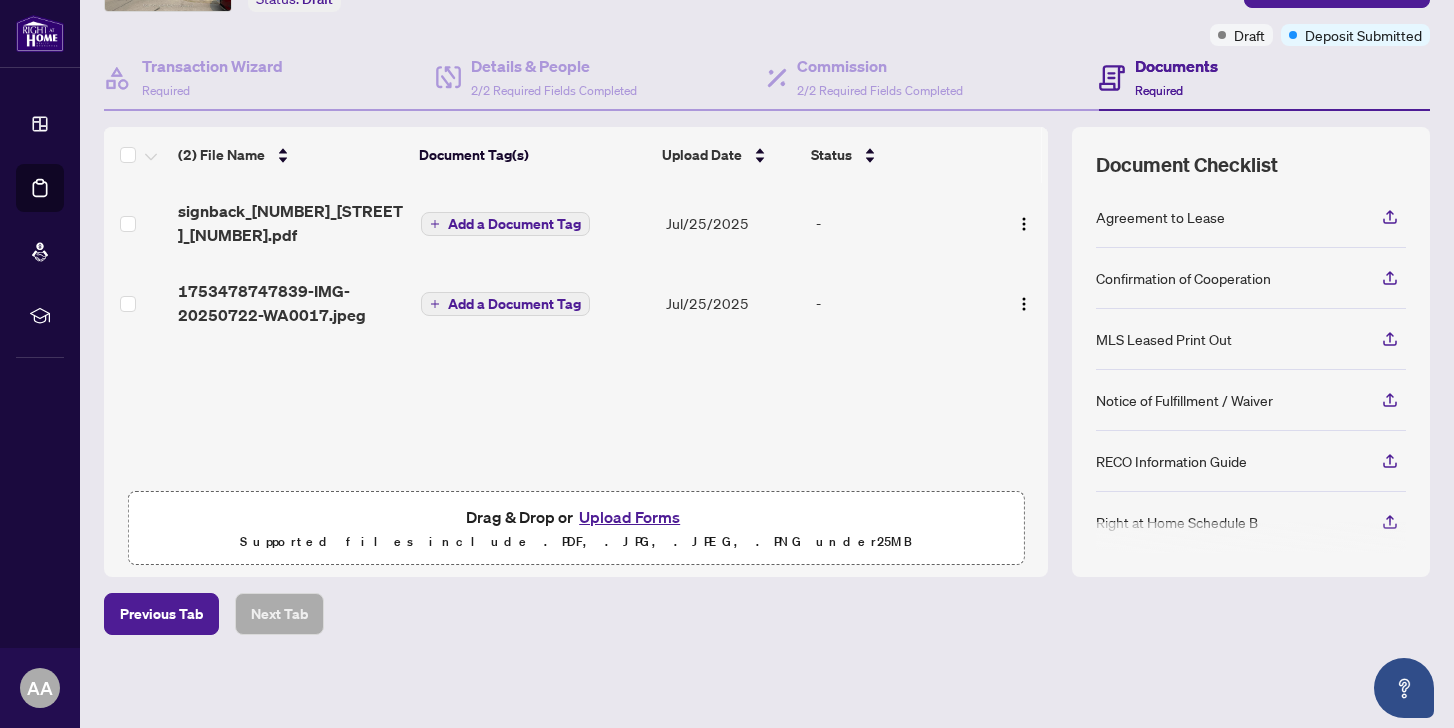 click on "Add a Document Tag" at bounding box center [514, 224] 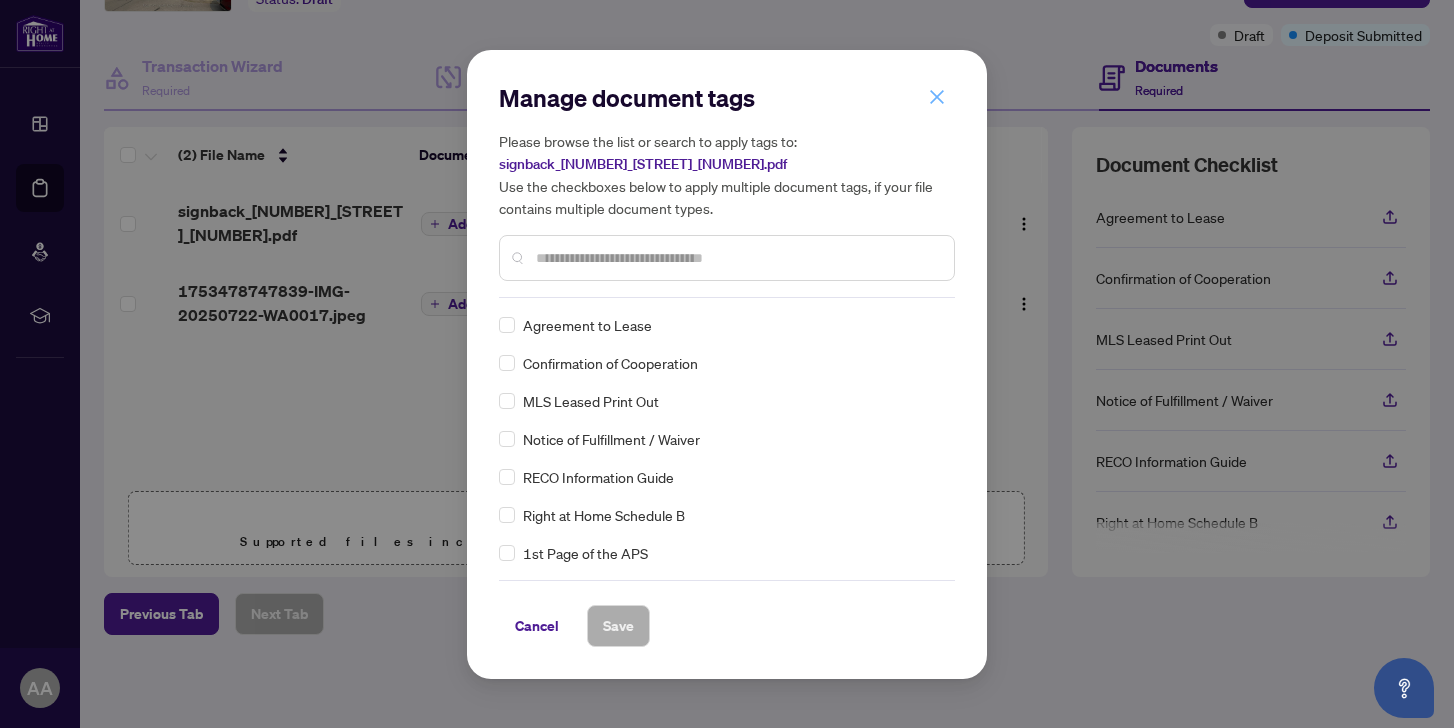 click 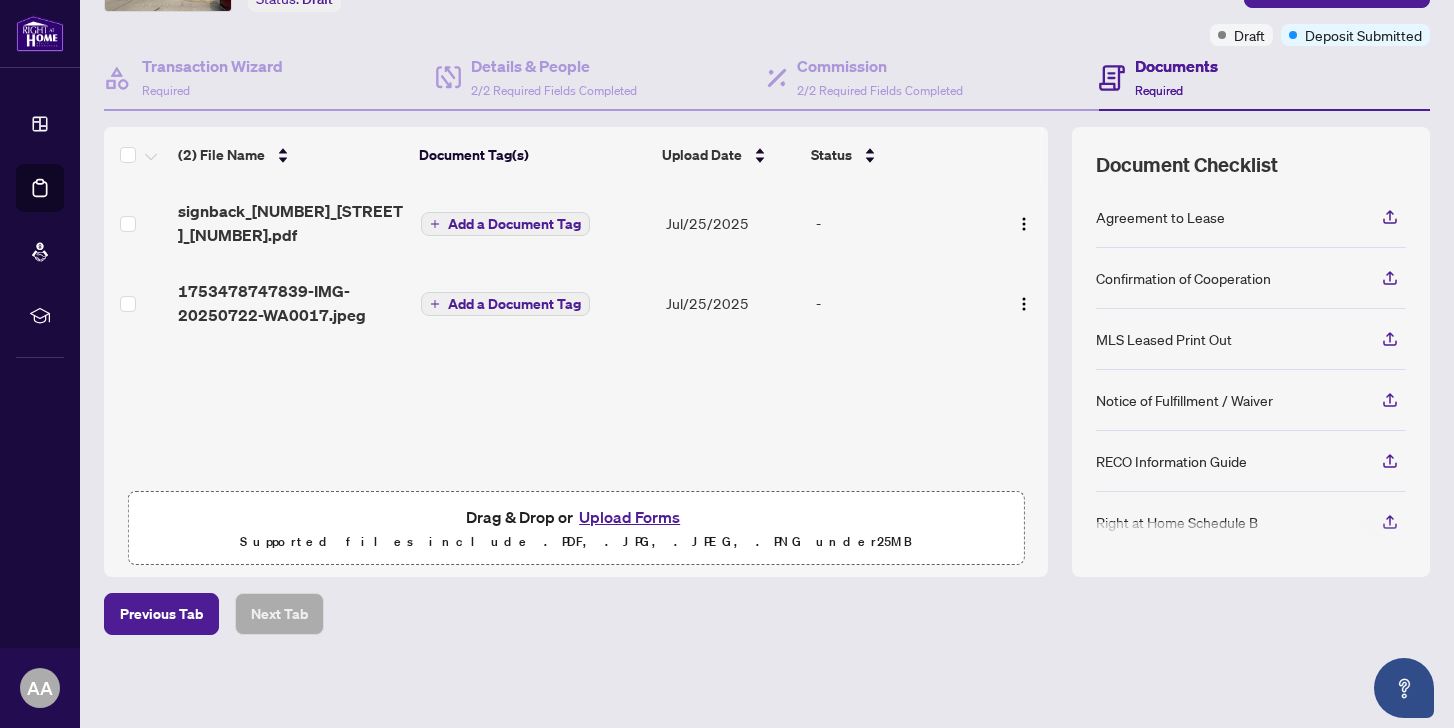 click on "Upload Forms" at bounding box center (629, 517) 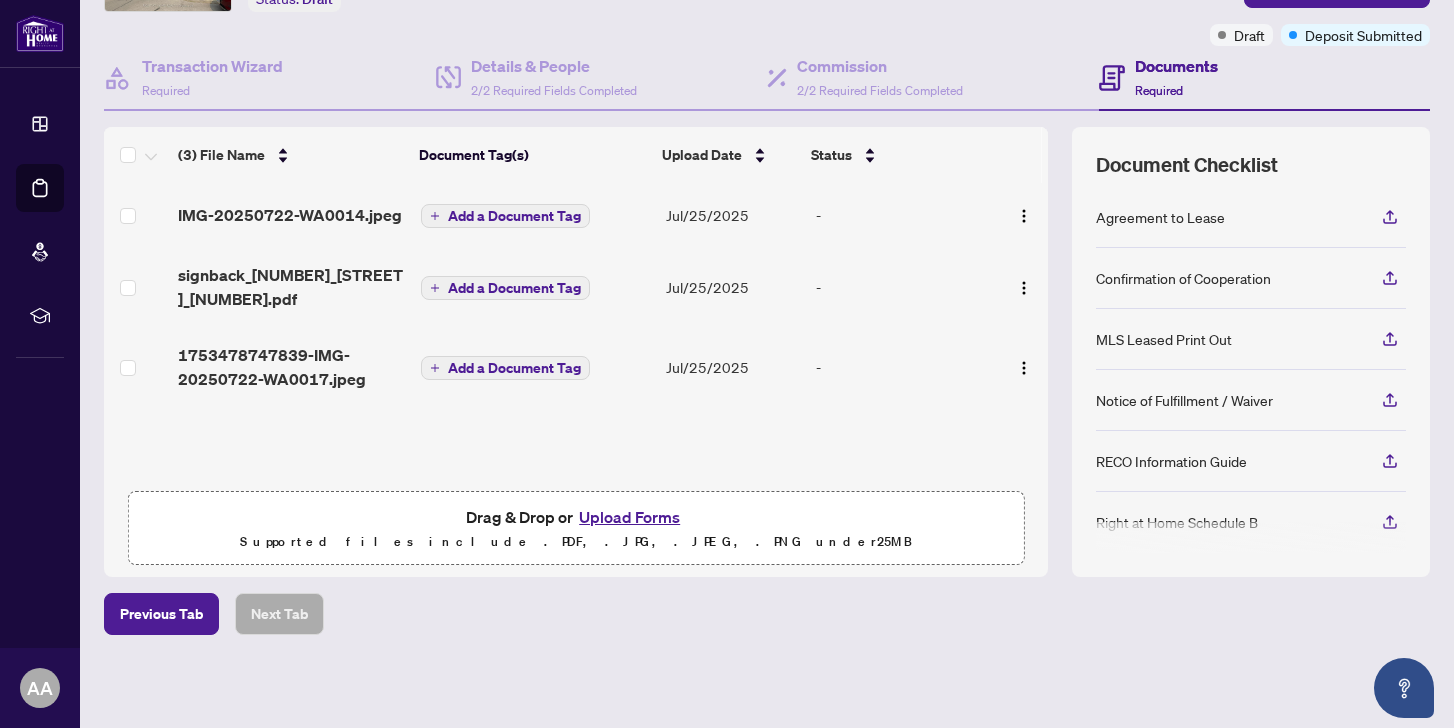 click on "Upload Forms" at bounding box center [629, 517] 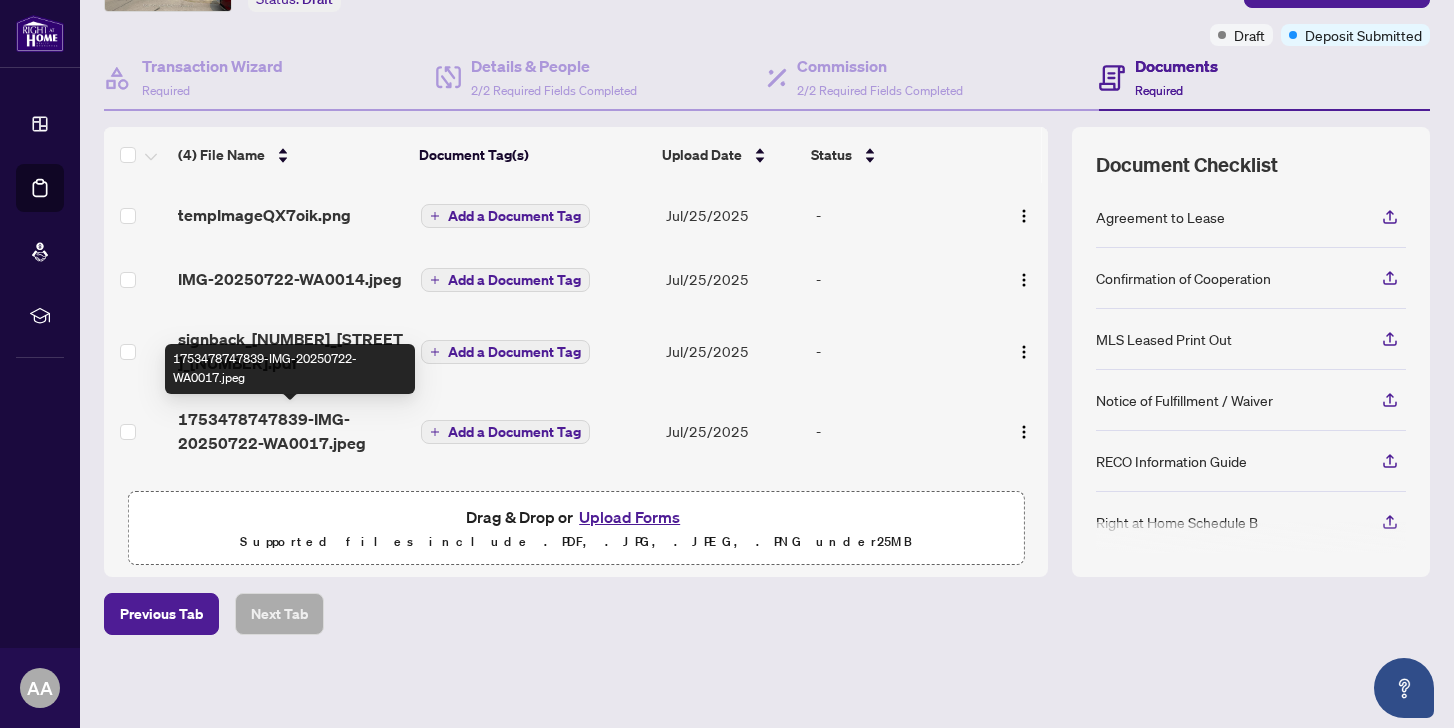 click on "1753478747839-IMG-20250722-WA0017.jpeg" at bounding box center (291, 431) 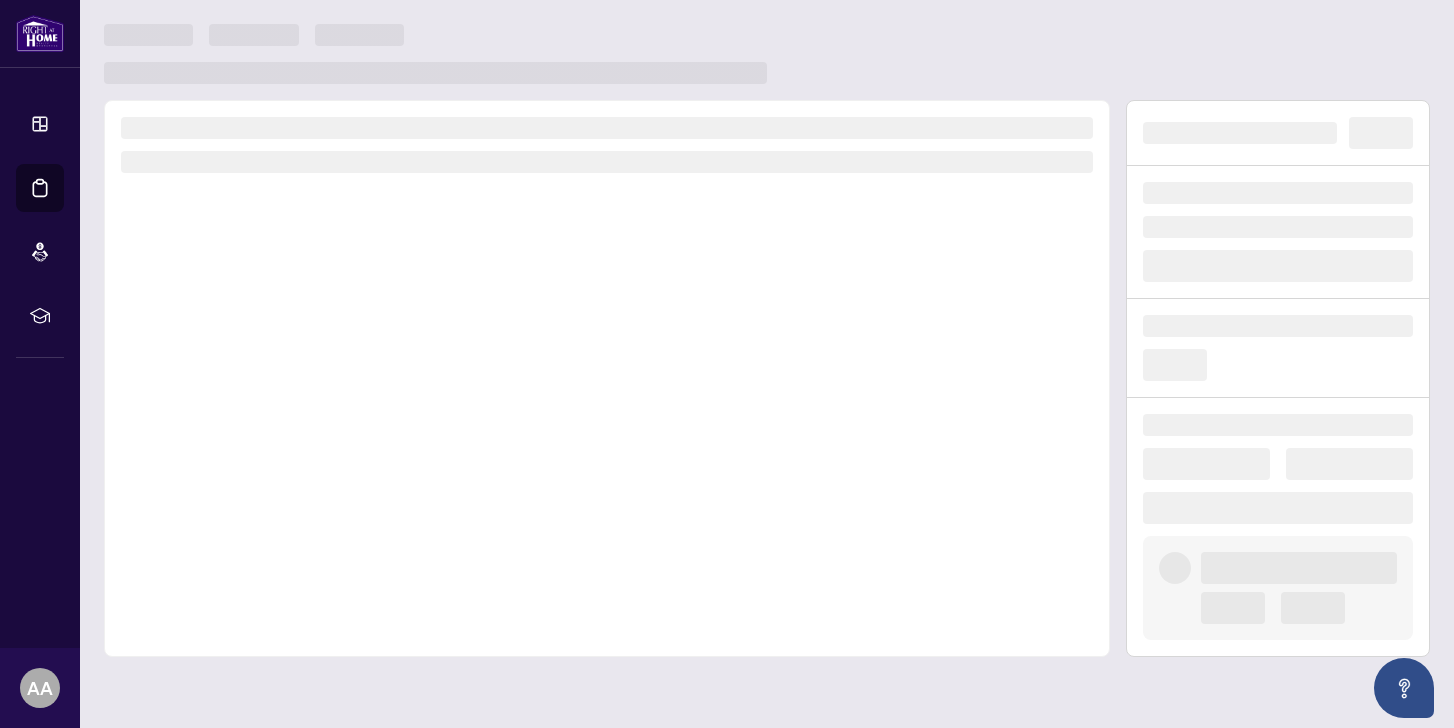 scroll, scrollTop: 0, scrollLeft: 0, axis: both 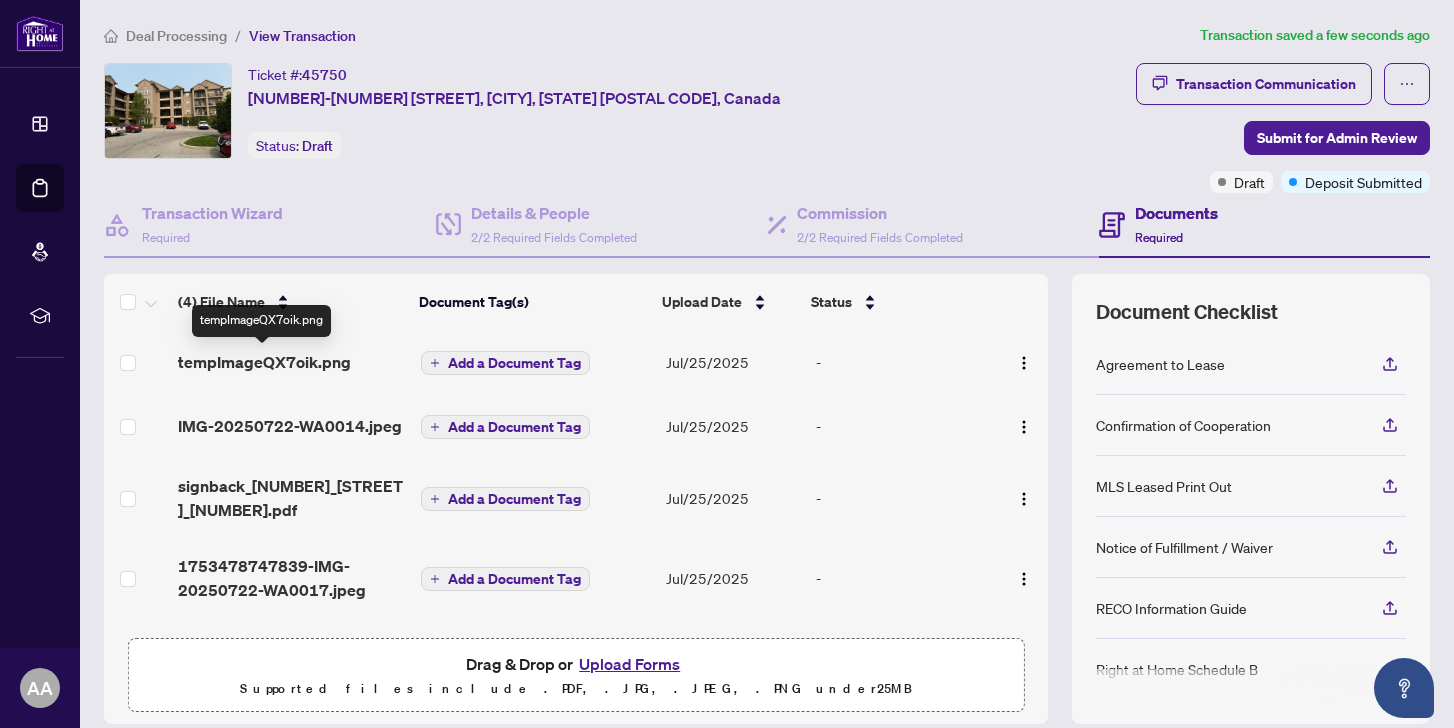 click on "tempImageQX7oik.png" at bounding box center (264, 362) 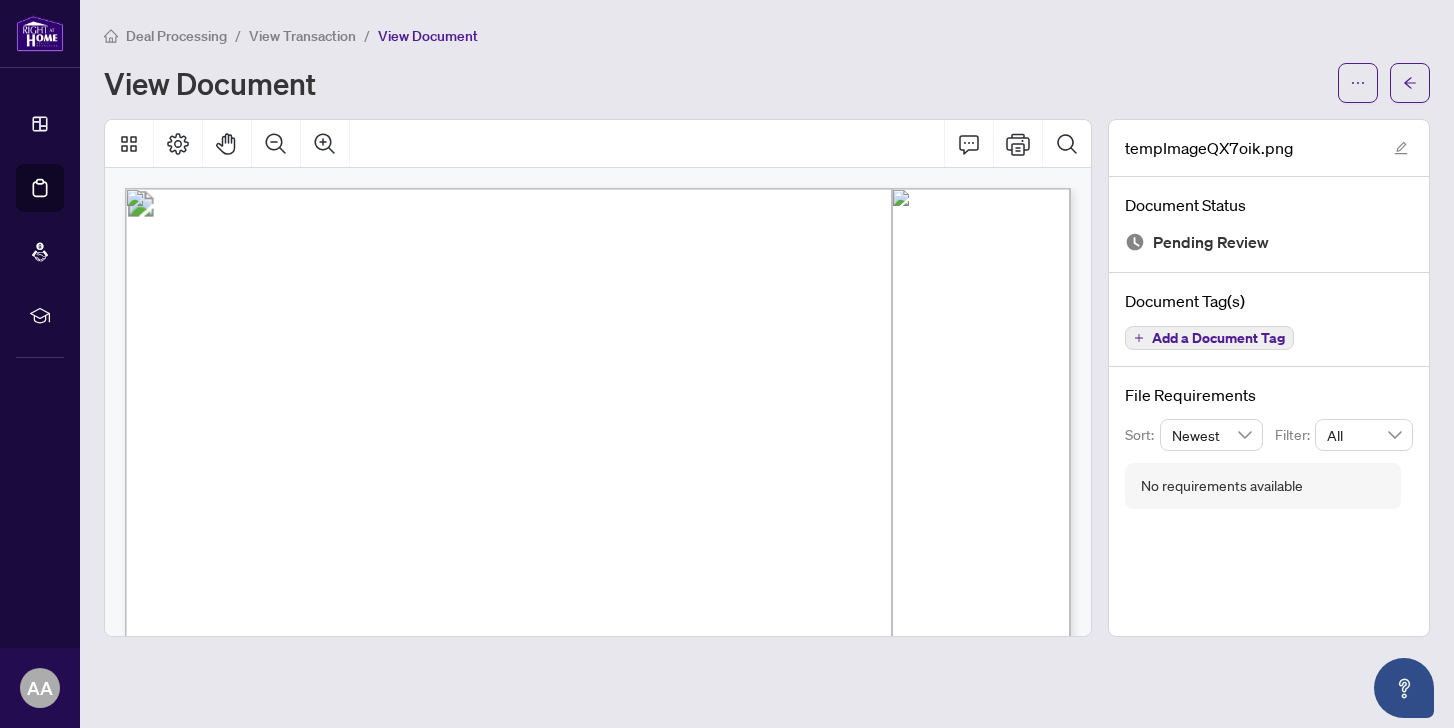 drag, startPoint x: 478, startPoint y: 409, endPoint x: 479, endPoint y: 304, distance: 105.00476 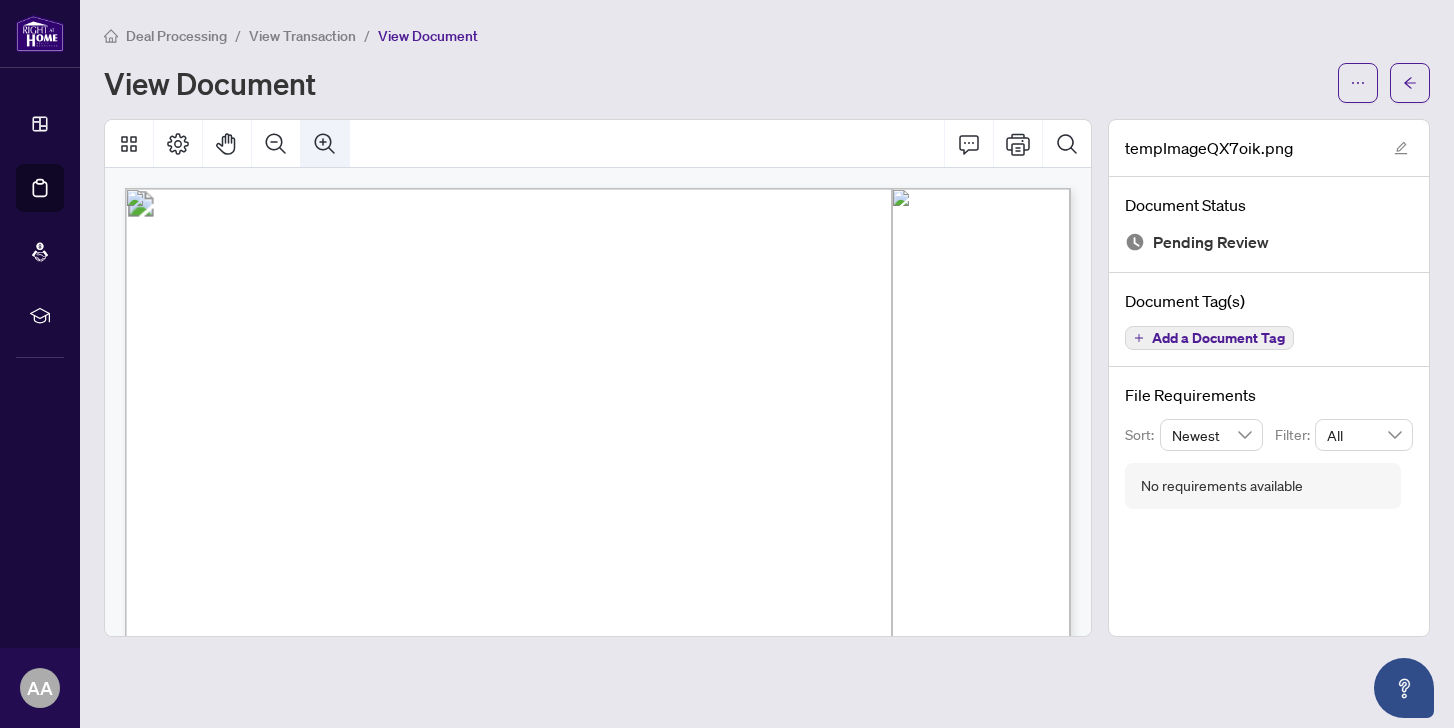 click 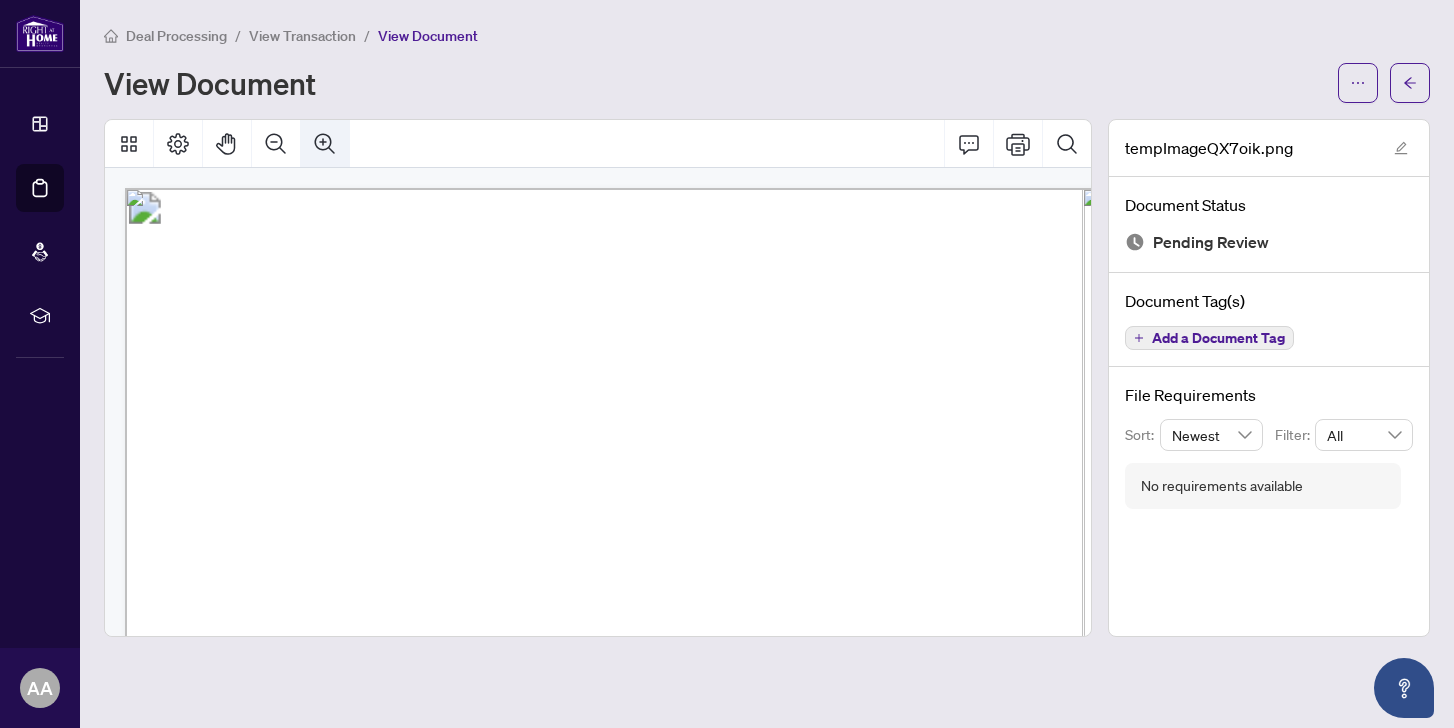 scroll, scrollTop: 7, scrollLeft: 118, axis: both 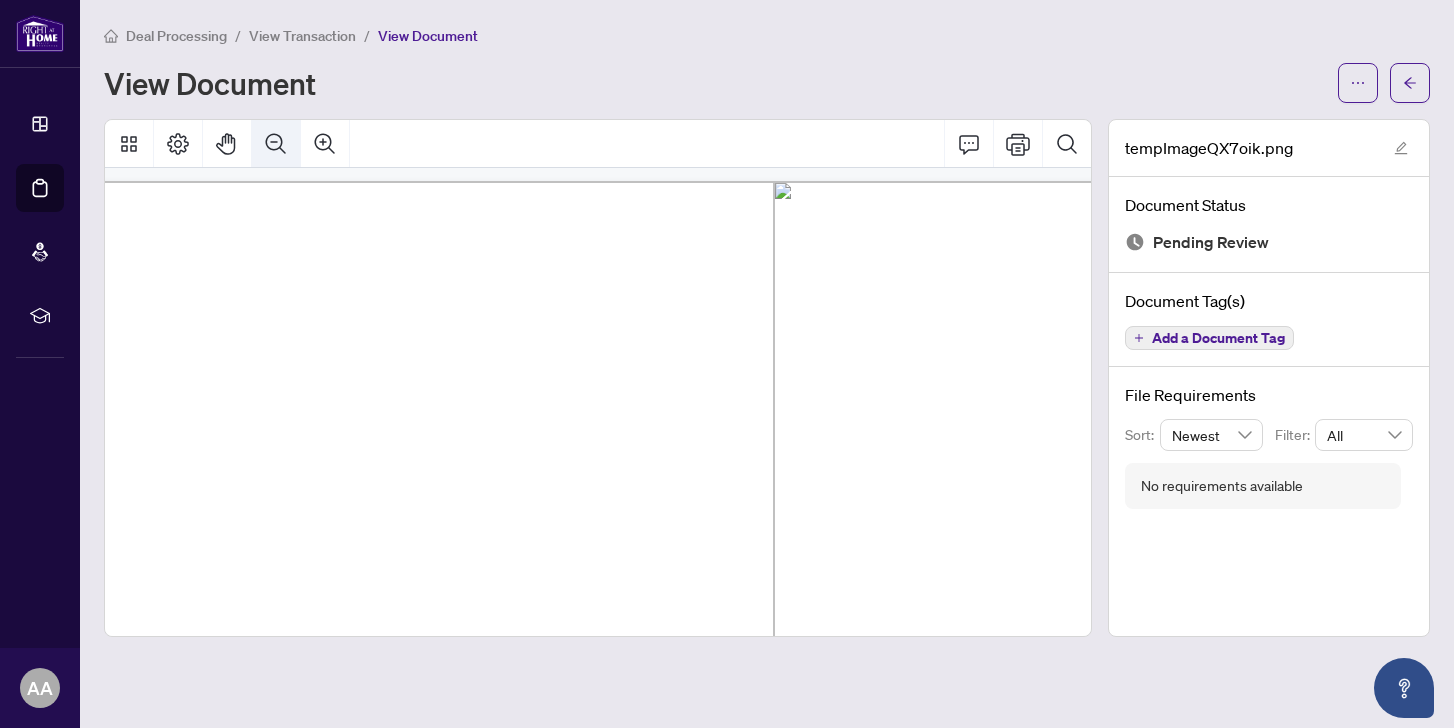 click 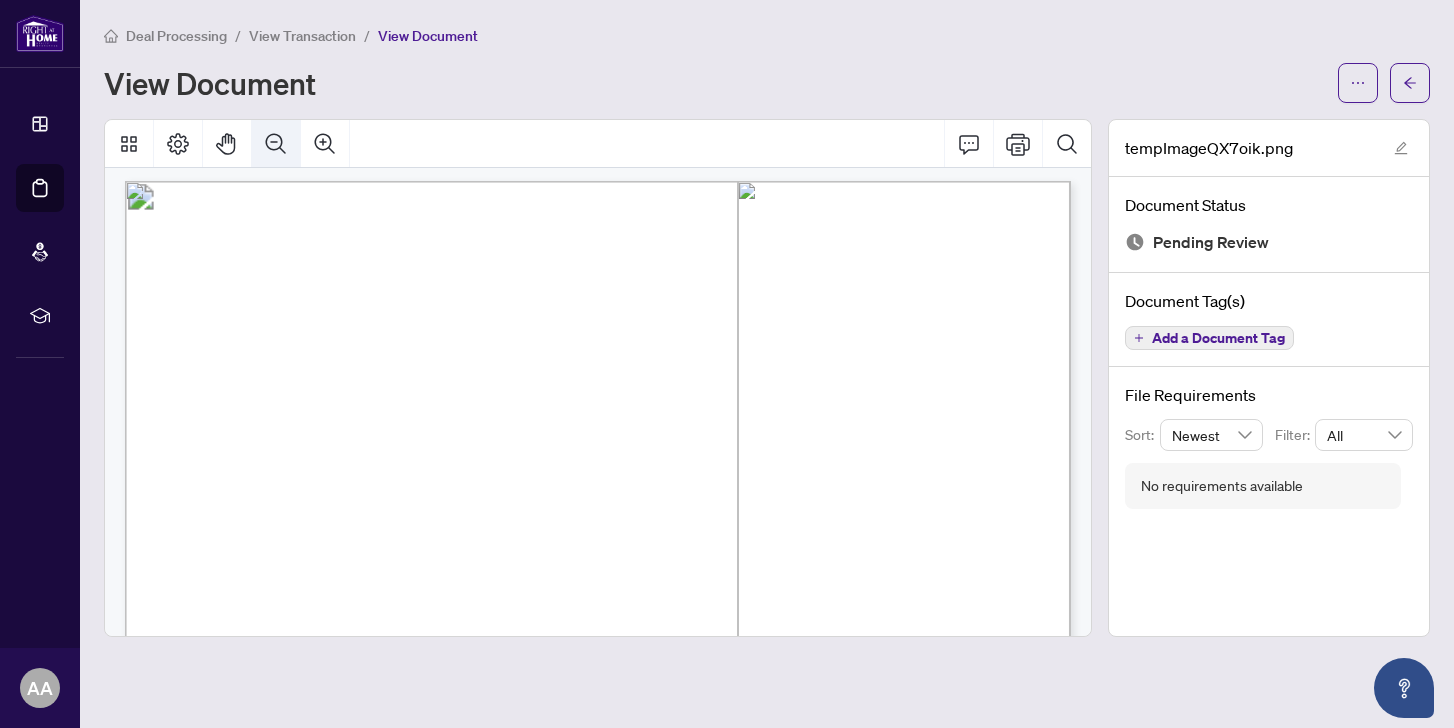 scroll, scrollTop: 0, scrollLeft: 0, axis: both 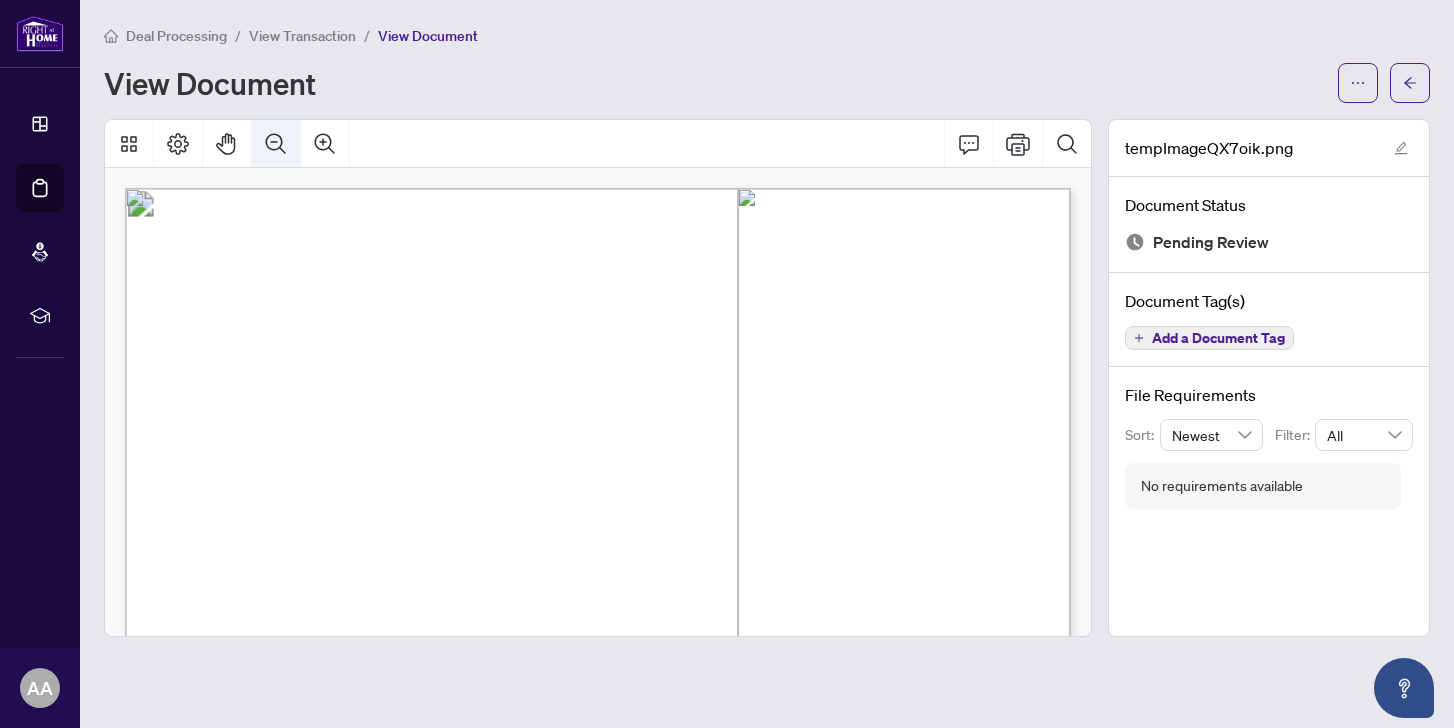 click 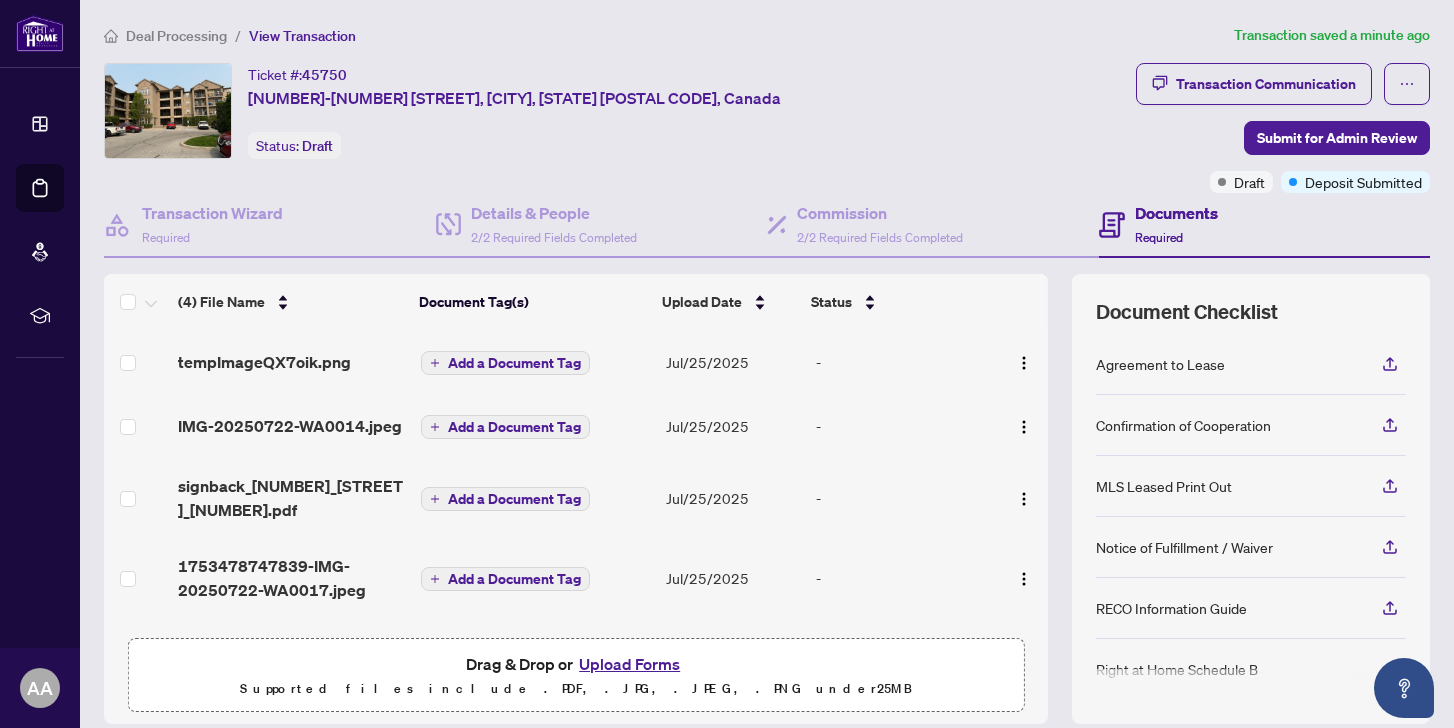 click on "Add a Document Tag" at bounding box center [514, 499] 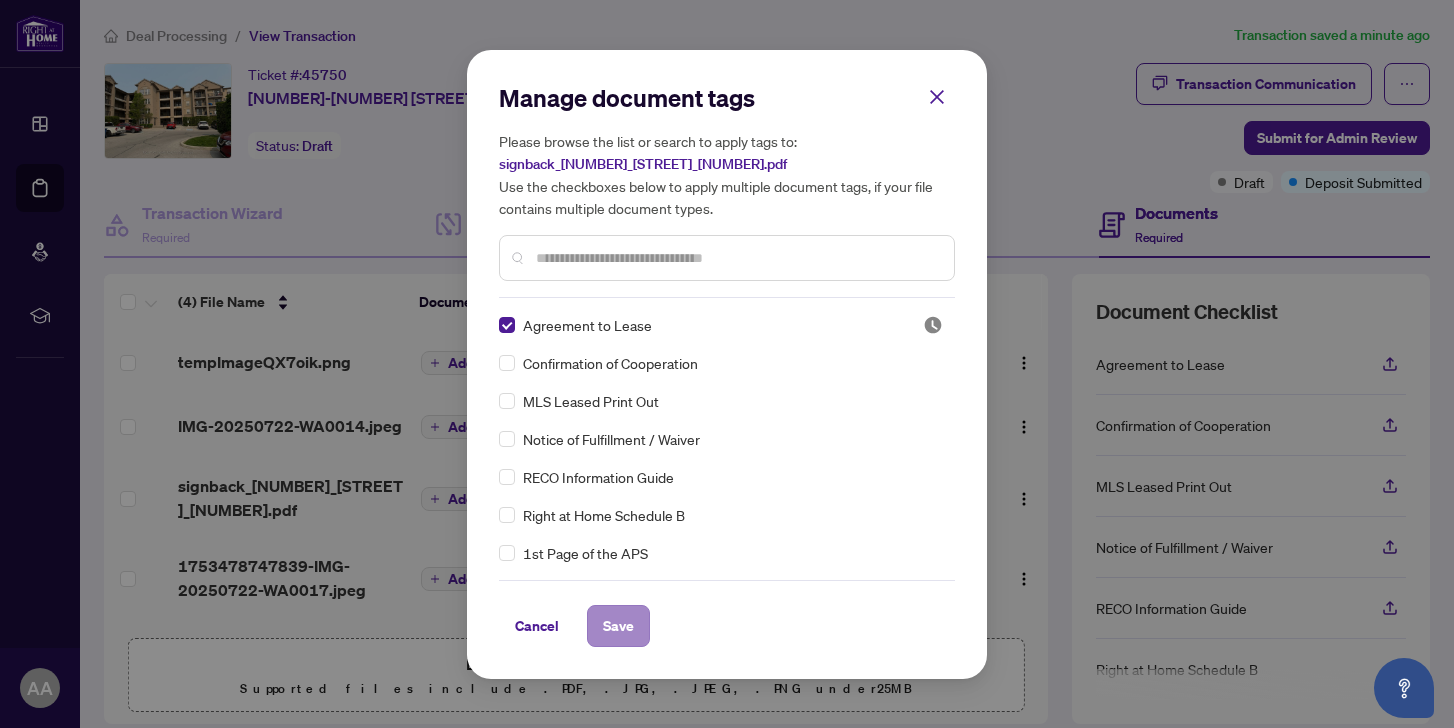 click on "Save" at bounding box center [618, 626] 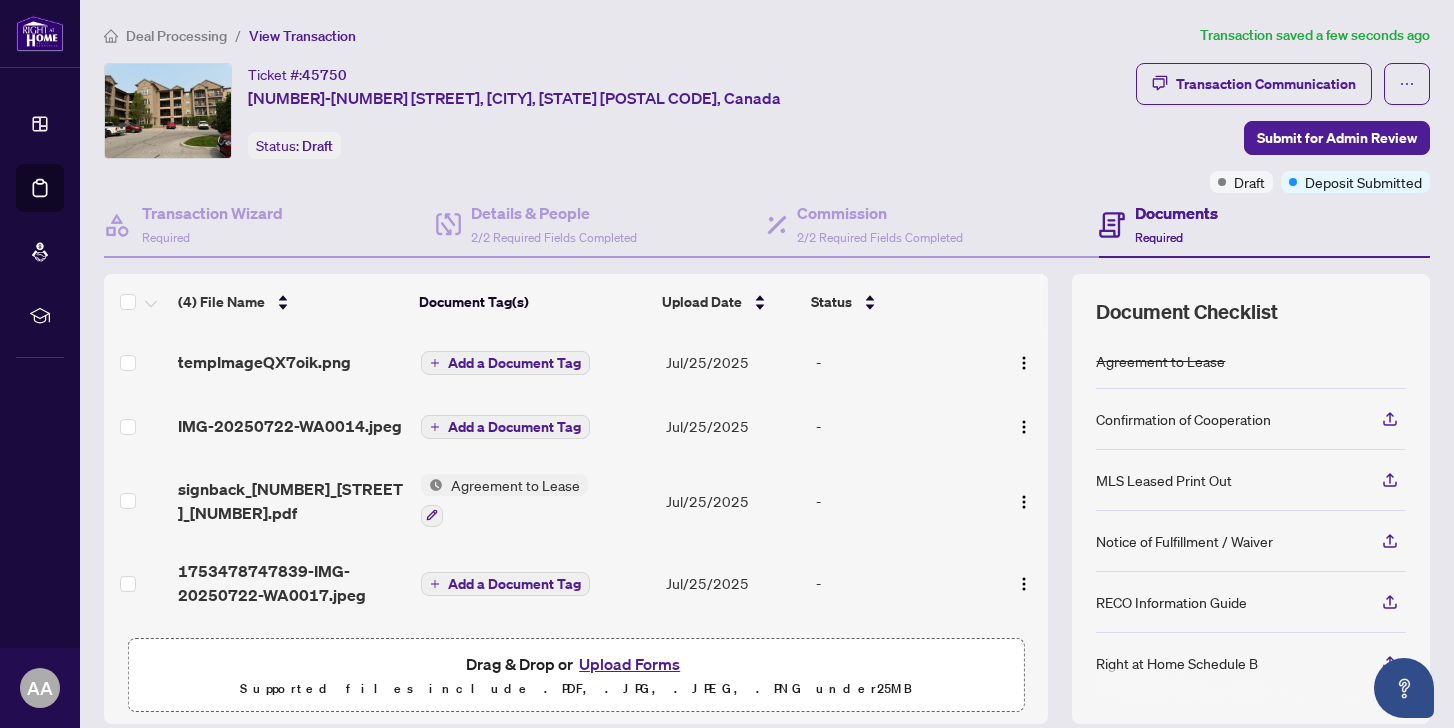 click on "Agreement to Lease" at bounding box center [515, 485] 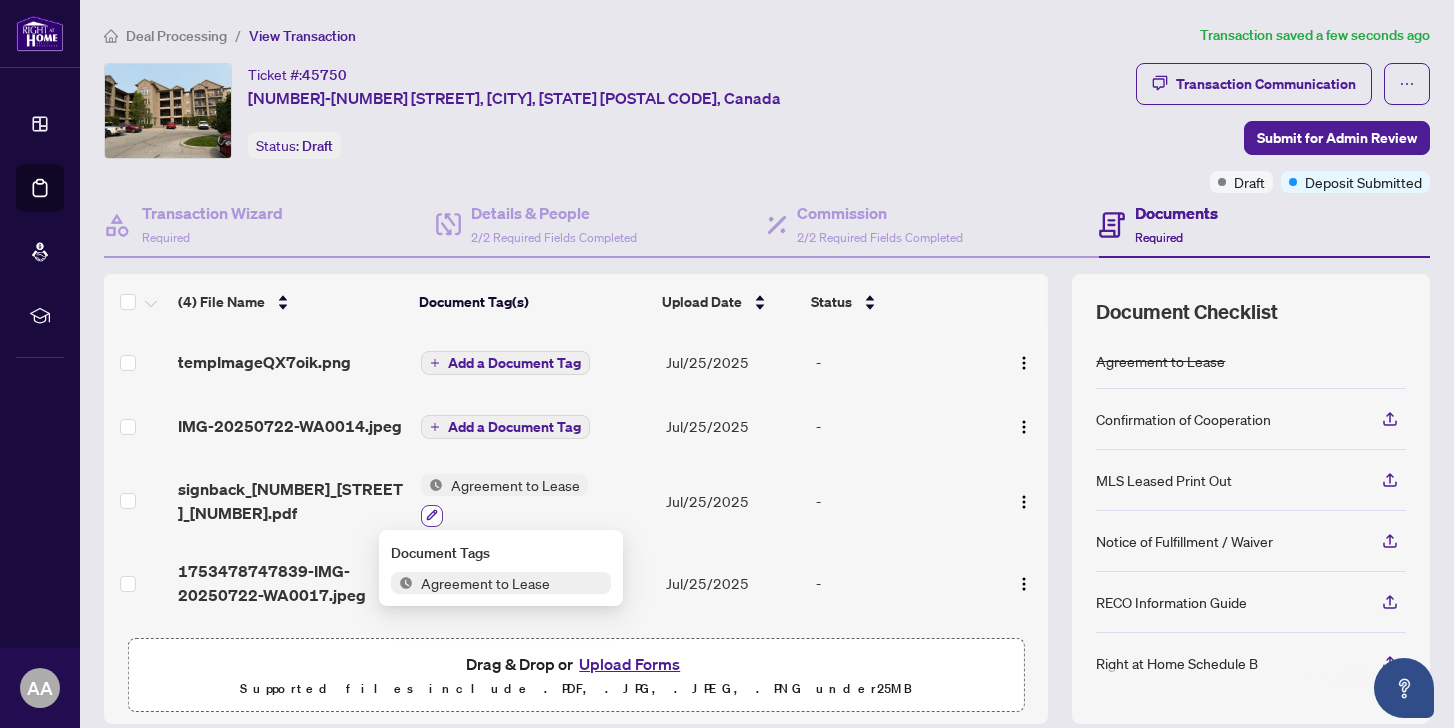 click 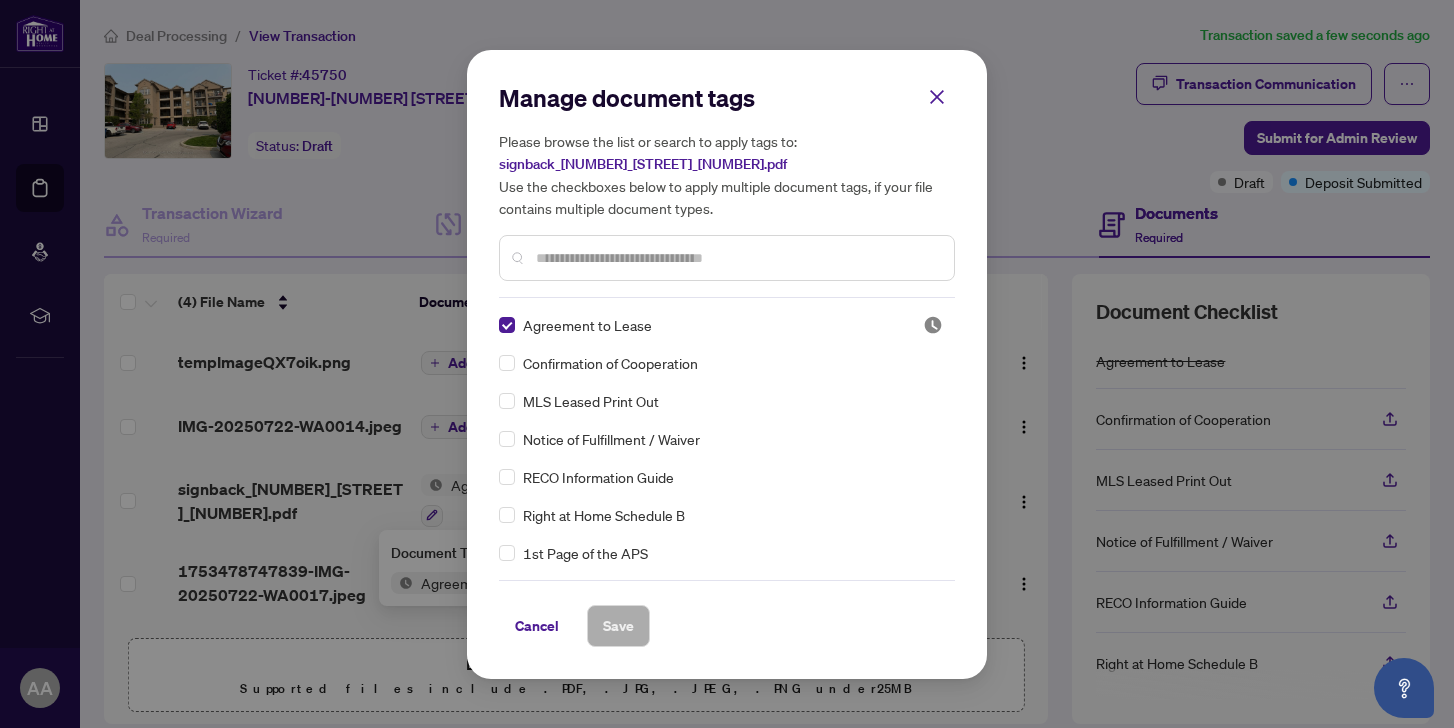 click at bounding box center (737, 258) 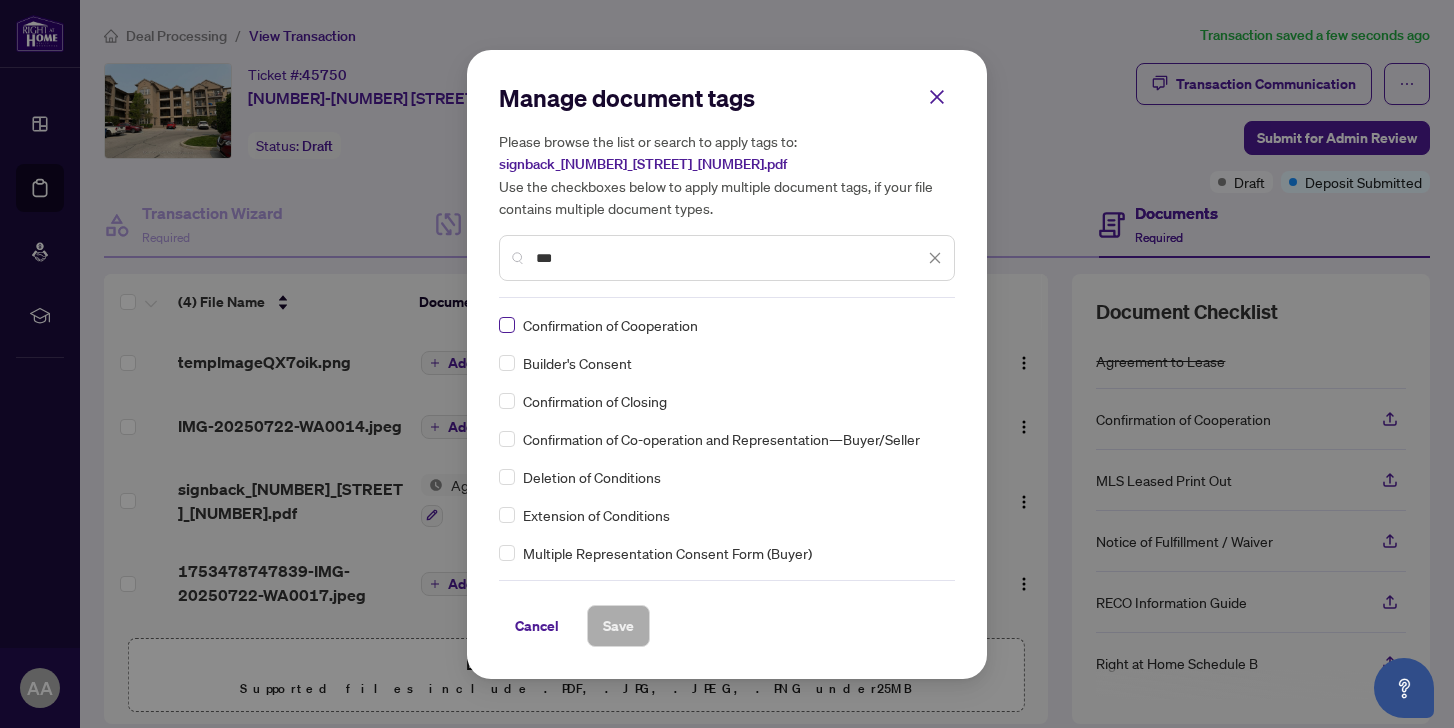 type on "***" 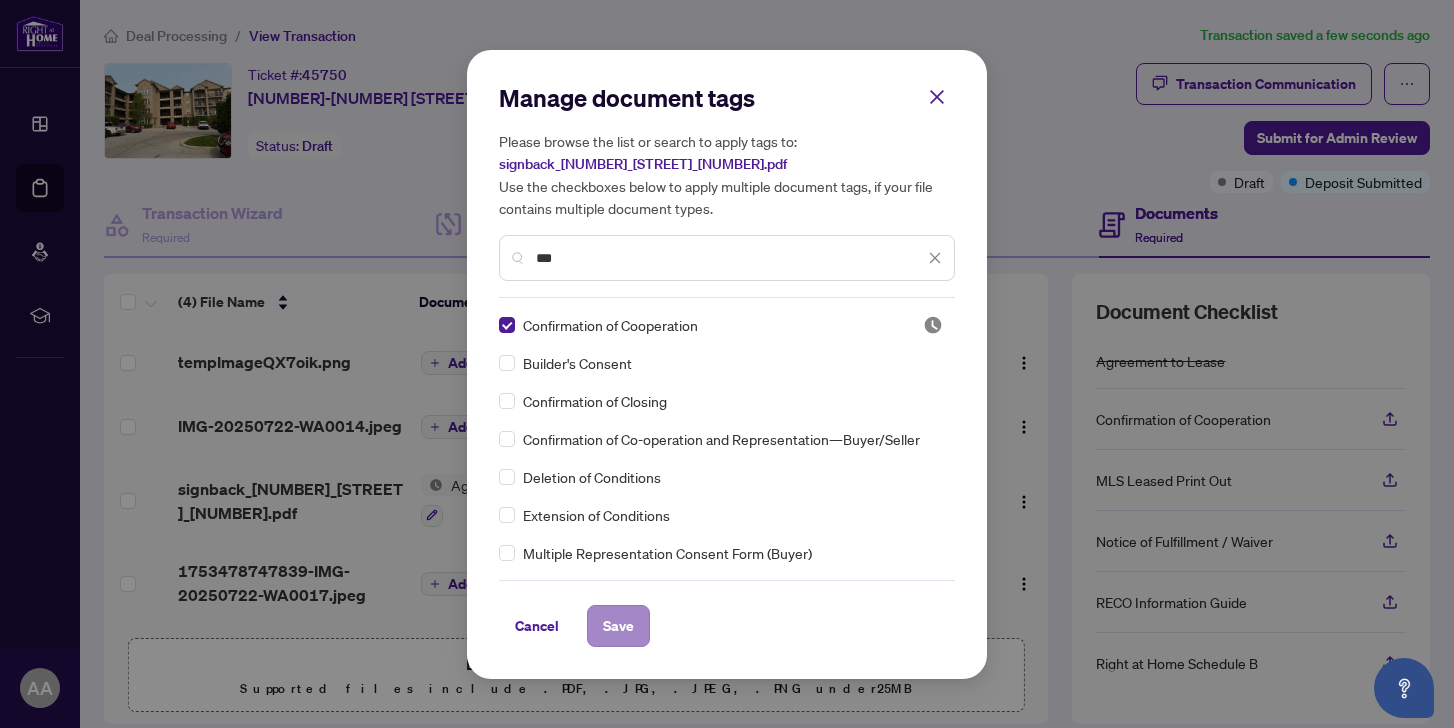click on "Save" at bounding box center [618, 626] 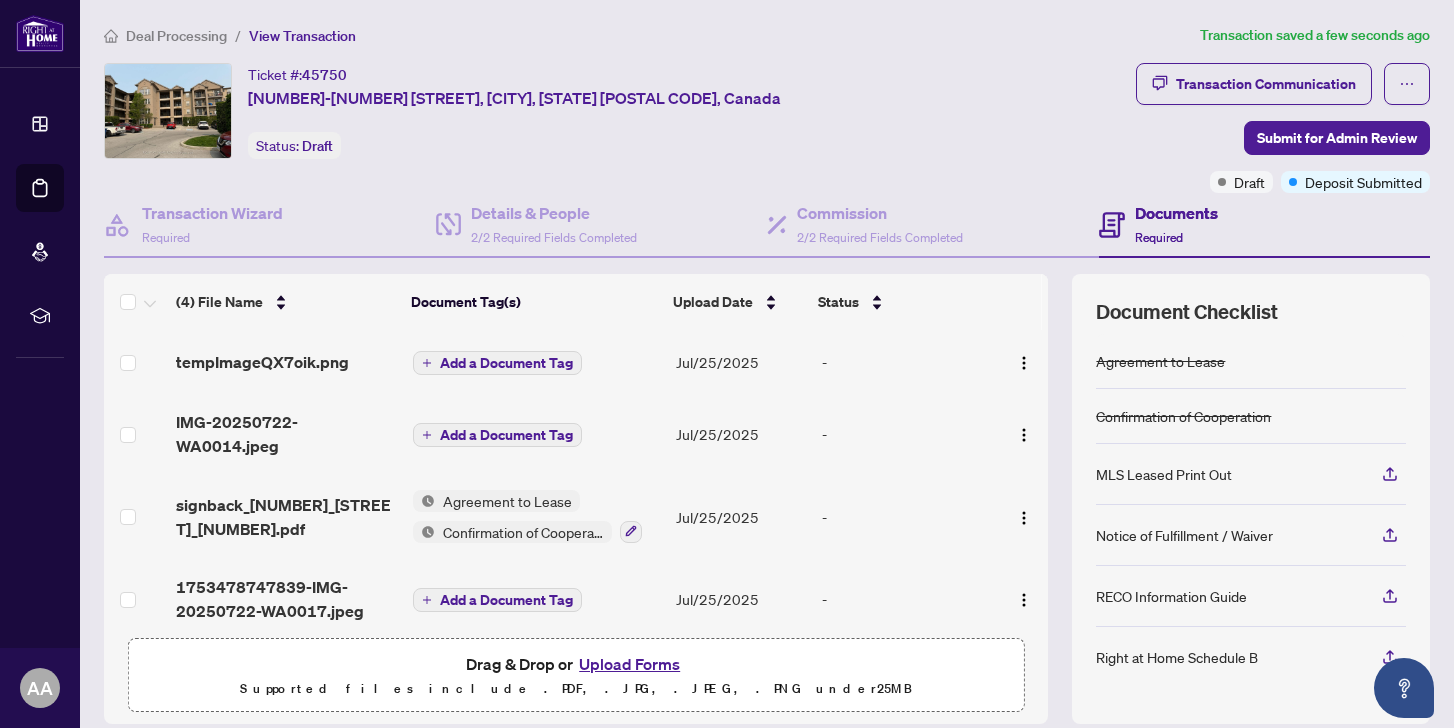 click on "Add a Document Tag" at bounding box center (506, 363) 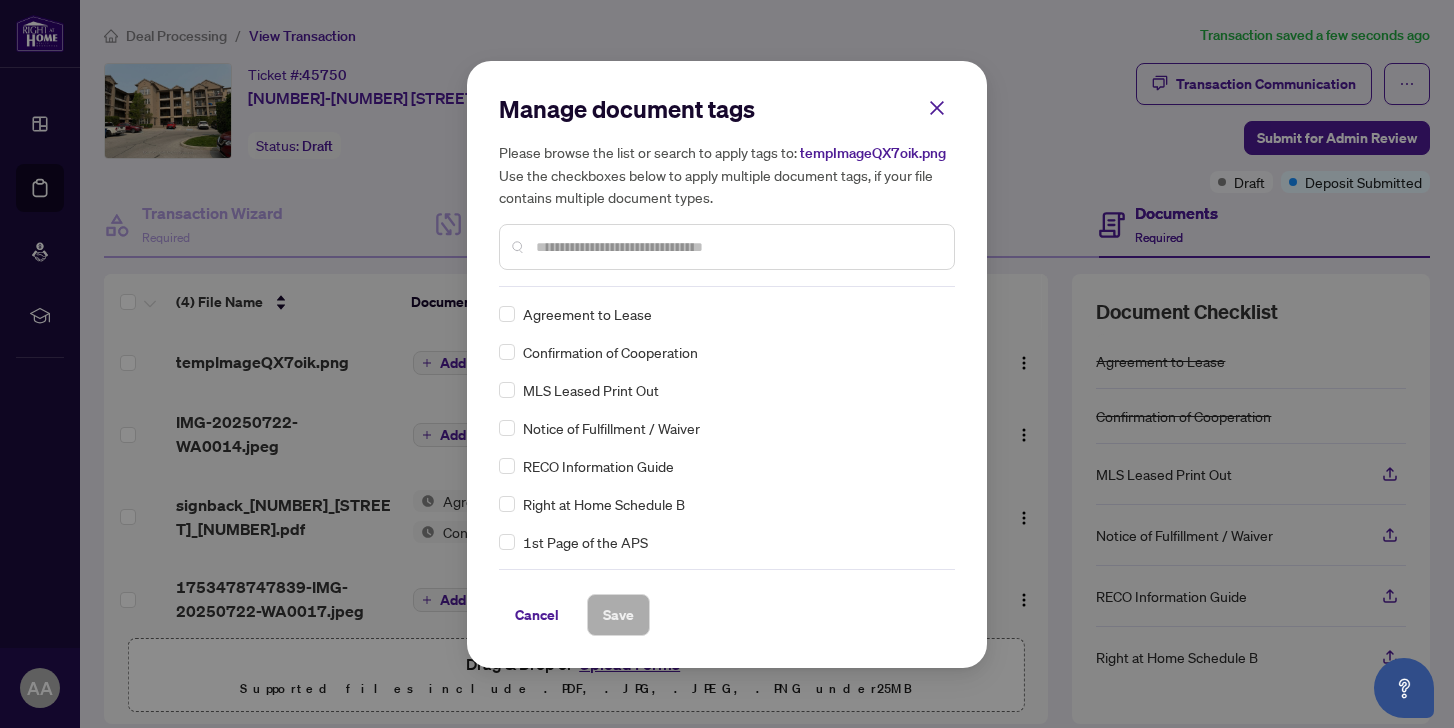 click at bounding box center (737, 247) 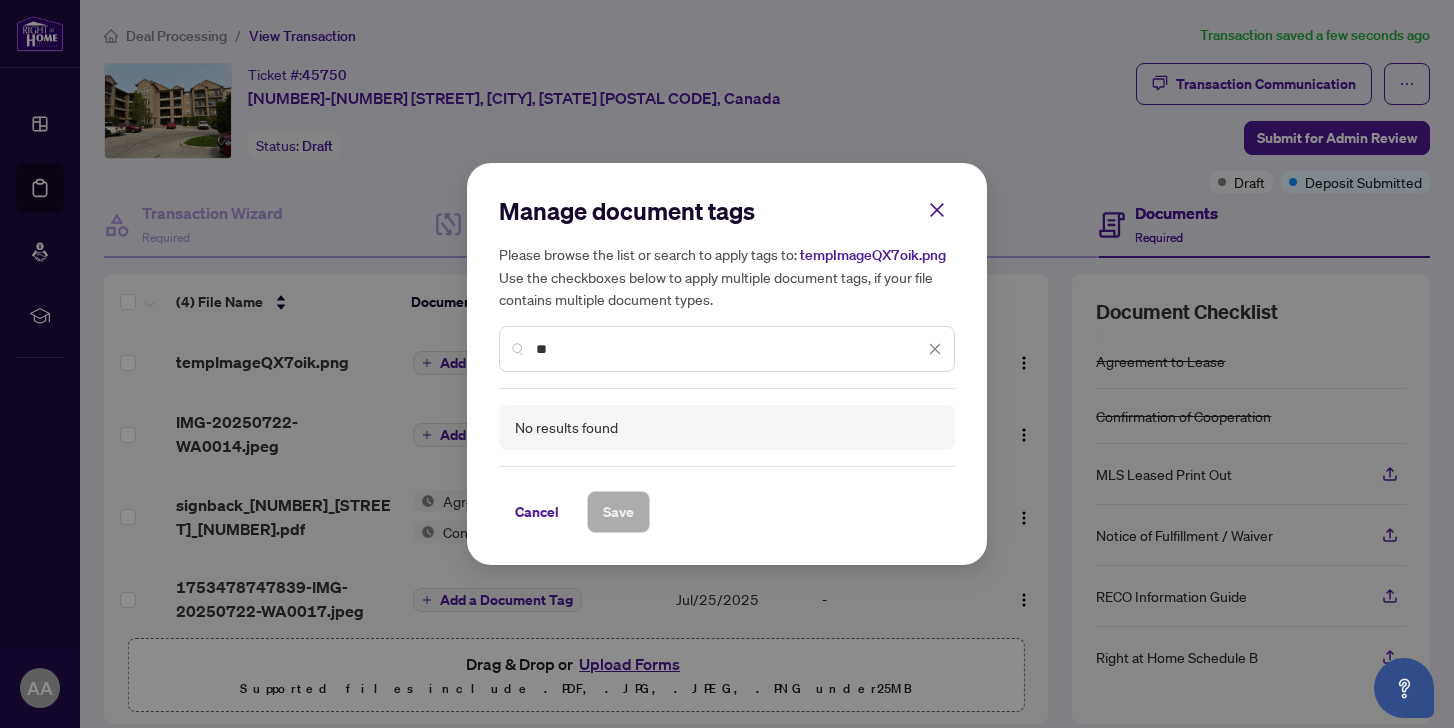 type on "*" 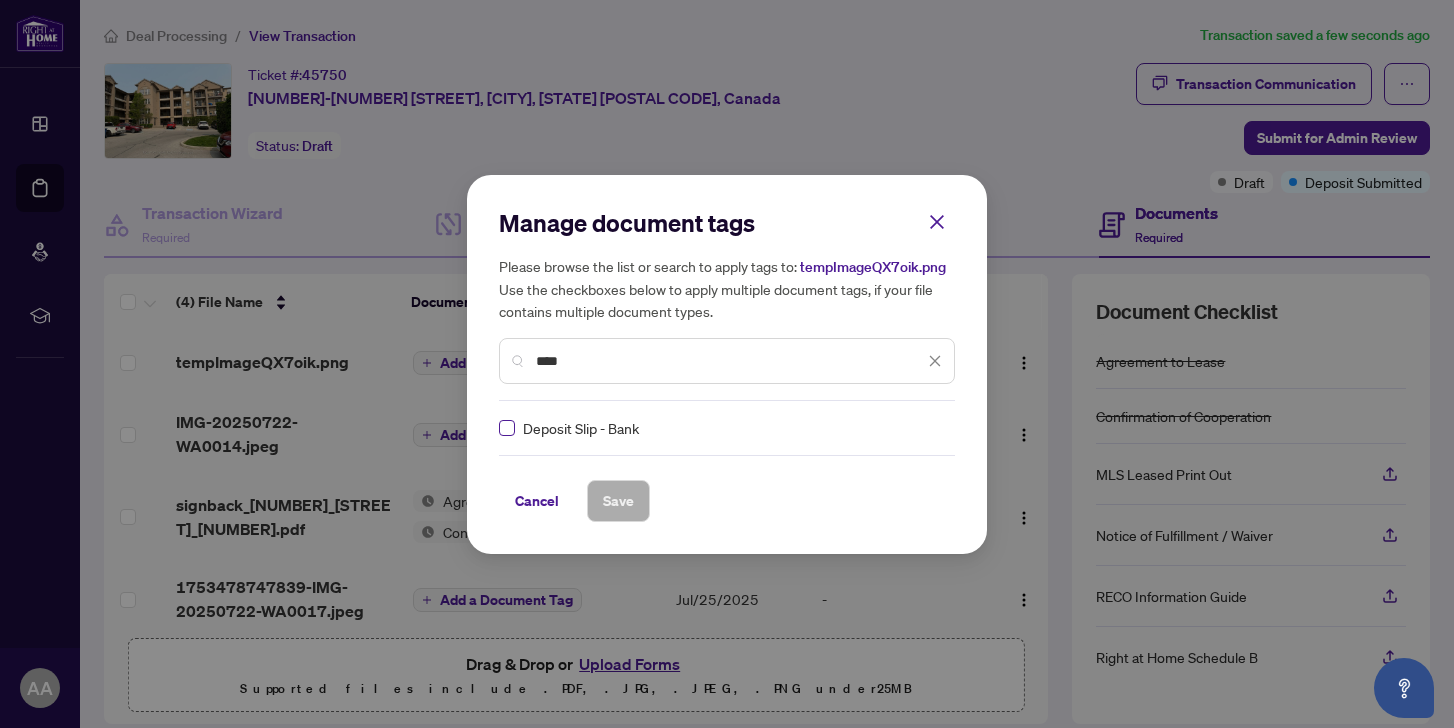 type on "****" 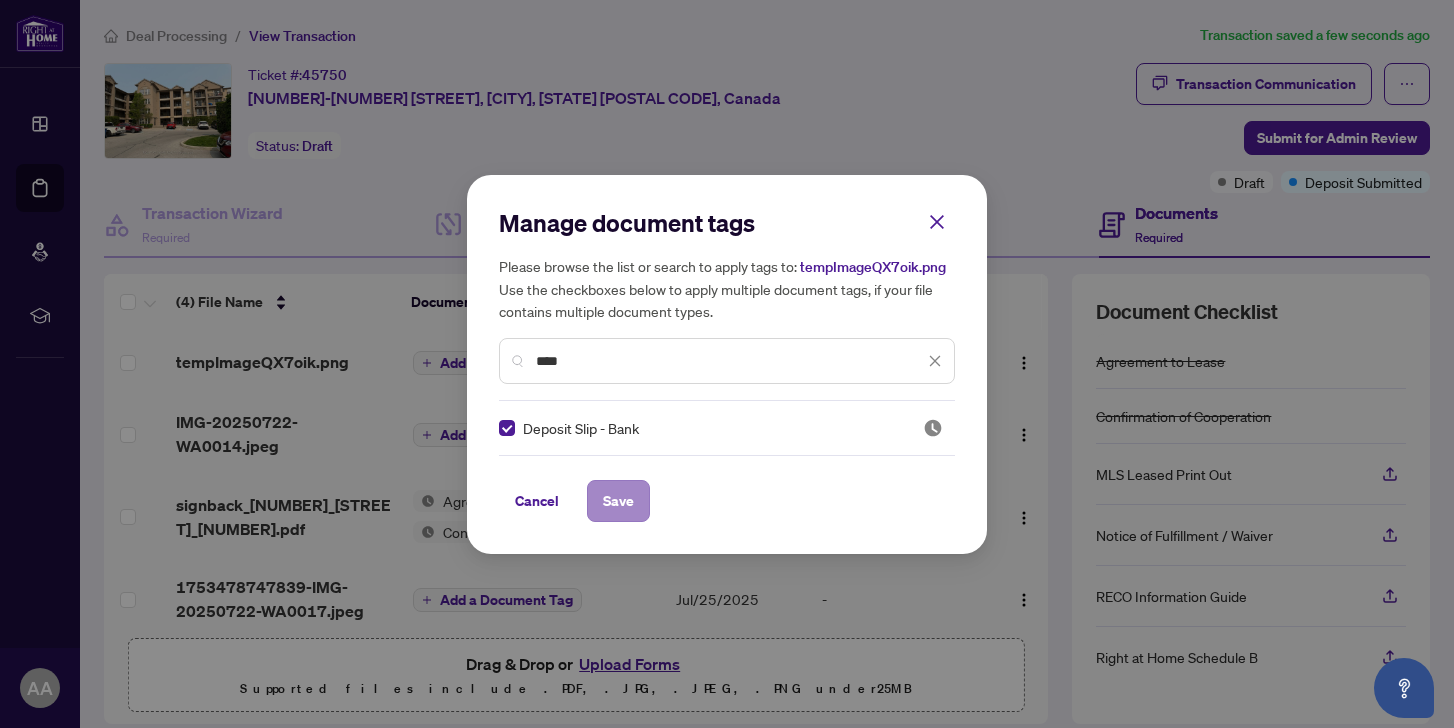 click on "Save" at bounding box center [618, 501] 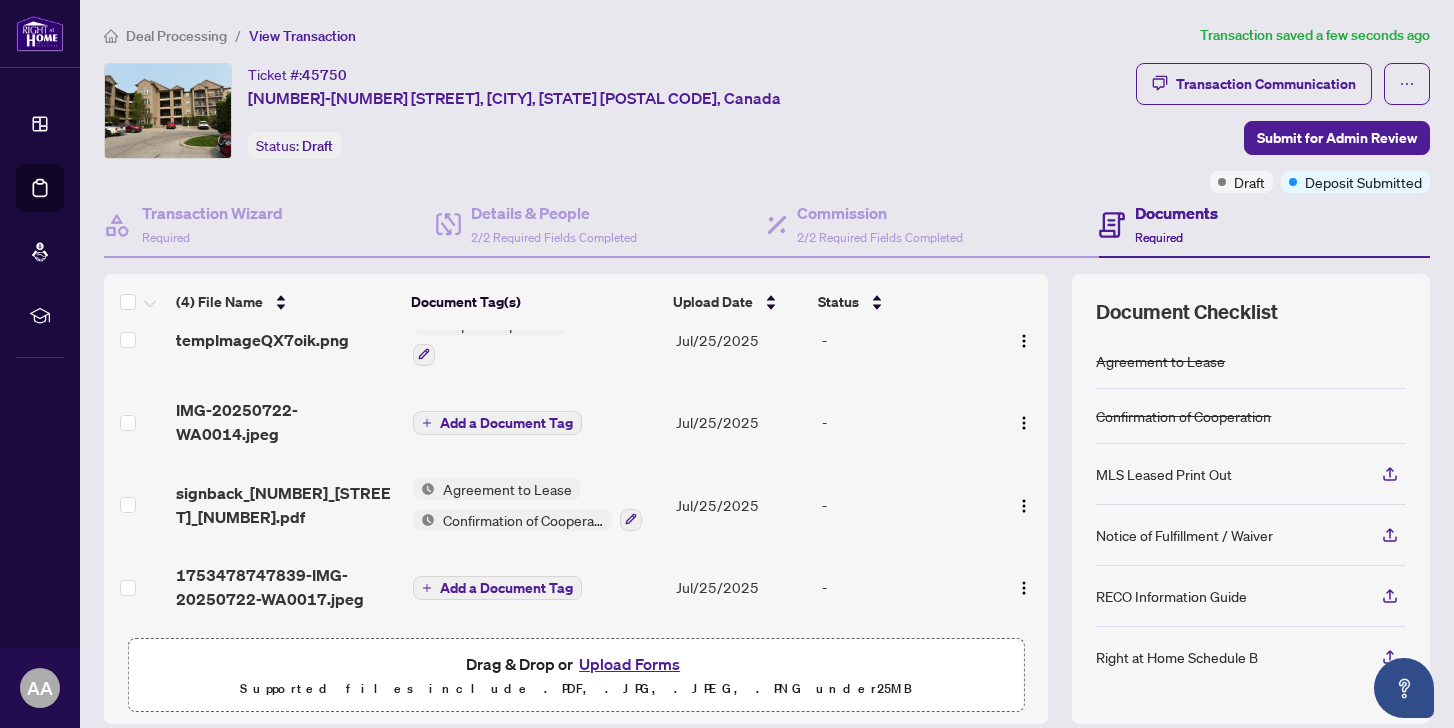 scroll, scrollTop: 39, scrollLeft: 0, axis: vertical 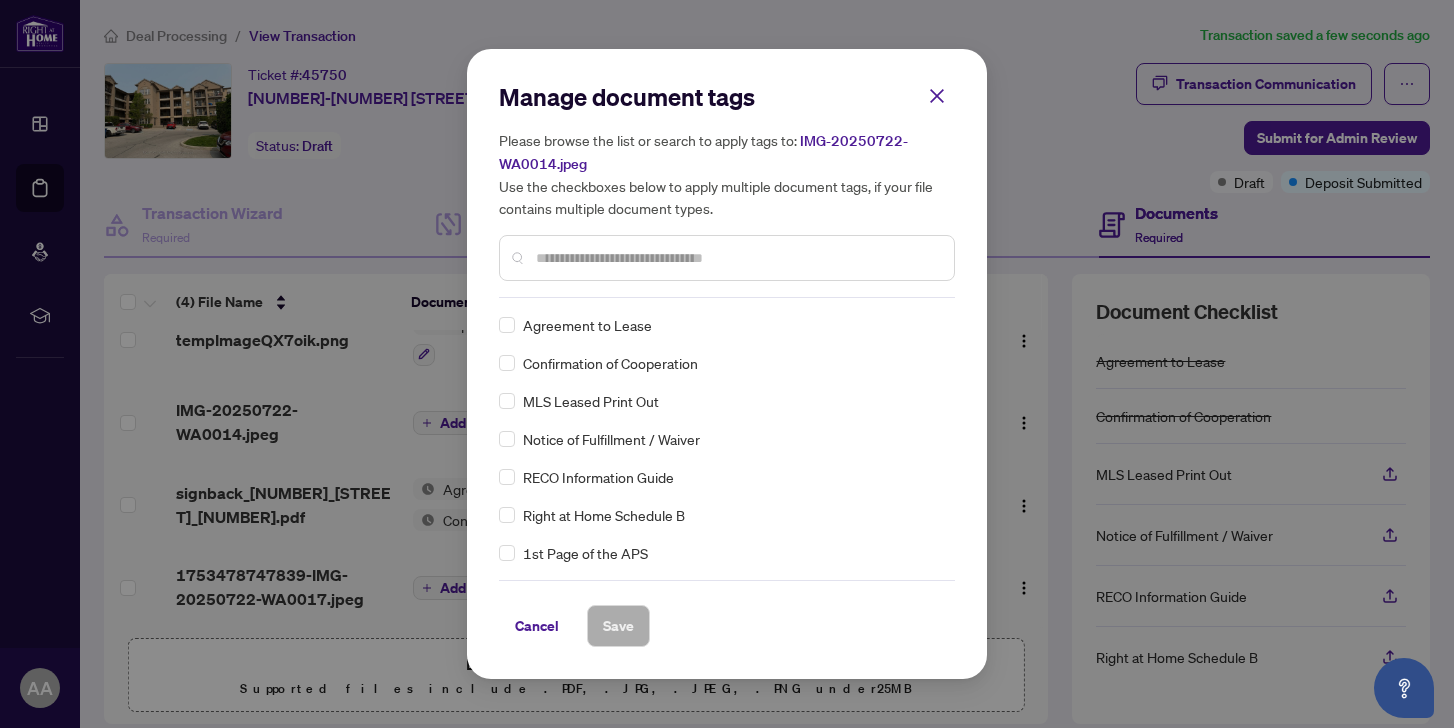 click at bounding box center (737, 258) 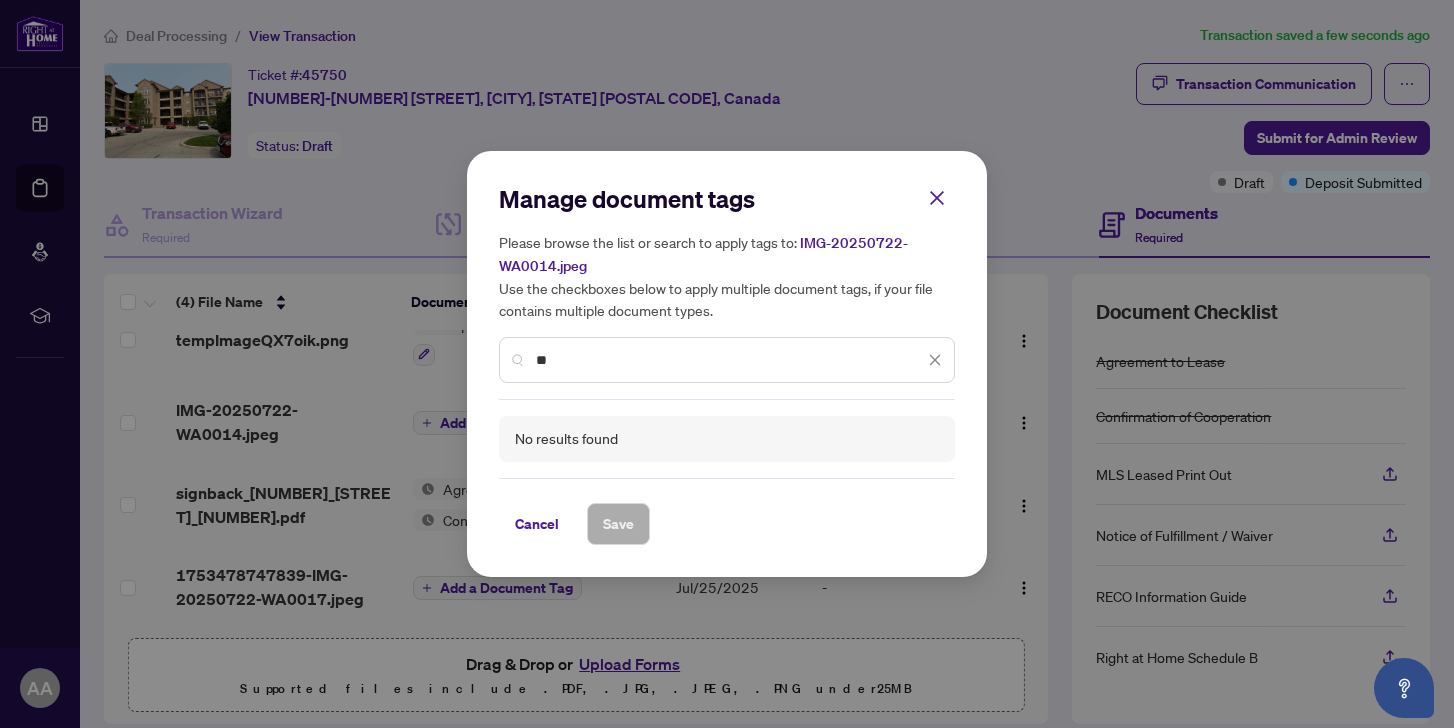 type on "*" 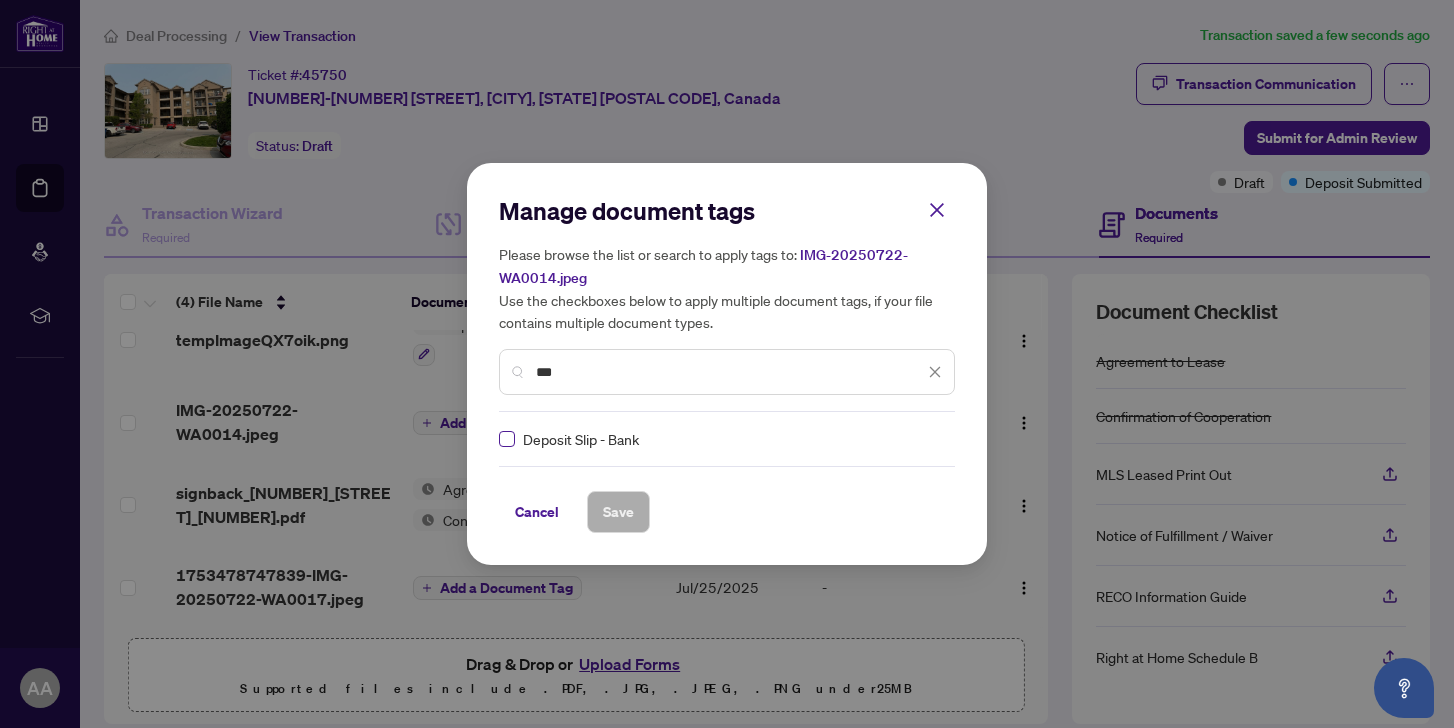 type on "***" 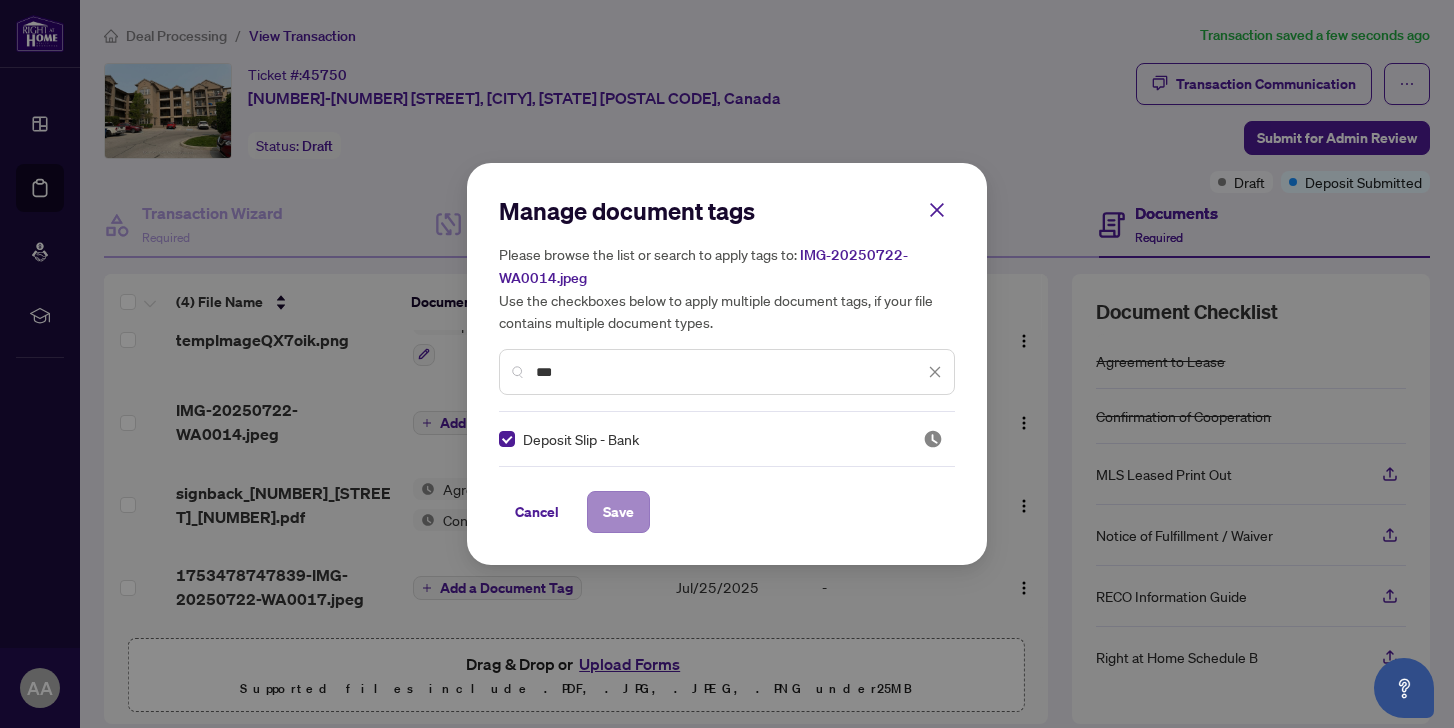 click on "Save" at bounding box center [618, 512] 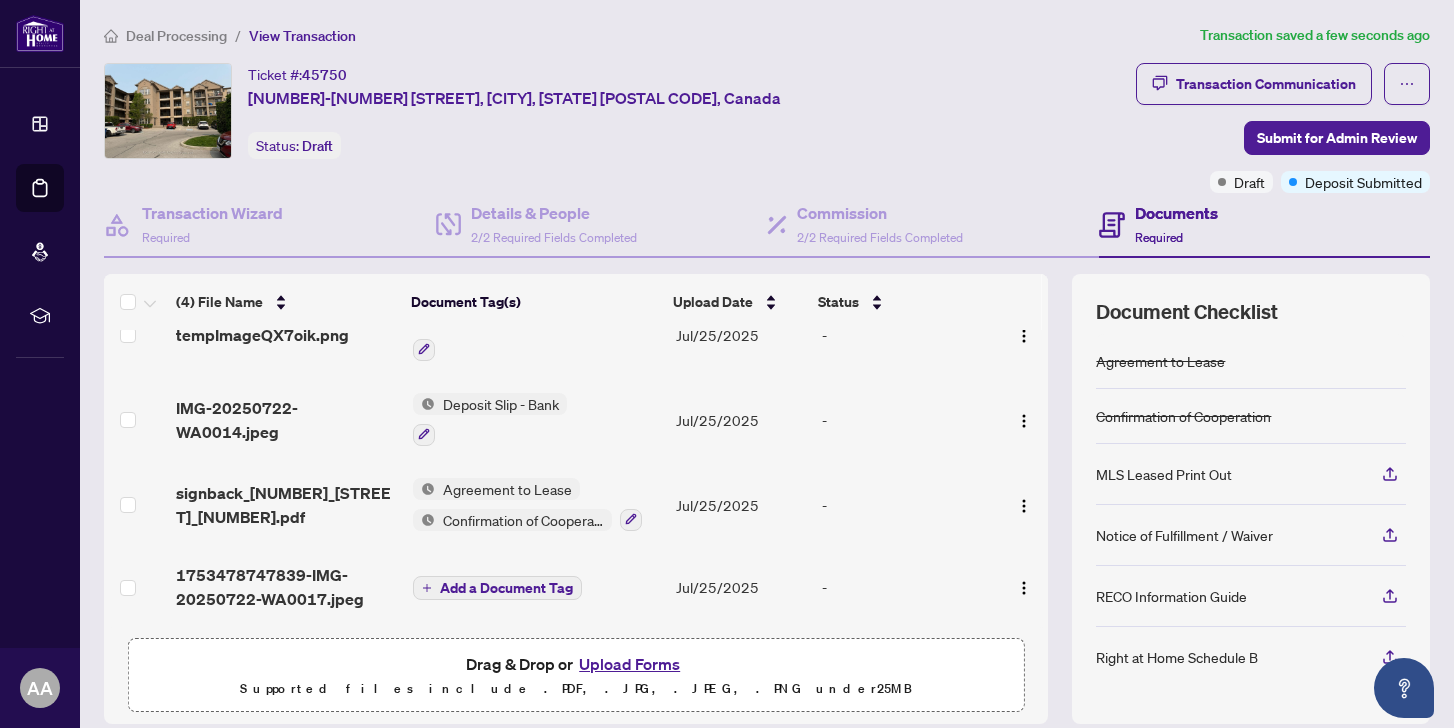 scroll, scrollTop: 44, scrollLeft: 0, axis: vertical 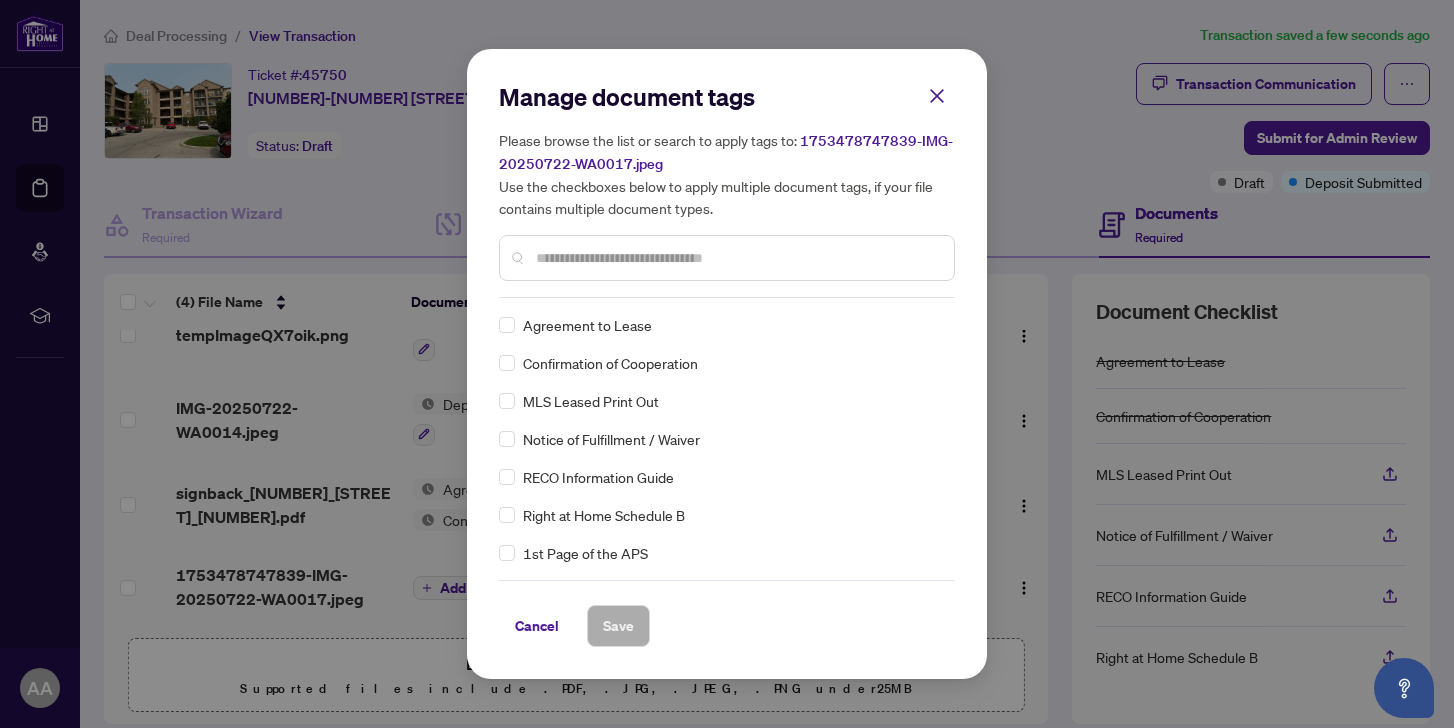 click at bounding box center (737, 258) 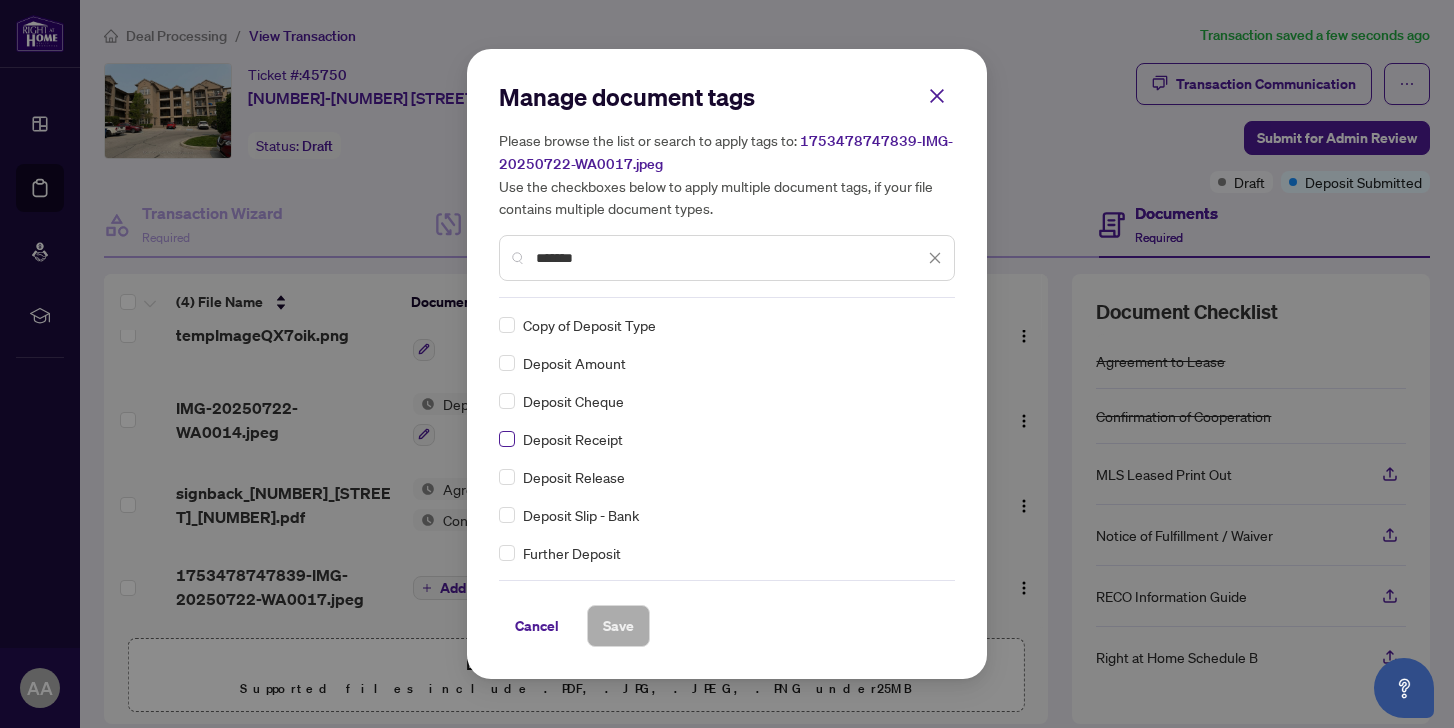 type on "*******" 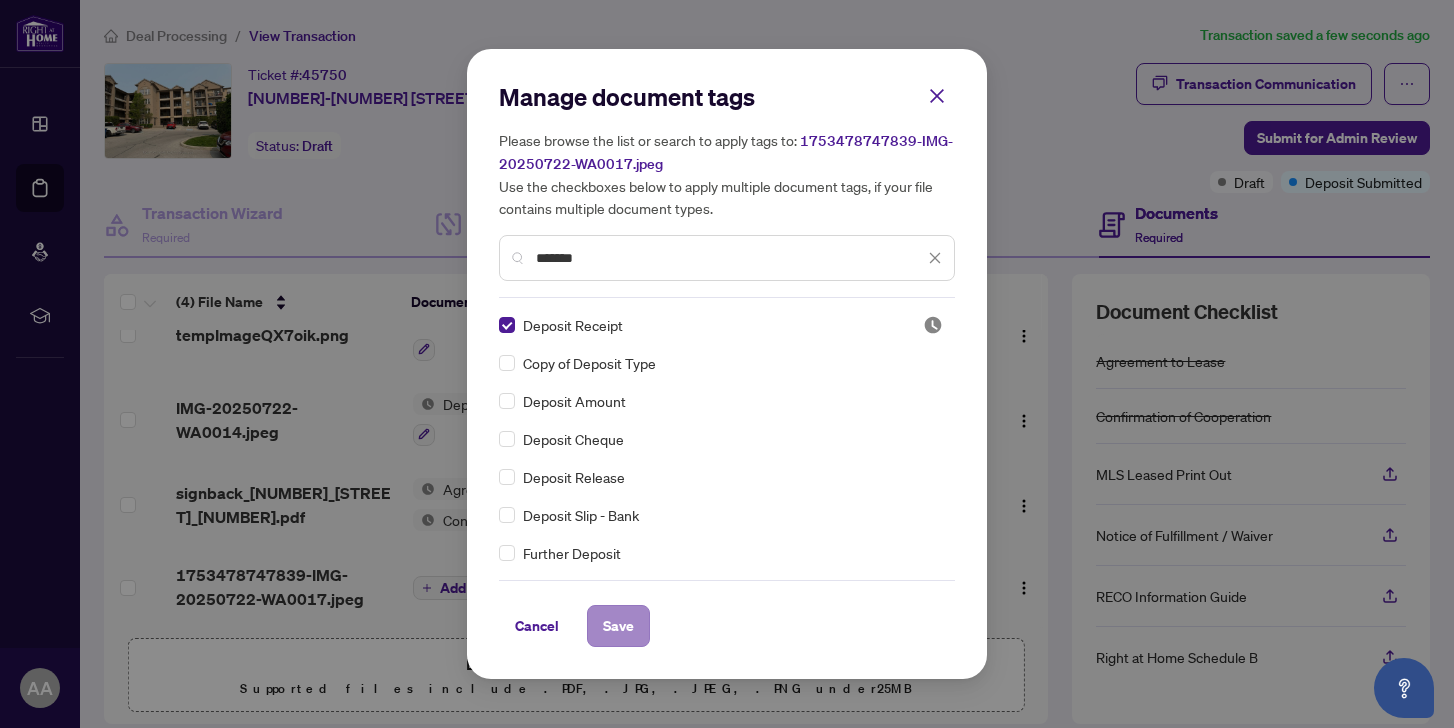 click on "Save" at bounding box center [618, 626] 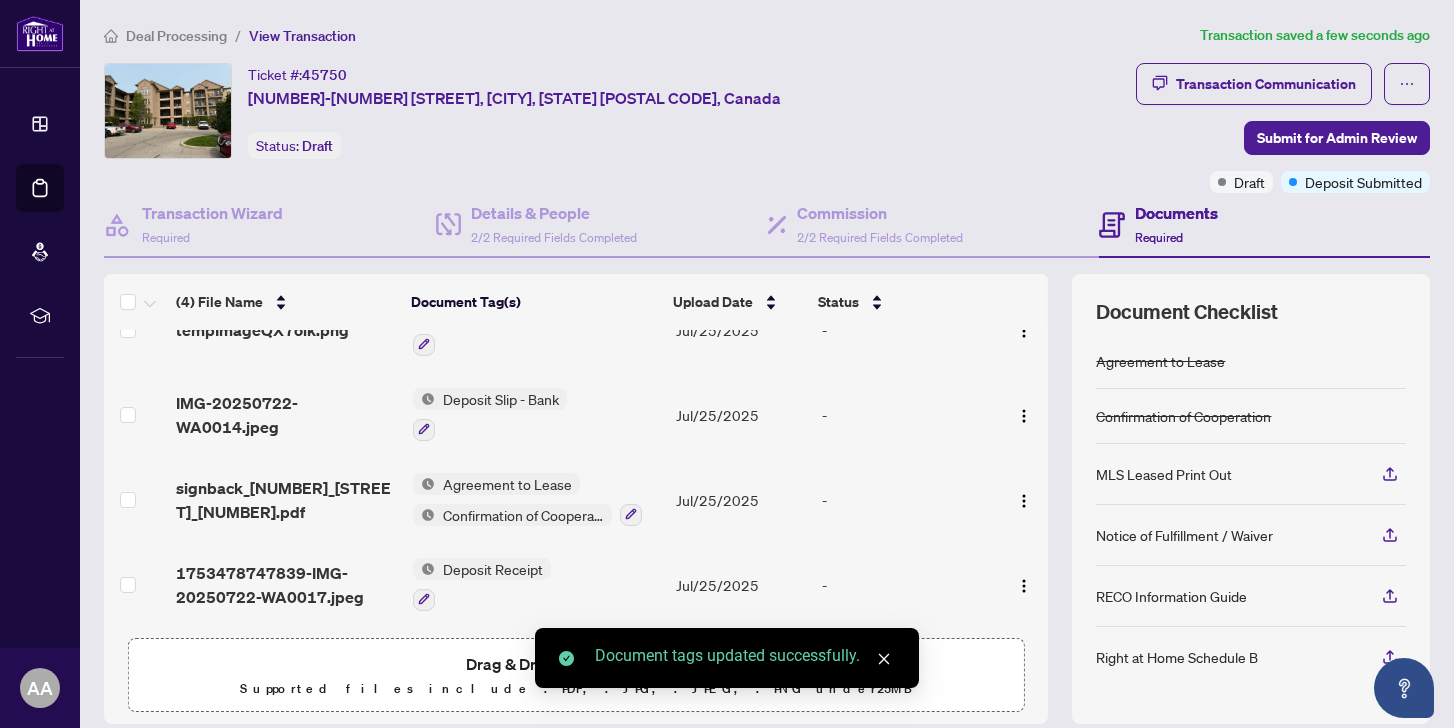 scroll, scrollTop: 0, scrollLeft: 0, axis: both 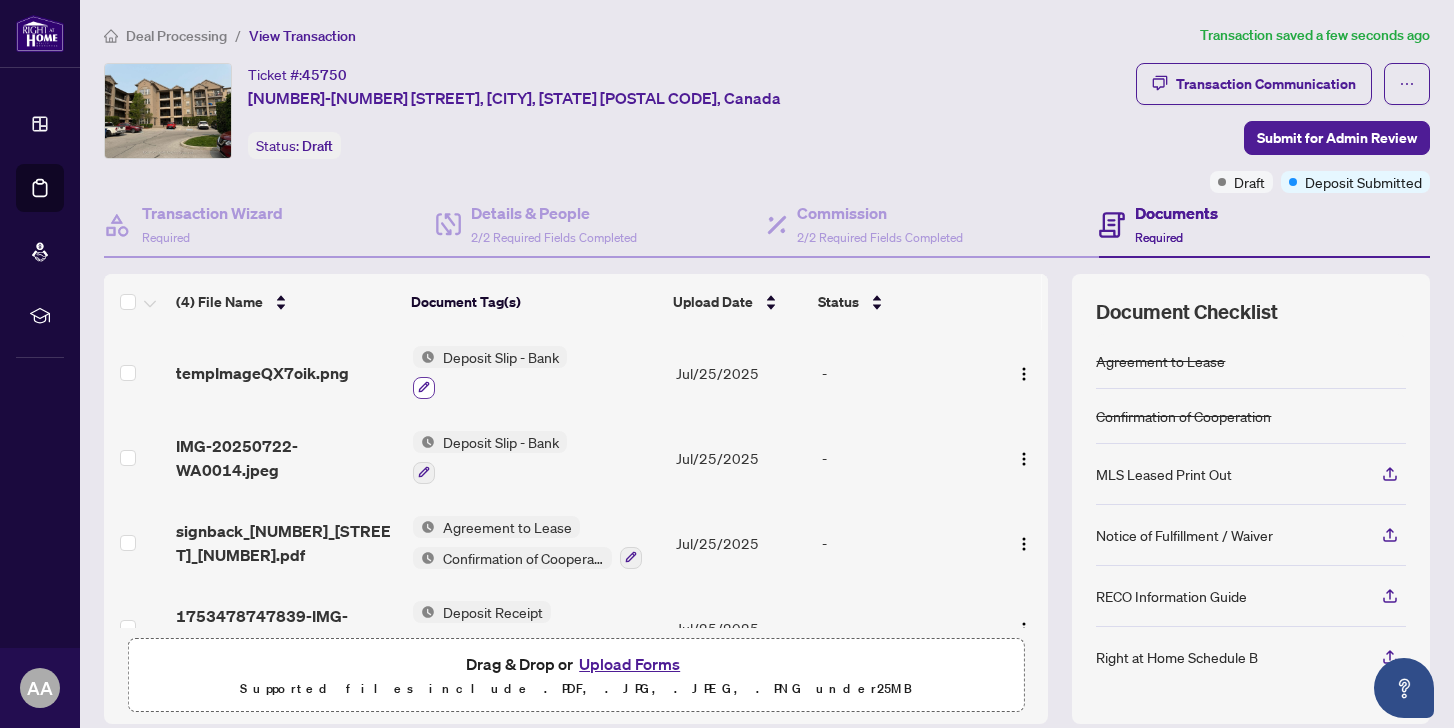 click 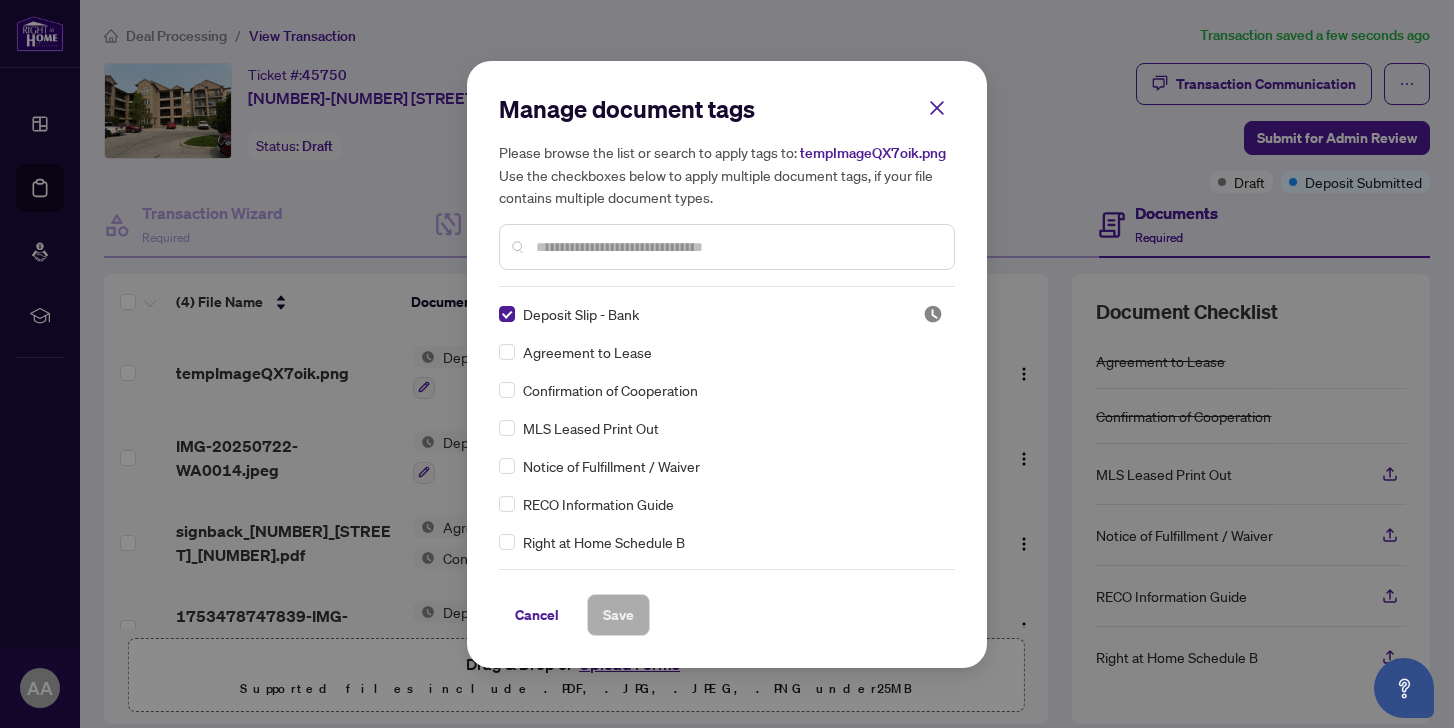 click at bounding box center [737, 247] 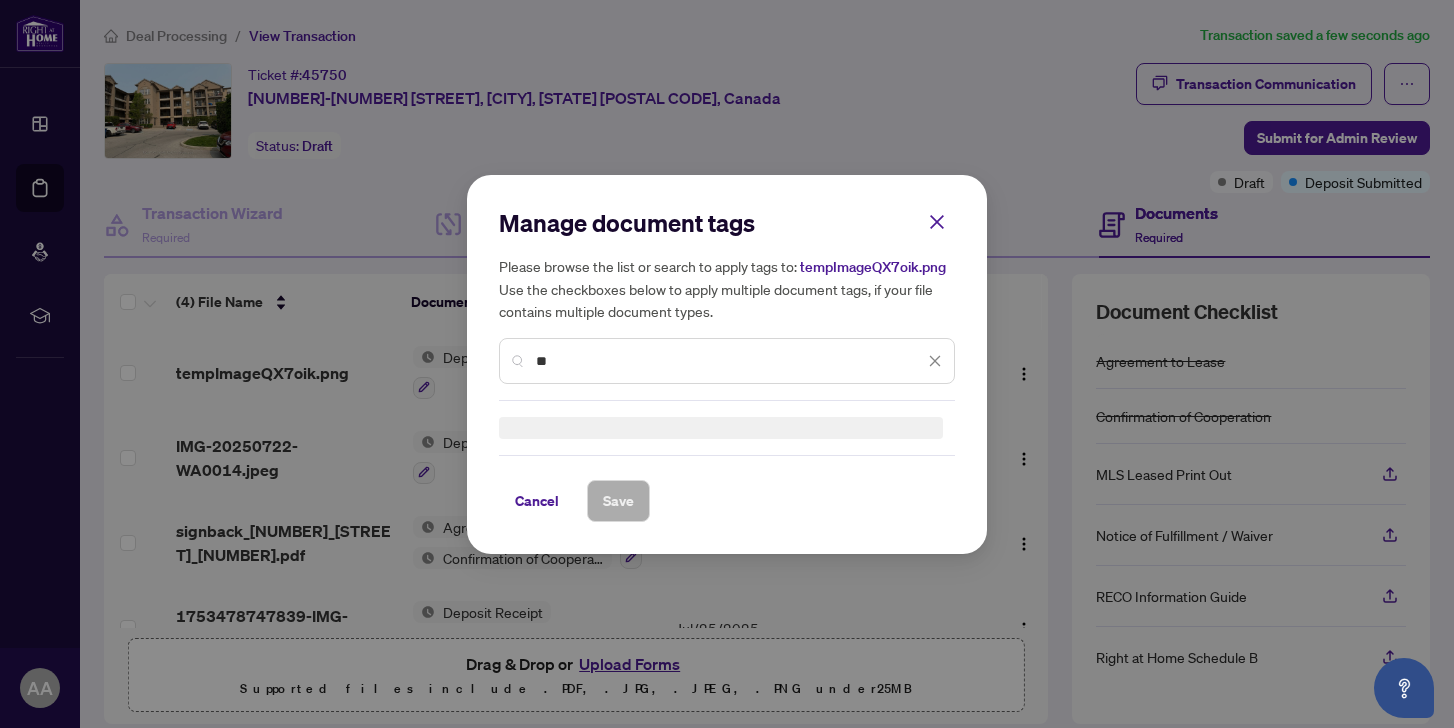 type on "*" 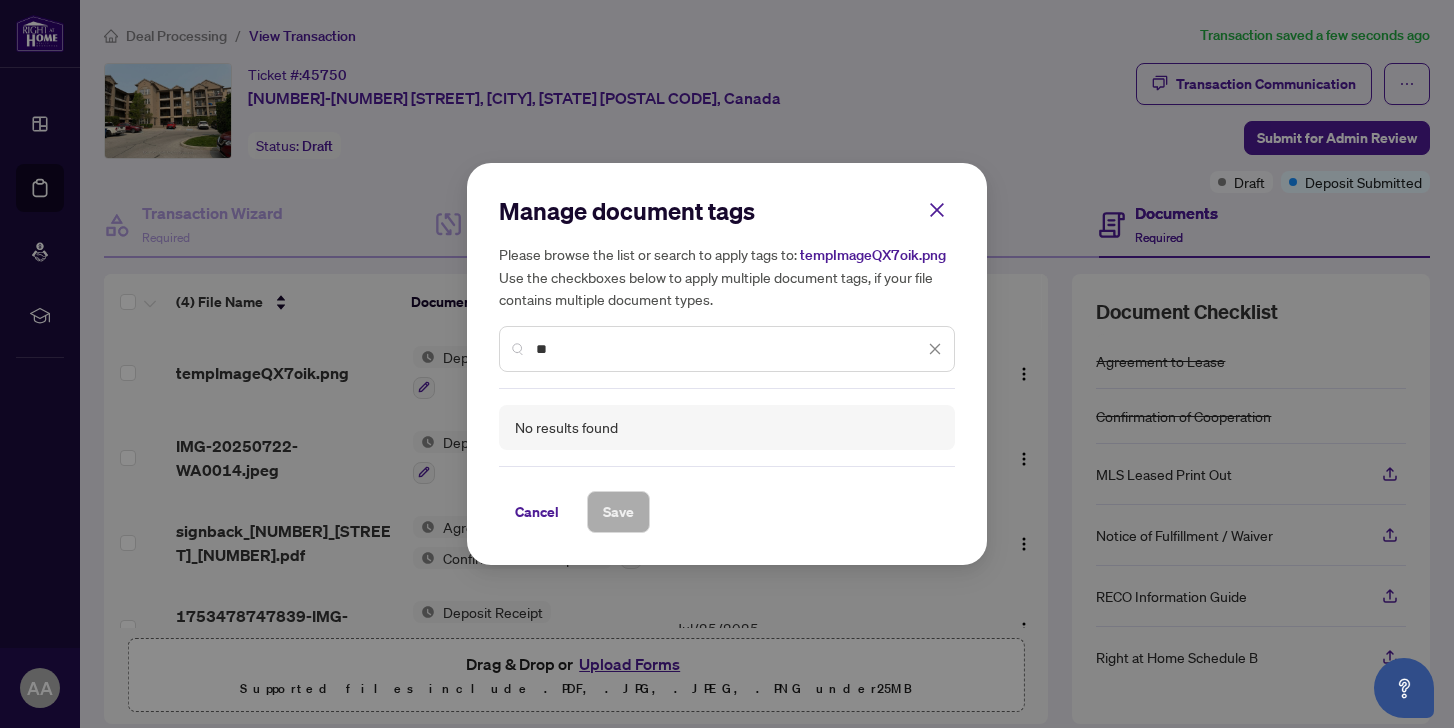 type on "*" 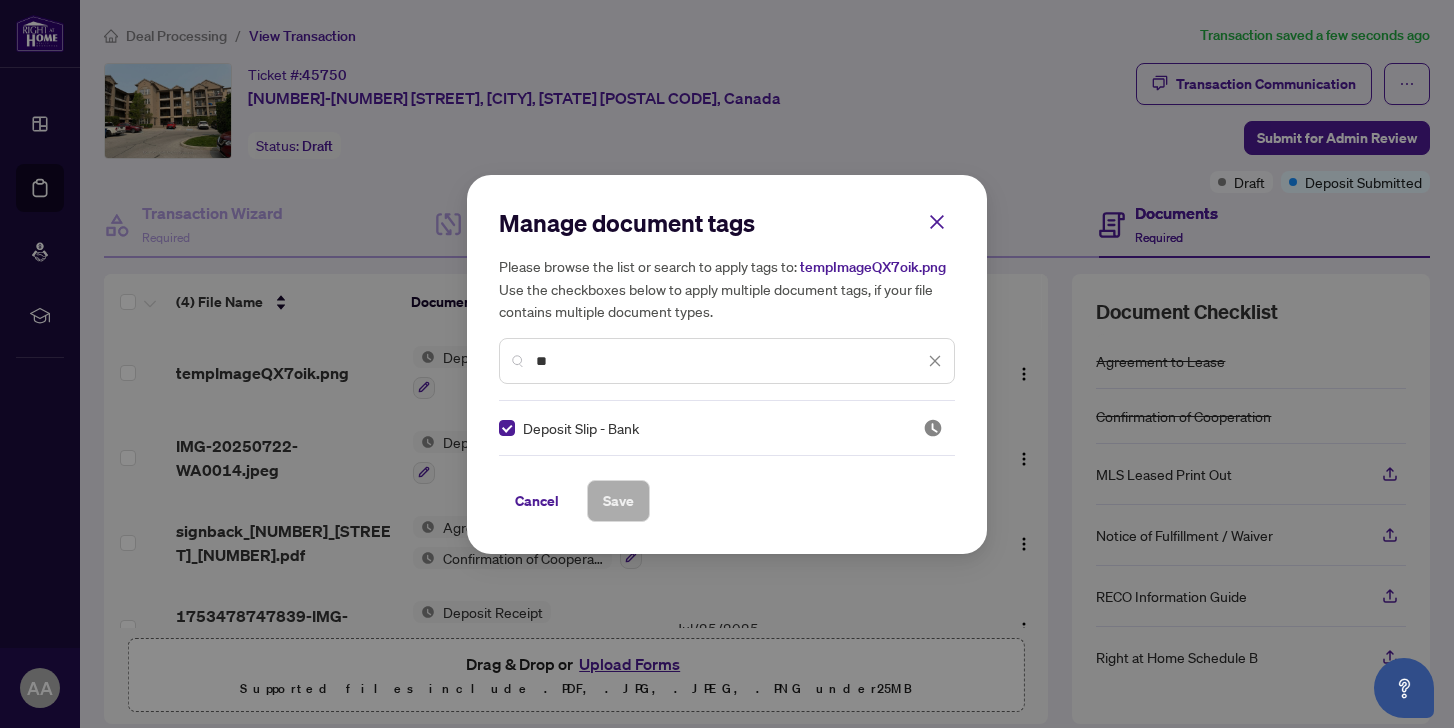 type on "*" 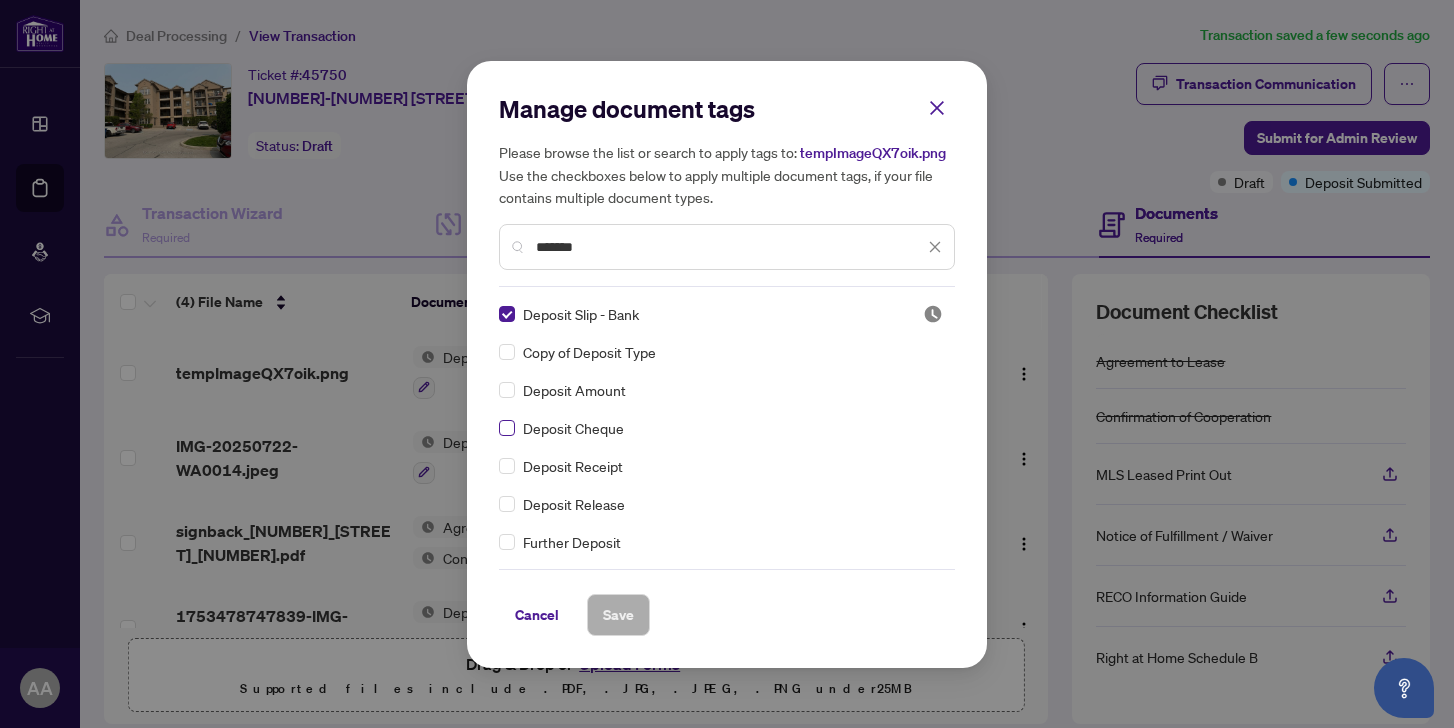 type on "*******" 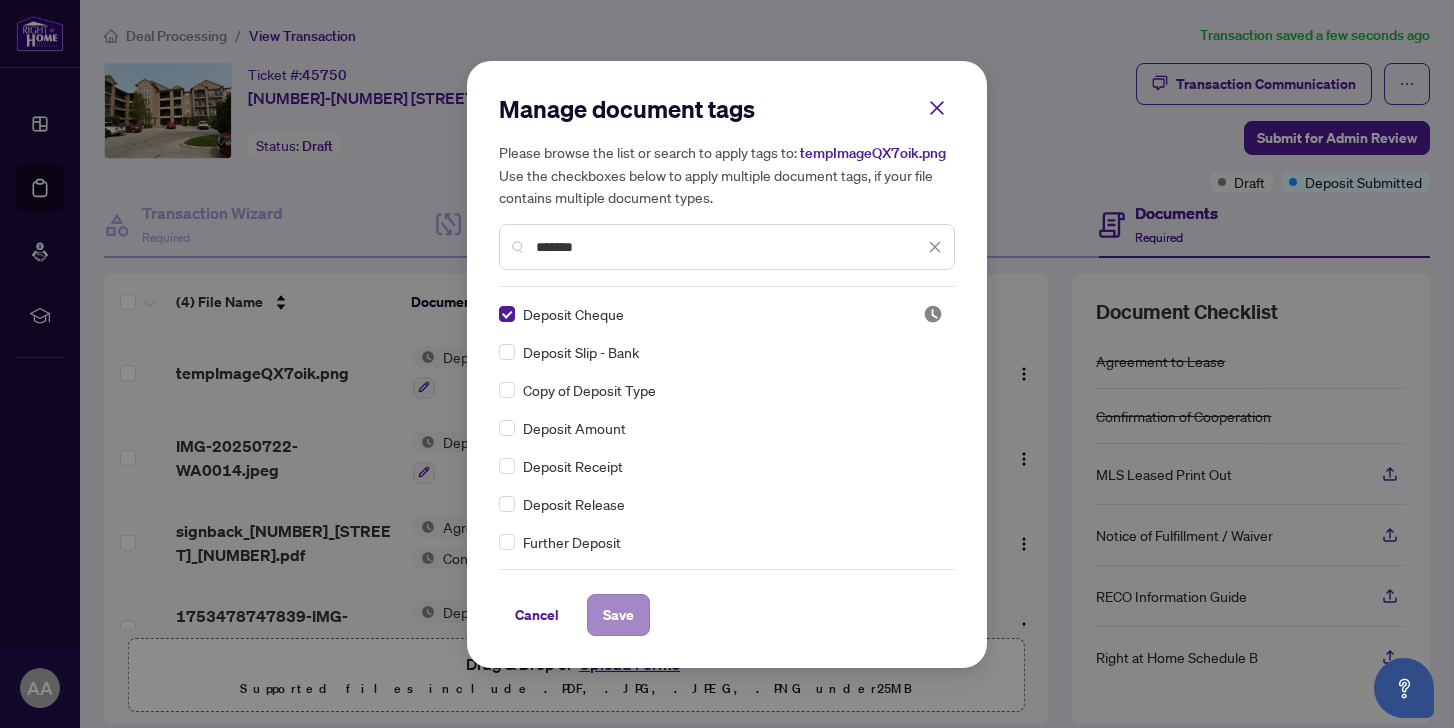 click on "Save" at bounding box center [618, 615] 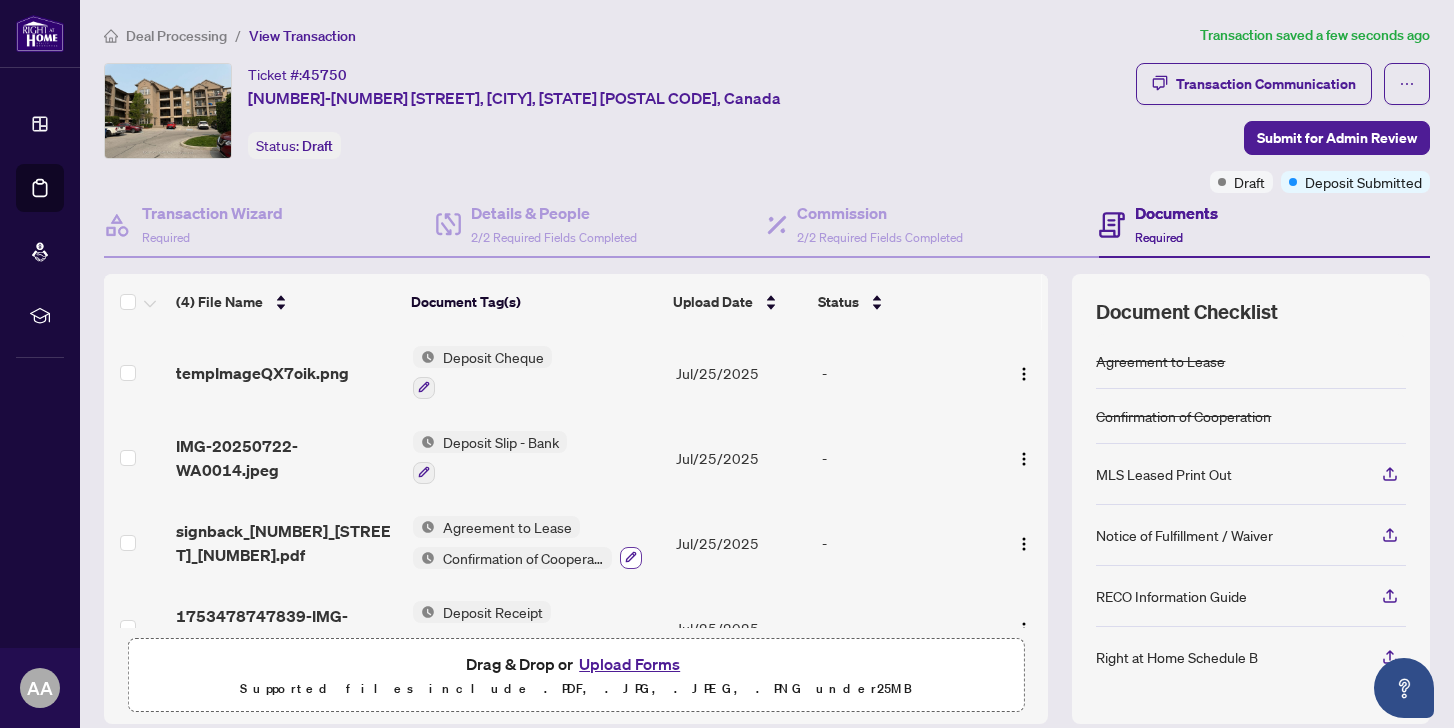 scroll, scrollTop: 0, scrollLeft: 0, axis: both 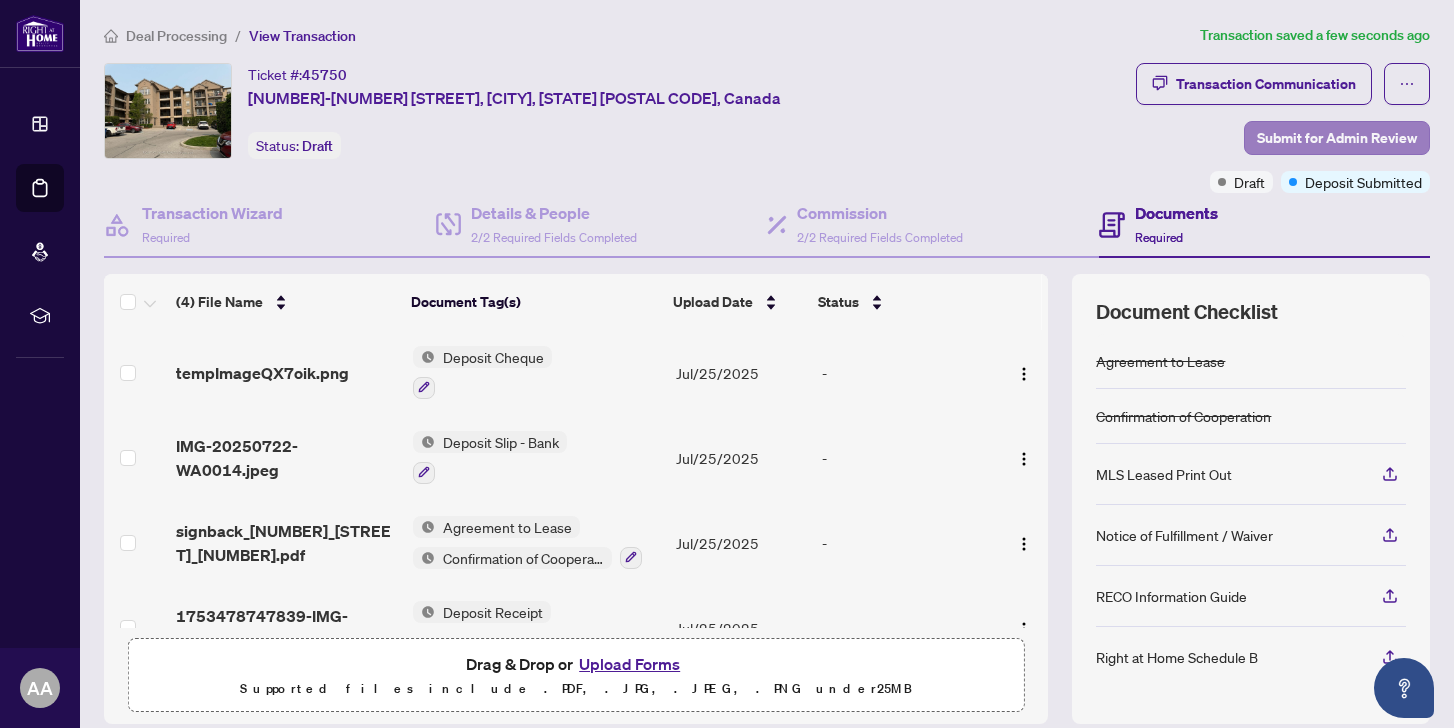 click on "Submit for Admin Review" at bounding box center [1337, 138] 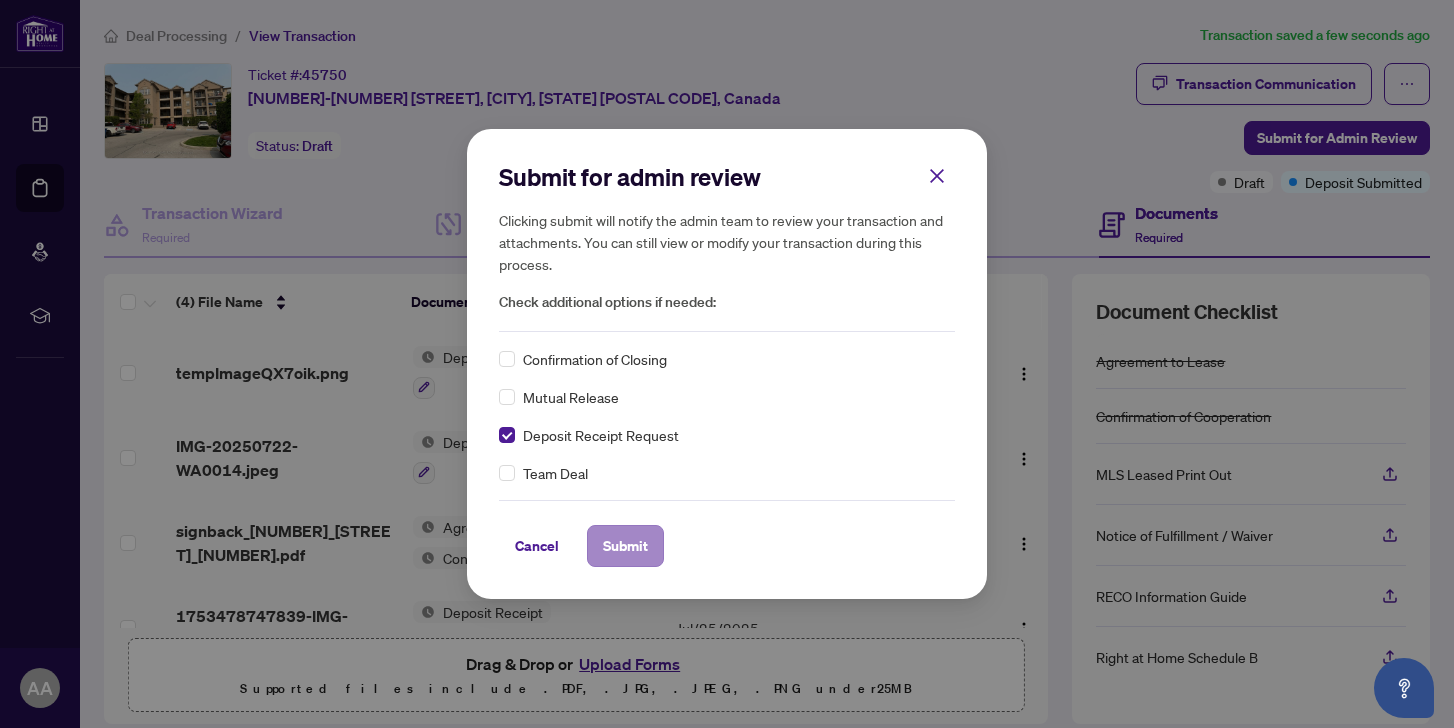 click on "Submit" at bounding box center [625, 546] 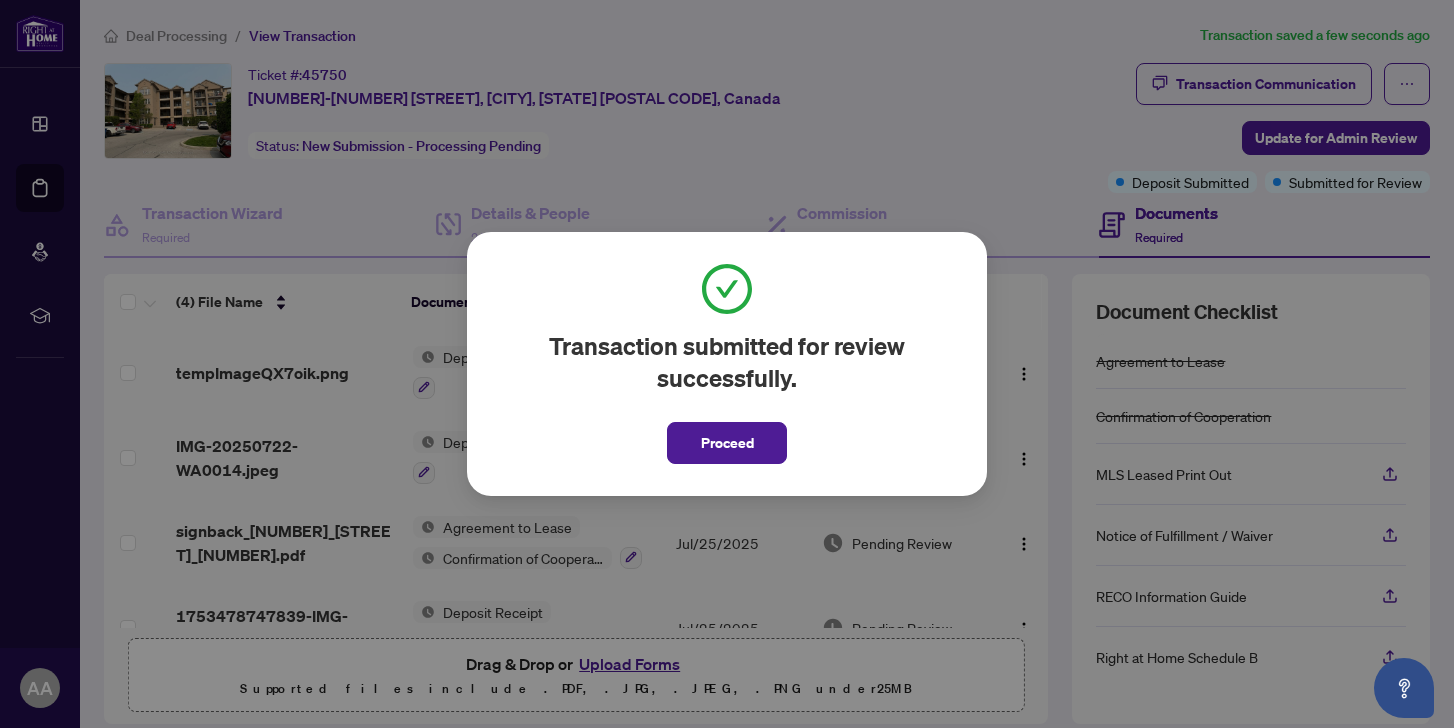 click on "Transaction submitted for review successfully. Proceed Cancel OK" at bounding box center (727, 364) 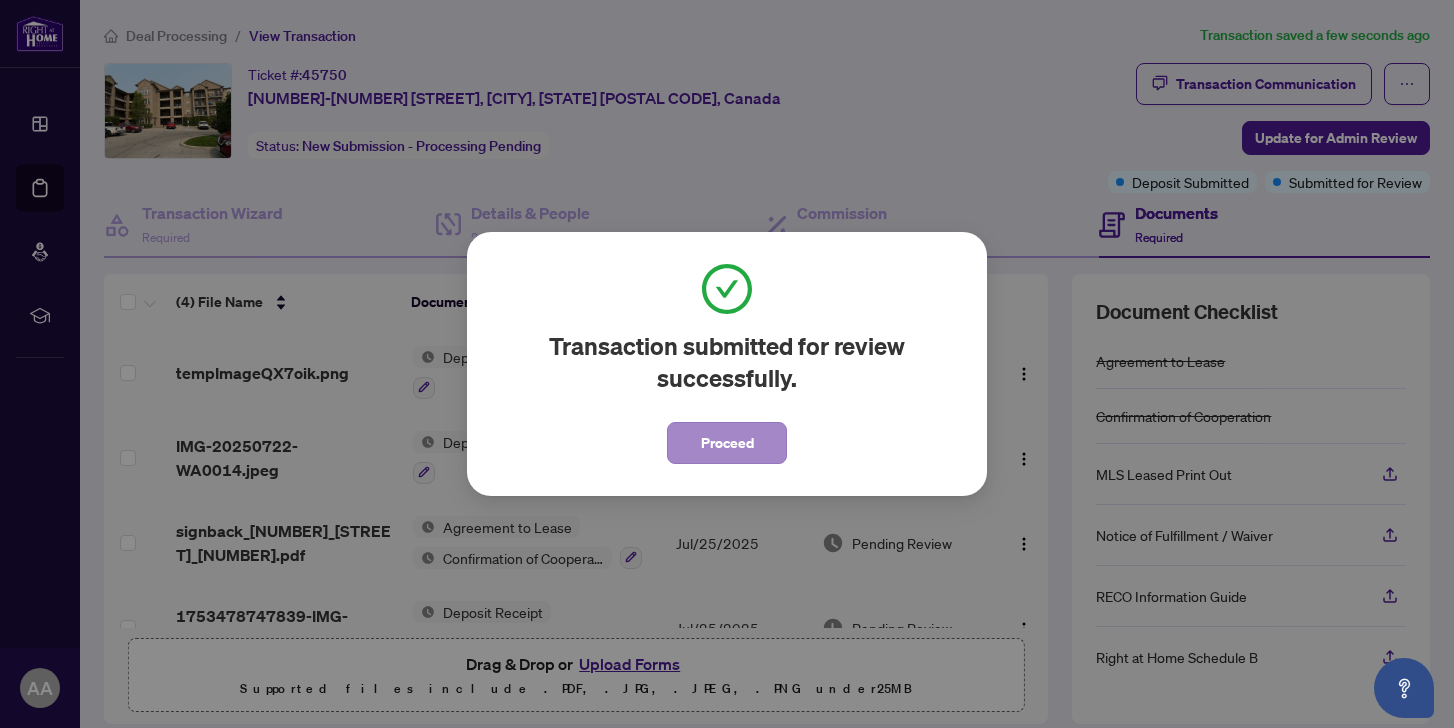 click on "Proceed" at bounding box center (727, 443) 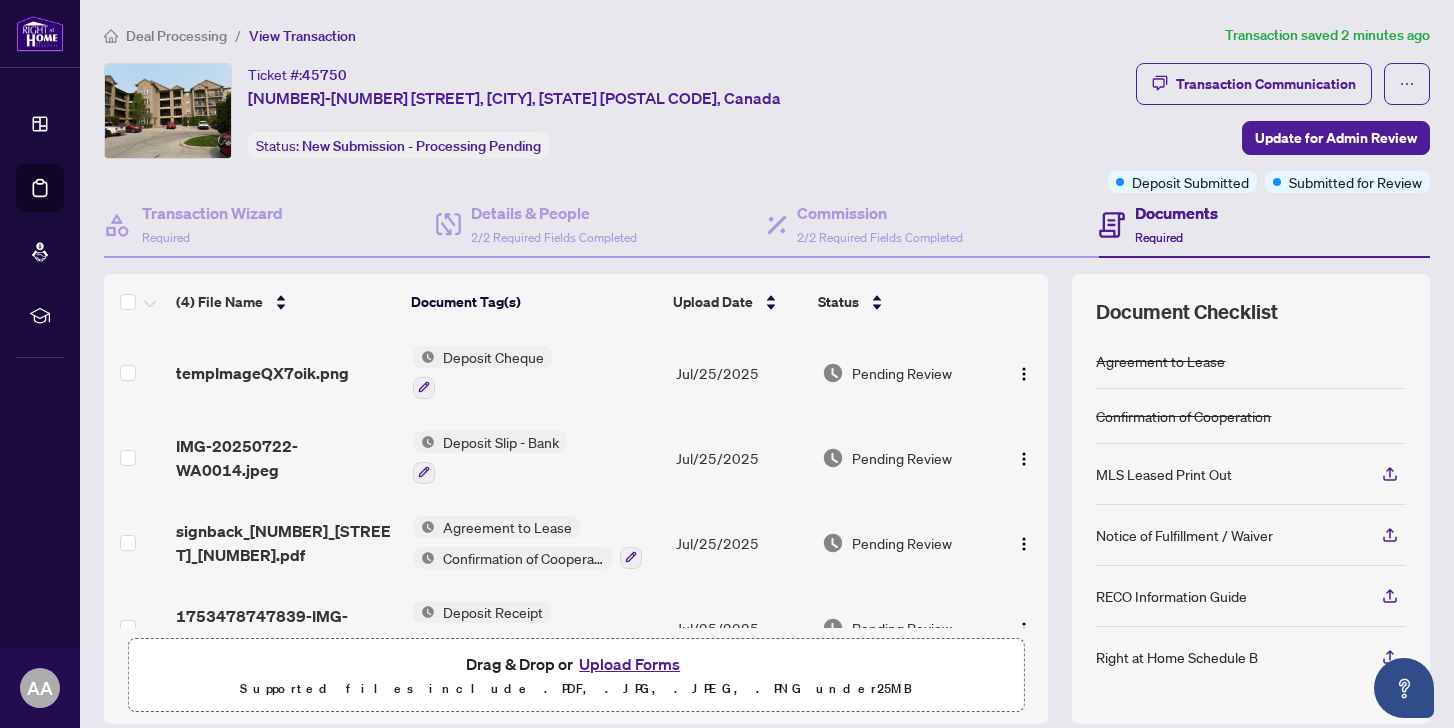 click on "Upload Forms" at bounding box center [629, 664] 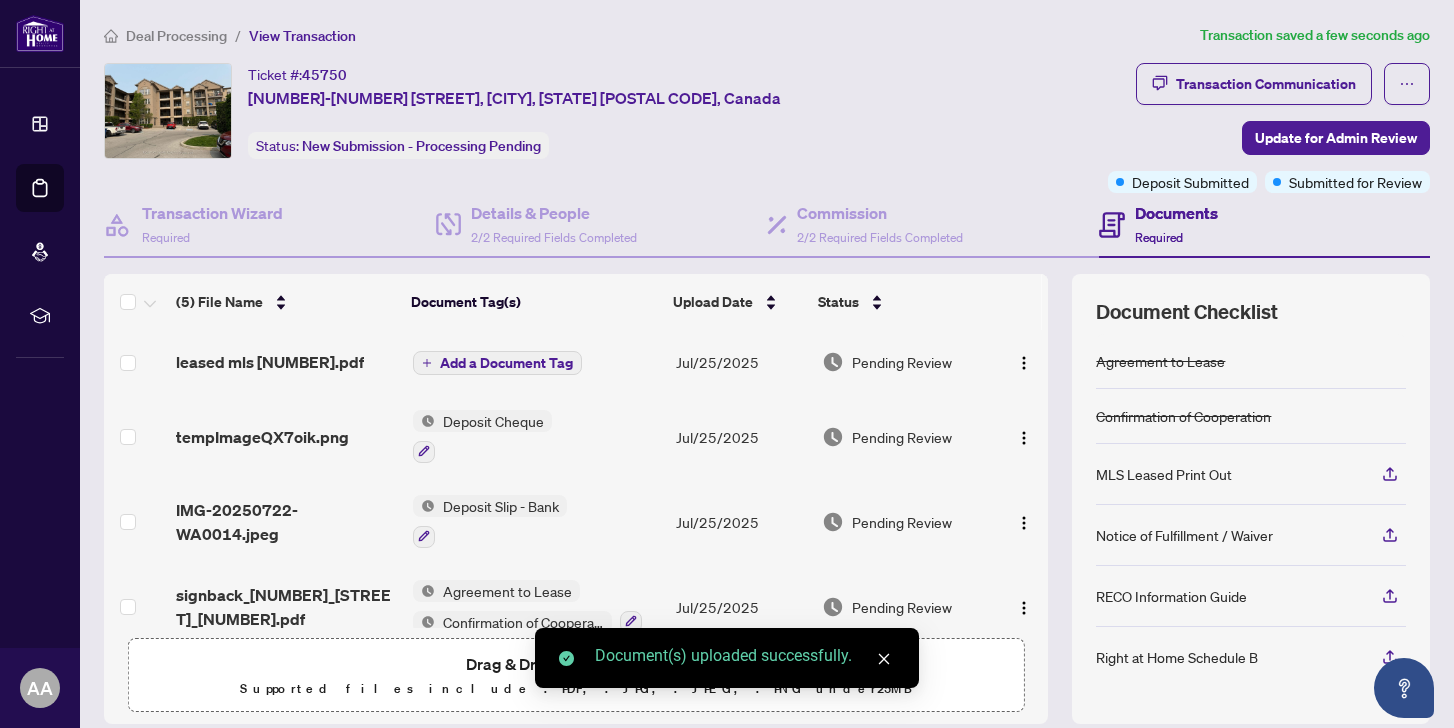 scroll, scrollTop: 0, scrollLeft: 0, axis: both 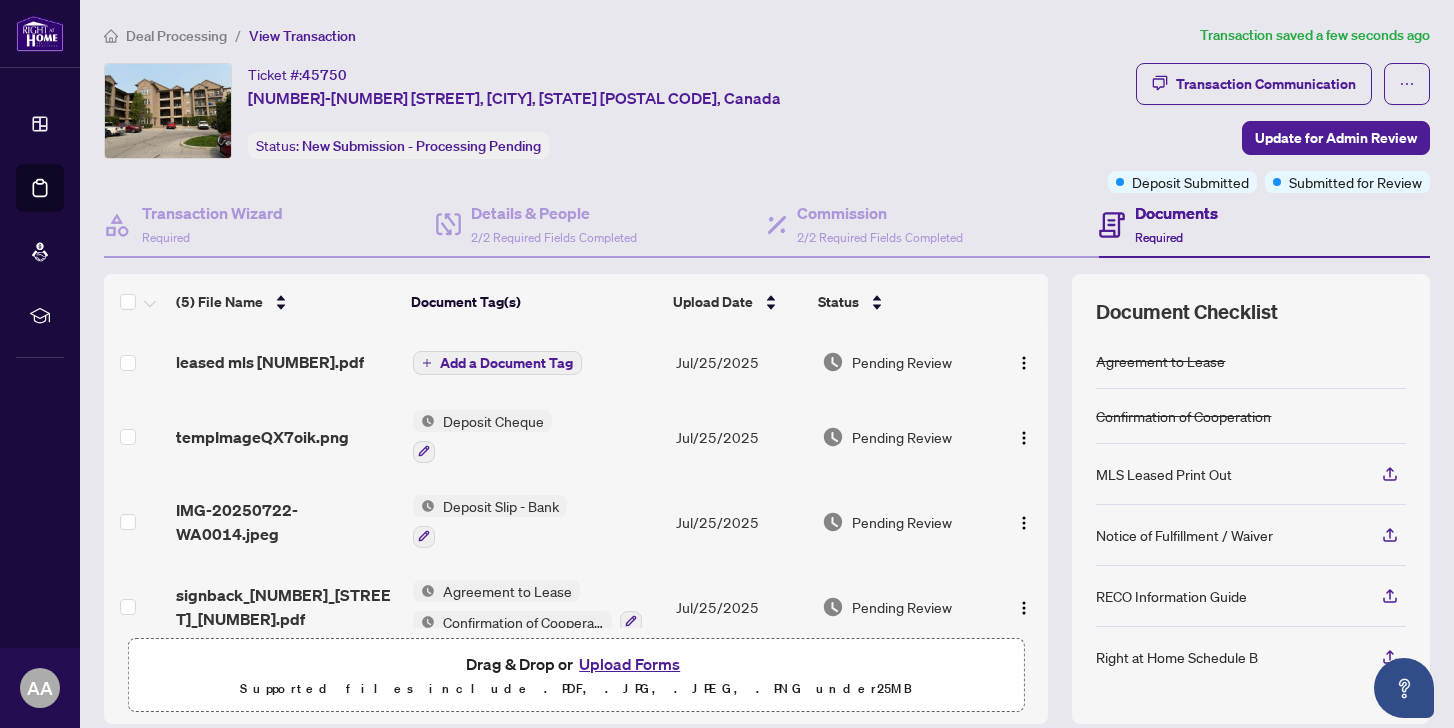 click on "Add a Document Tag" at bounding box center (506, 363) 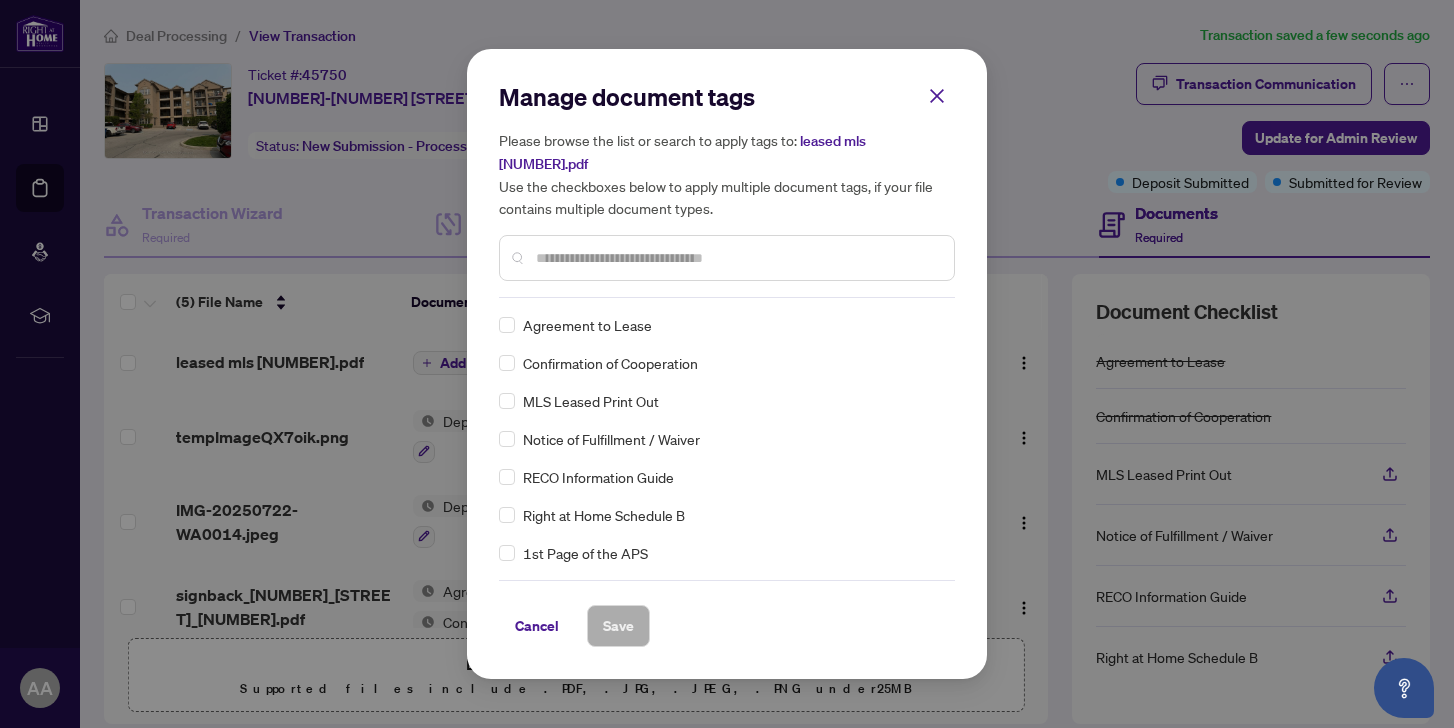 click at bounding box center (737, 258) 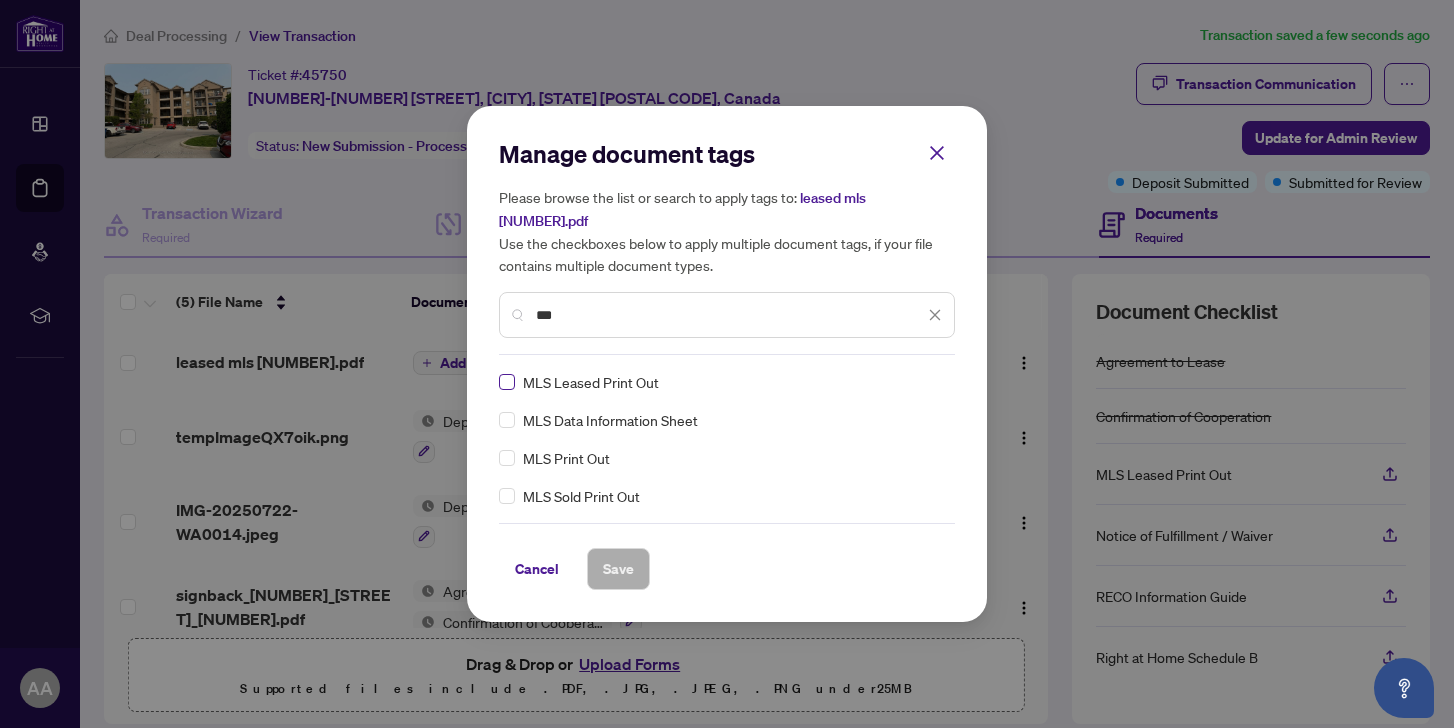 type on "***" 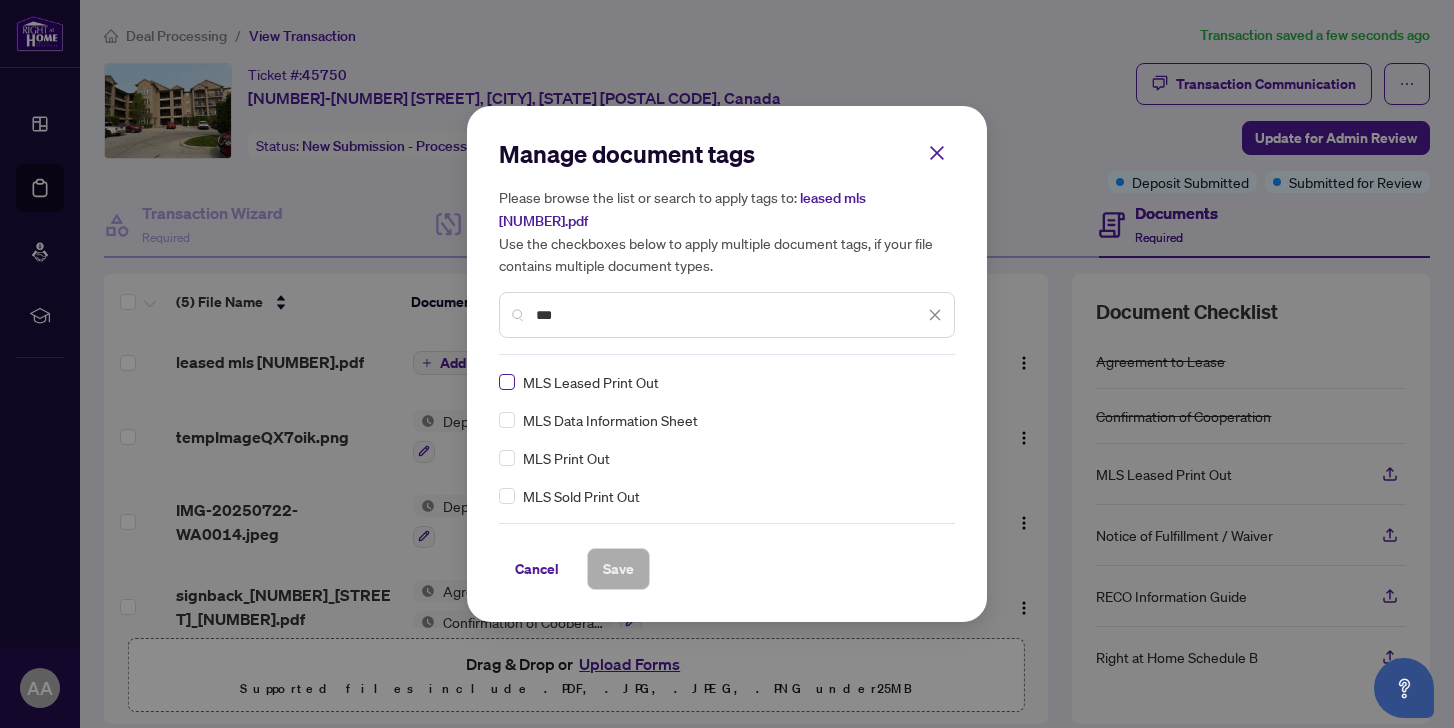 click at bounding box center [507, 382] 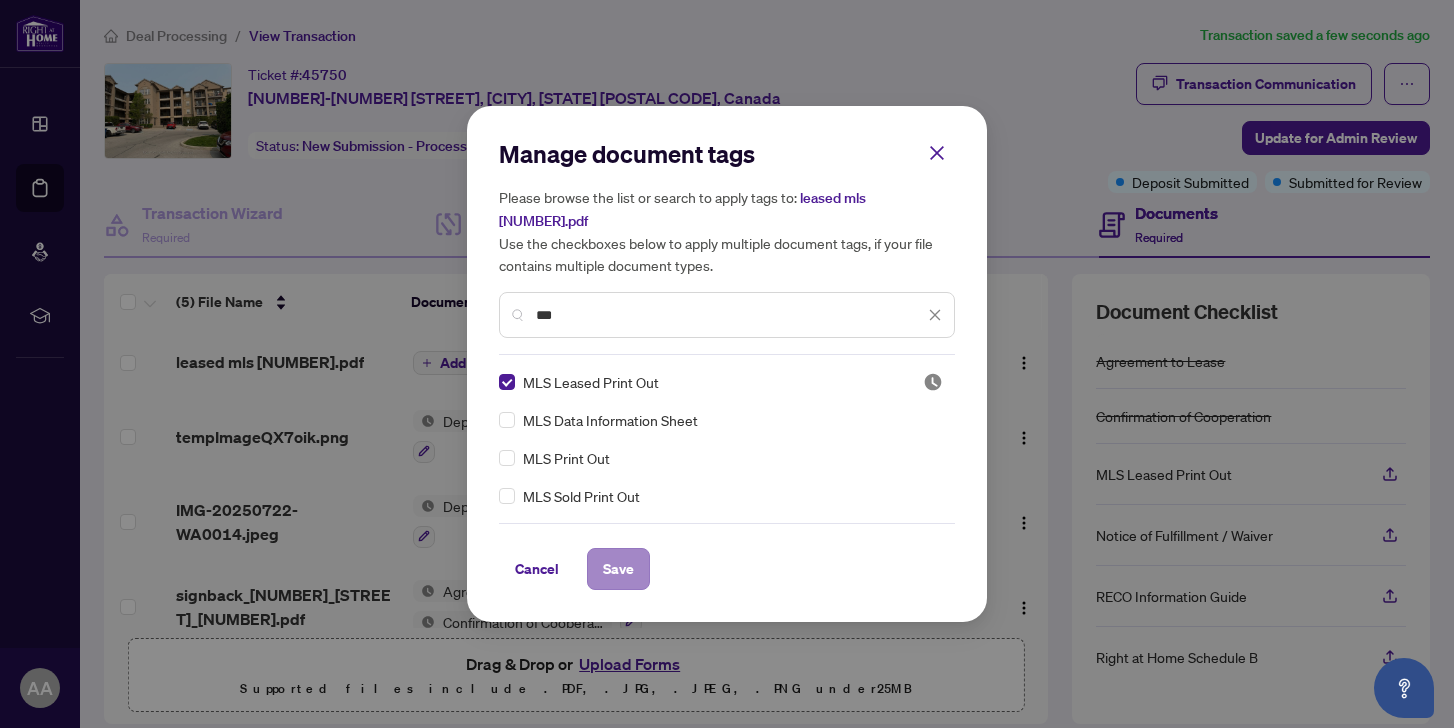 click on "Save" at bounding box center (618, 569) 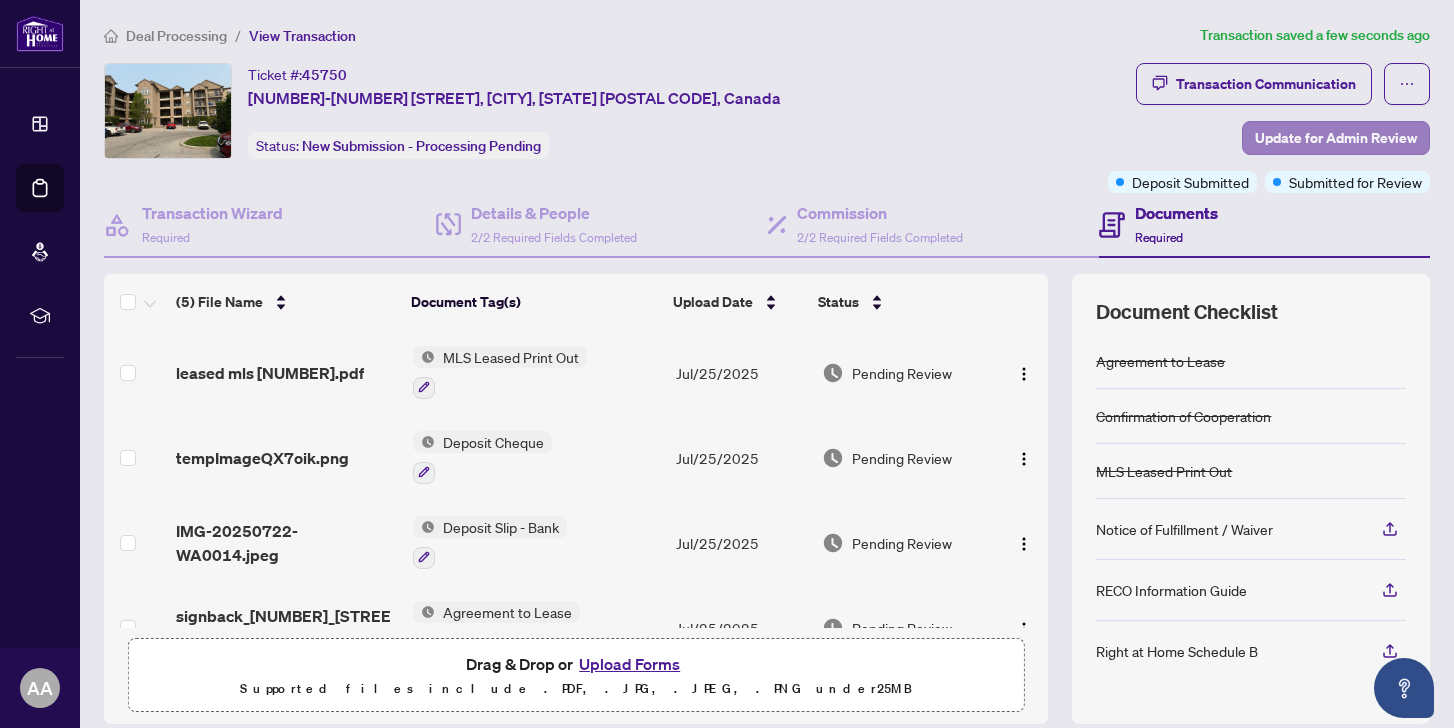 click on "Update for Admin Review" at bounding box center (1336, 138) 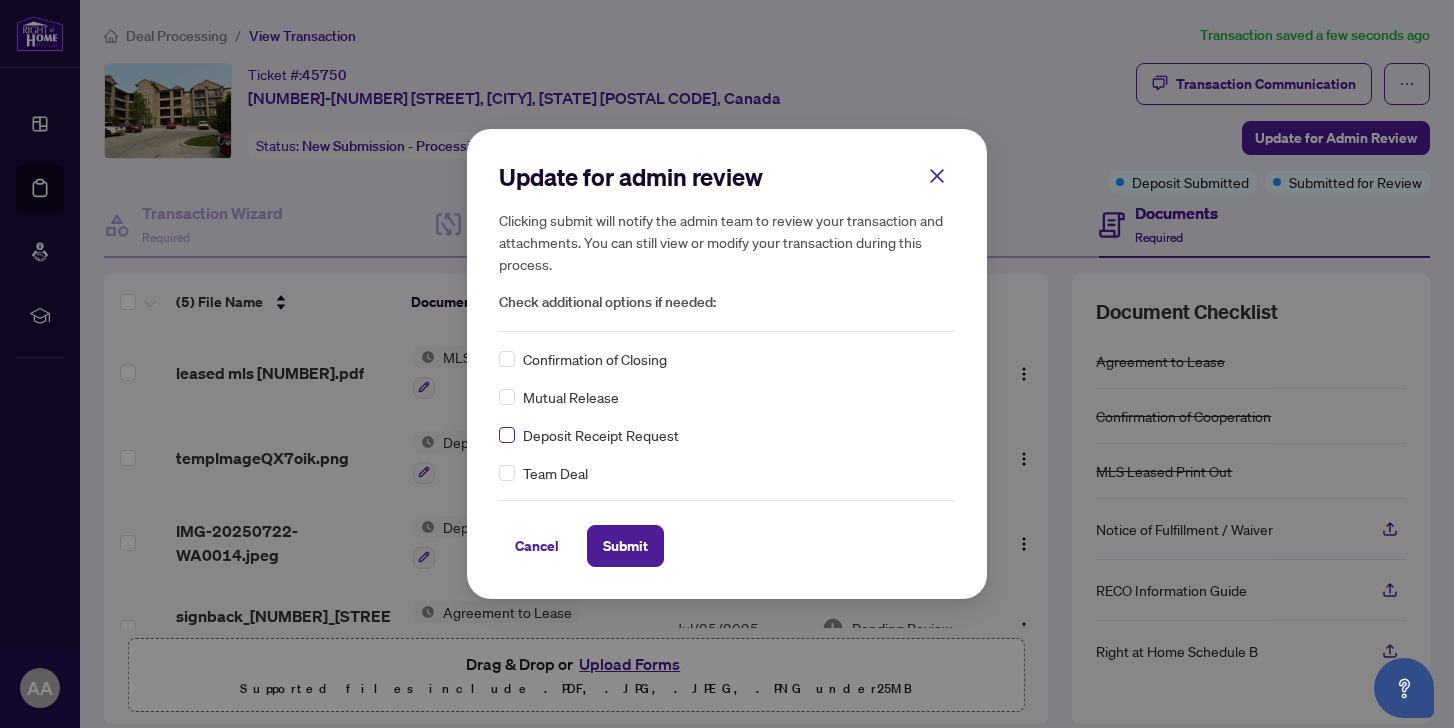 click at bounding box center (507, 435) 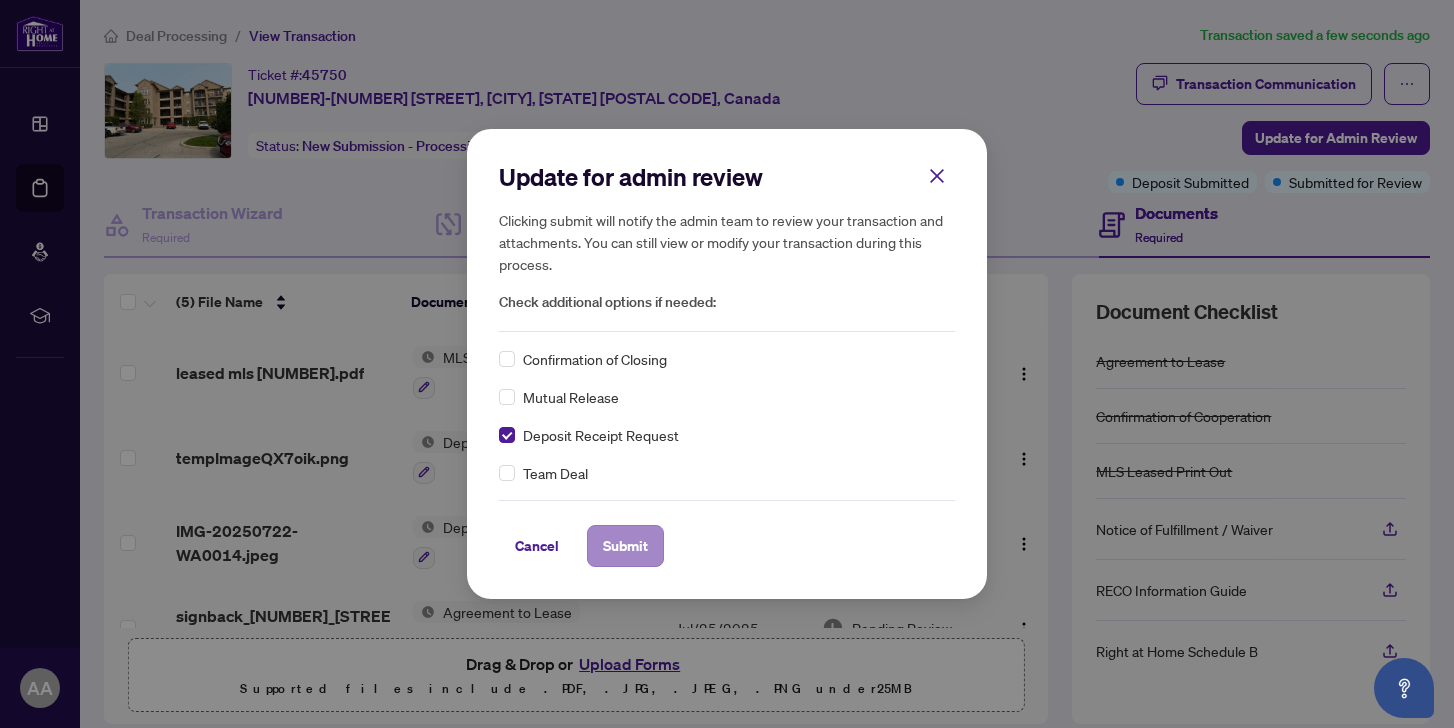 click on "Submit" at bounding box center (625, 546) 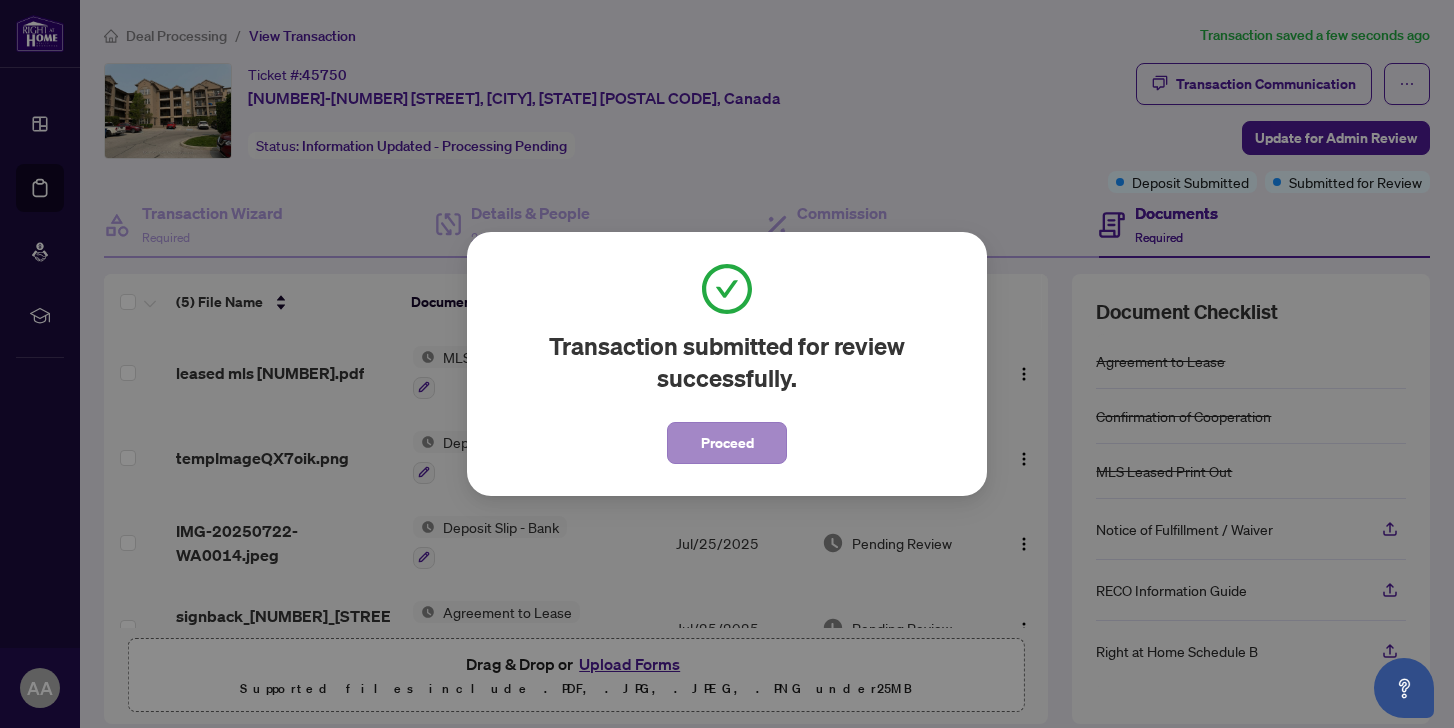 click on "Proceed" at bounding box center (727, 443) 